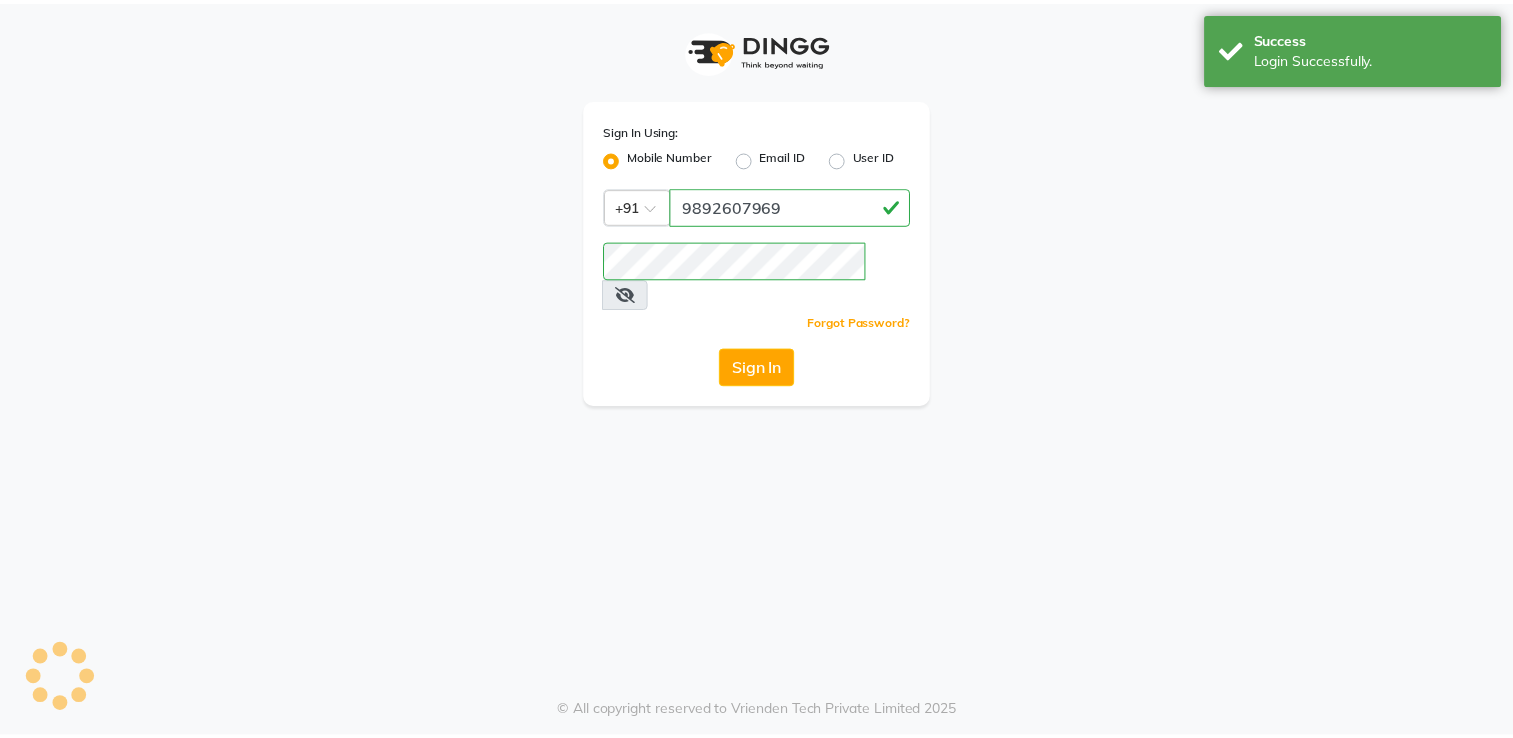 scroll, scrollTop: 0, scrollLeft: 0, axis: both 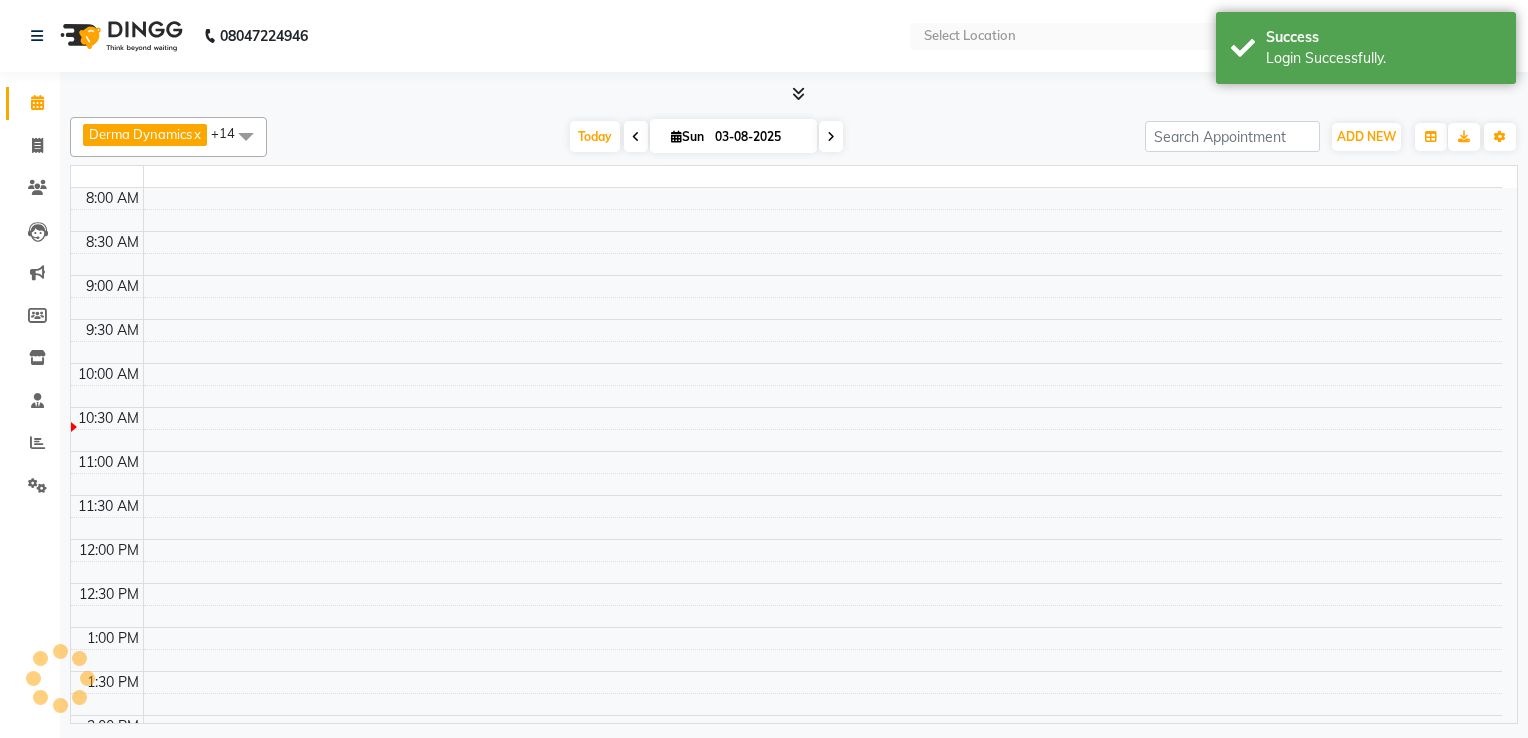 select on "en" 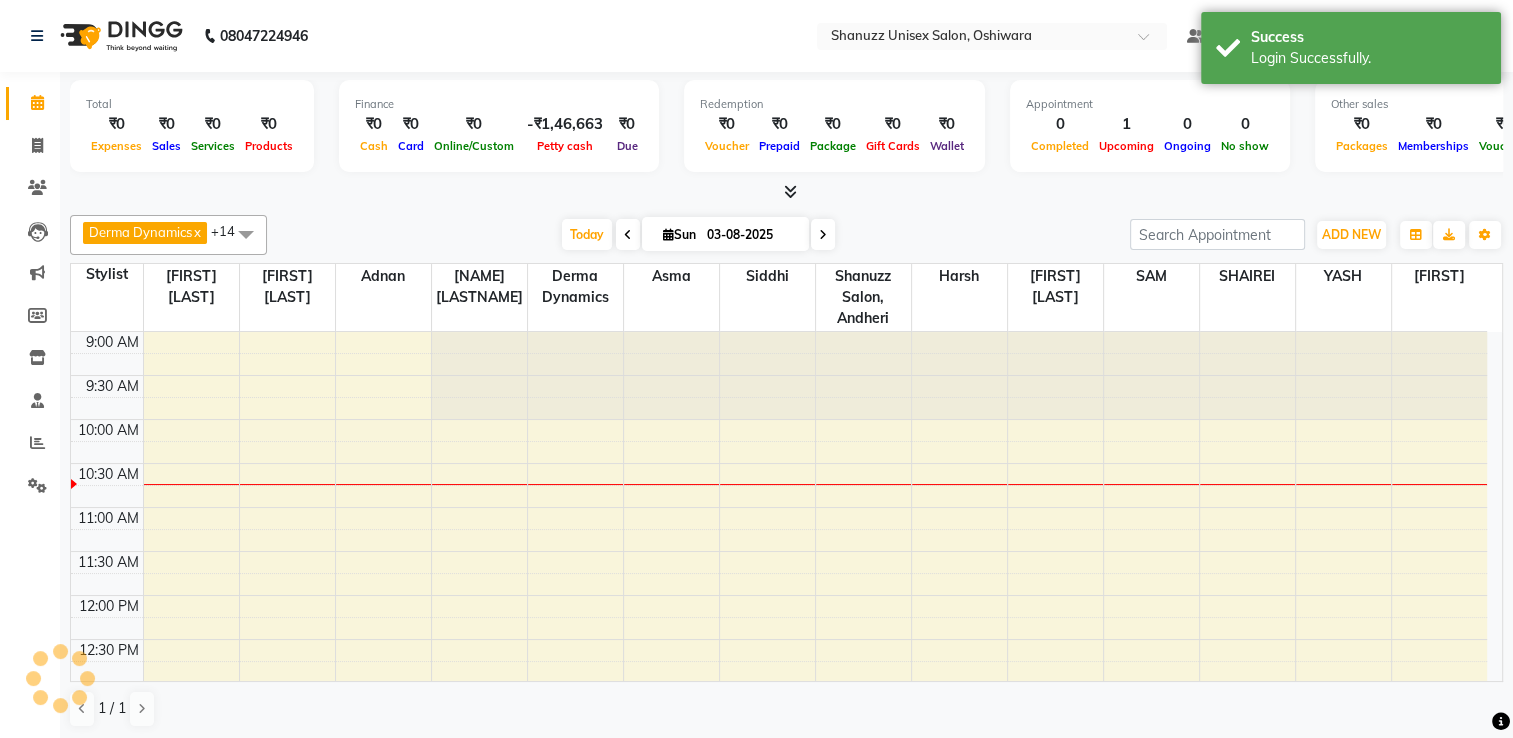 scroll, scrollTop: 0, scrollLeft: 0, axis: both 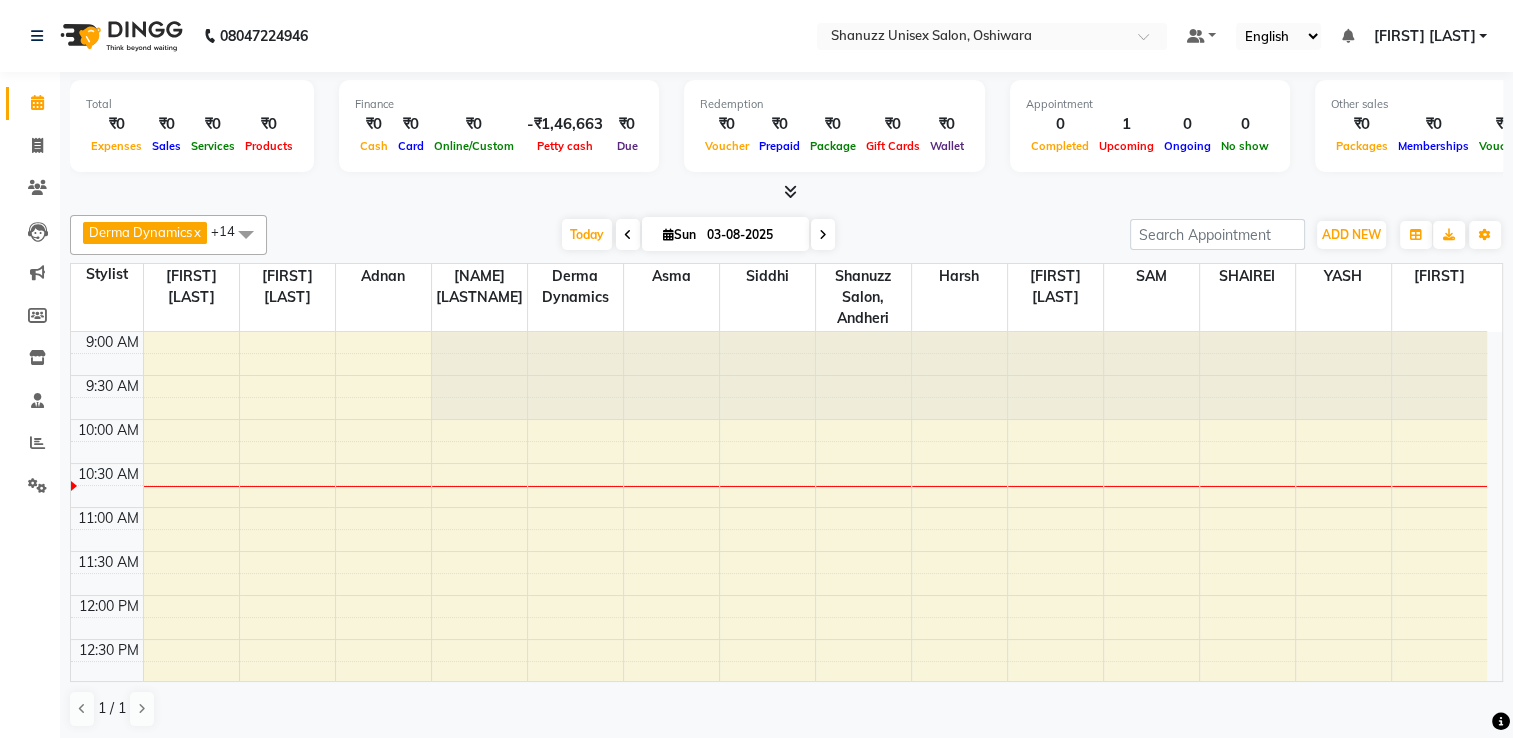 click at bounding box center (823, 234) 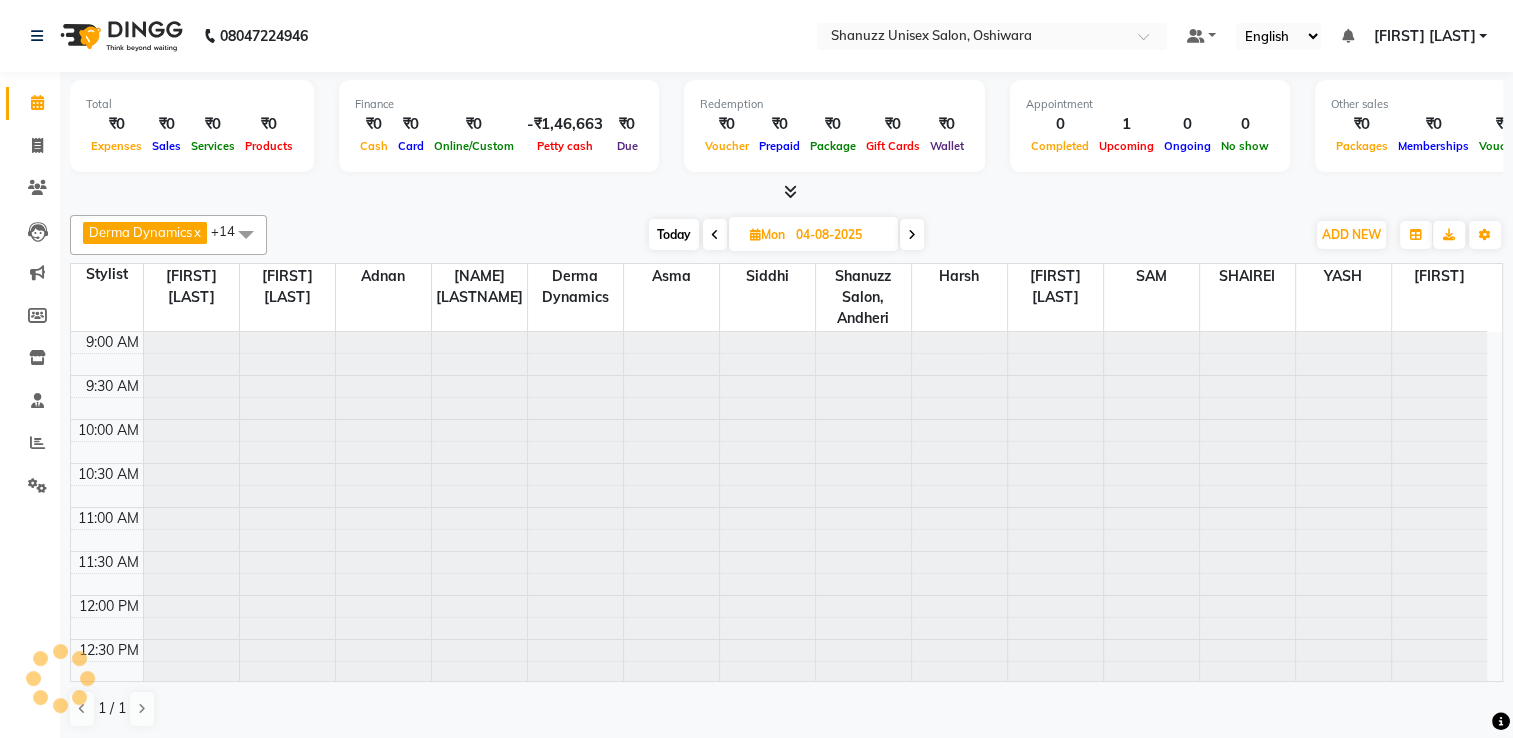 scroll, scrollTop: 88, scrollLeft: 0, axis: vertical 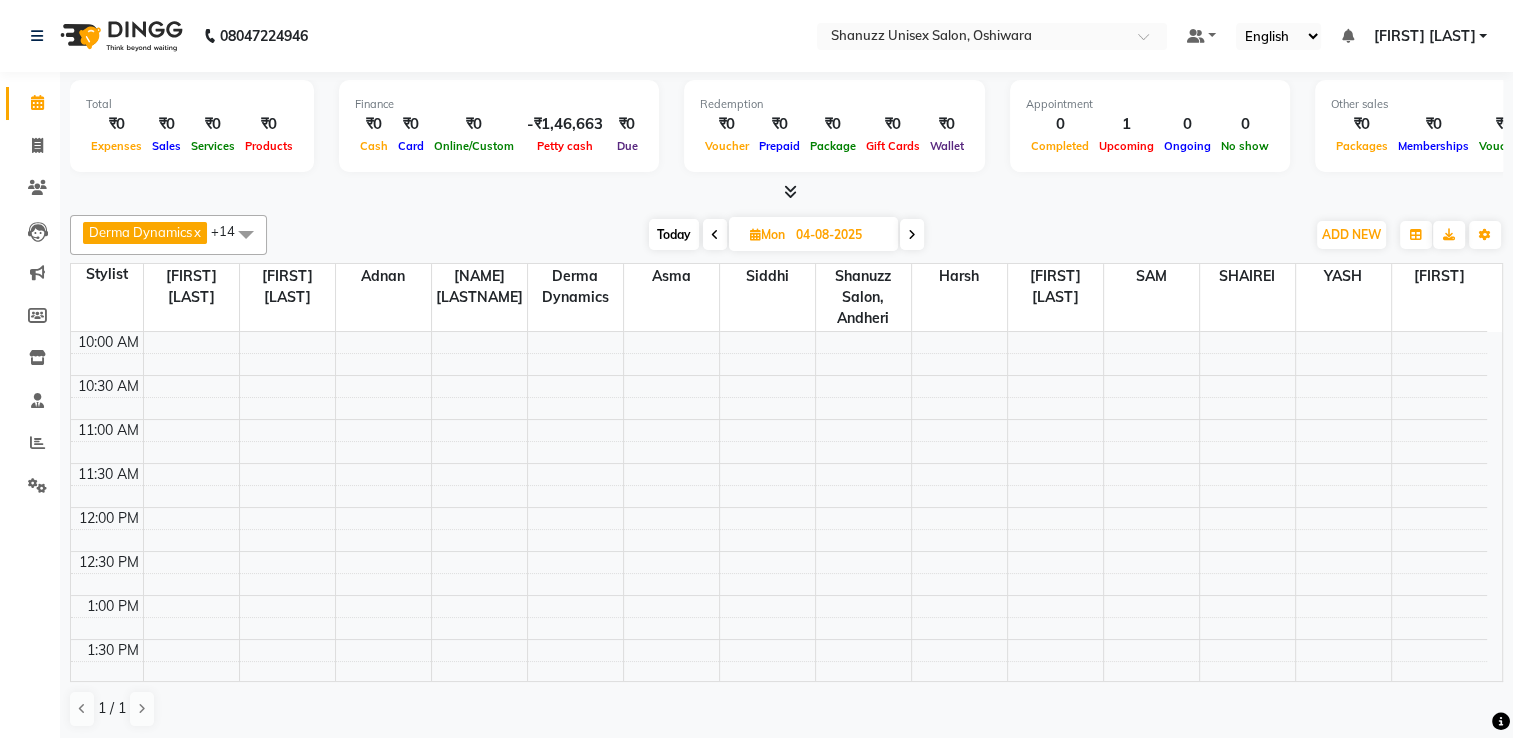 click at bounding box center (912, 235) 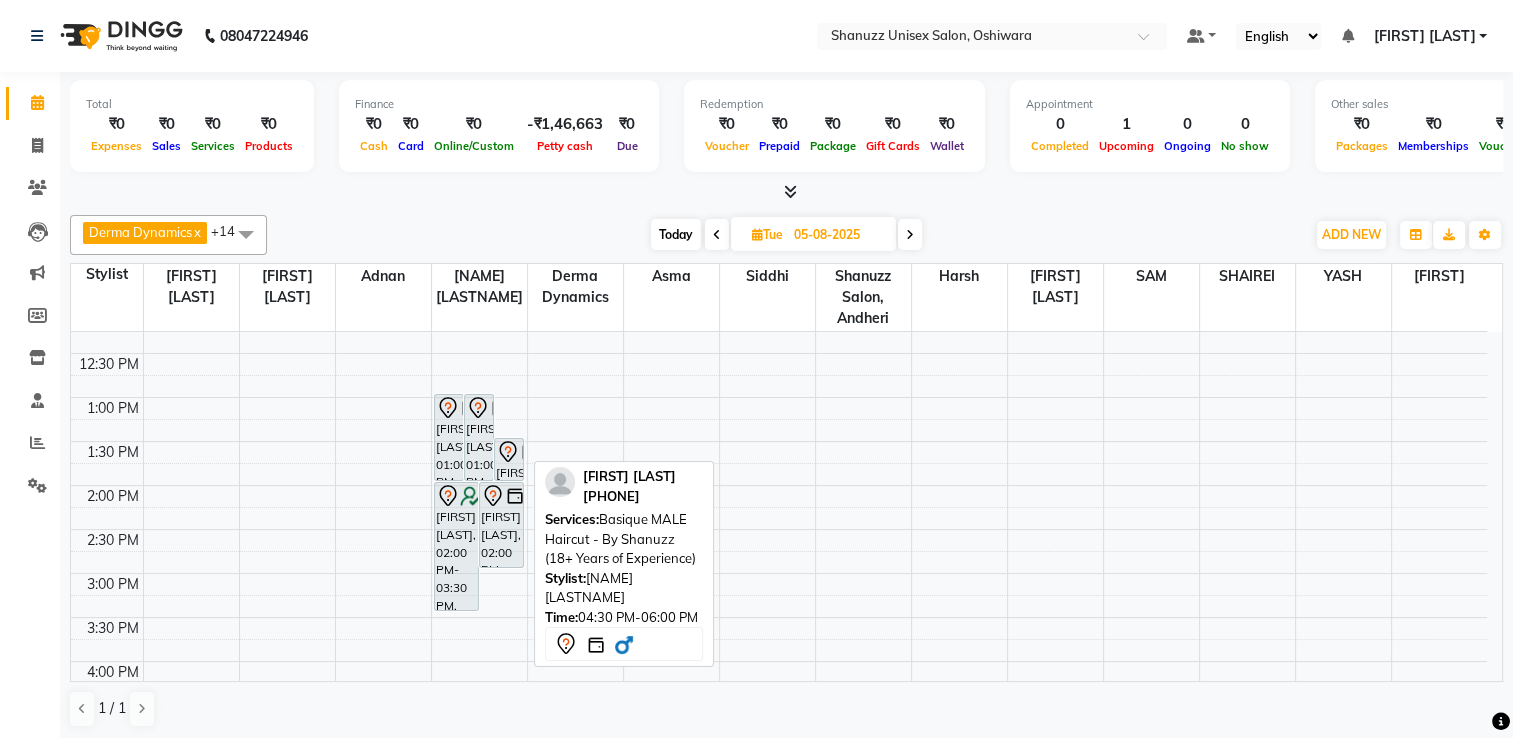 scroll, scrollTop: 283, scrollLeft: 0, axis: vertical 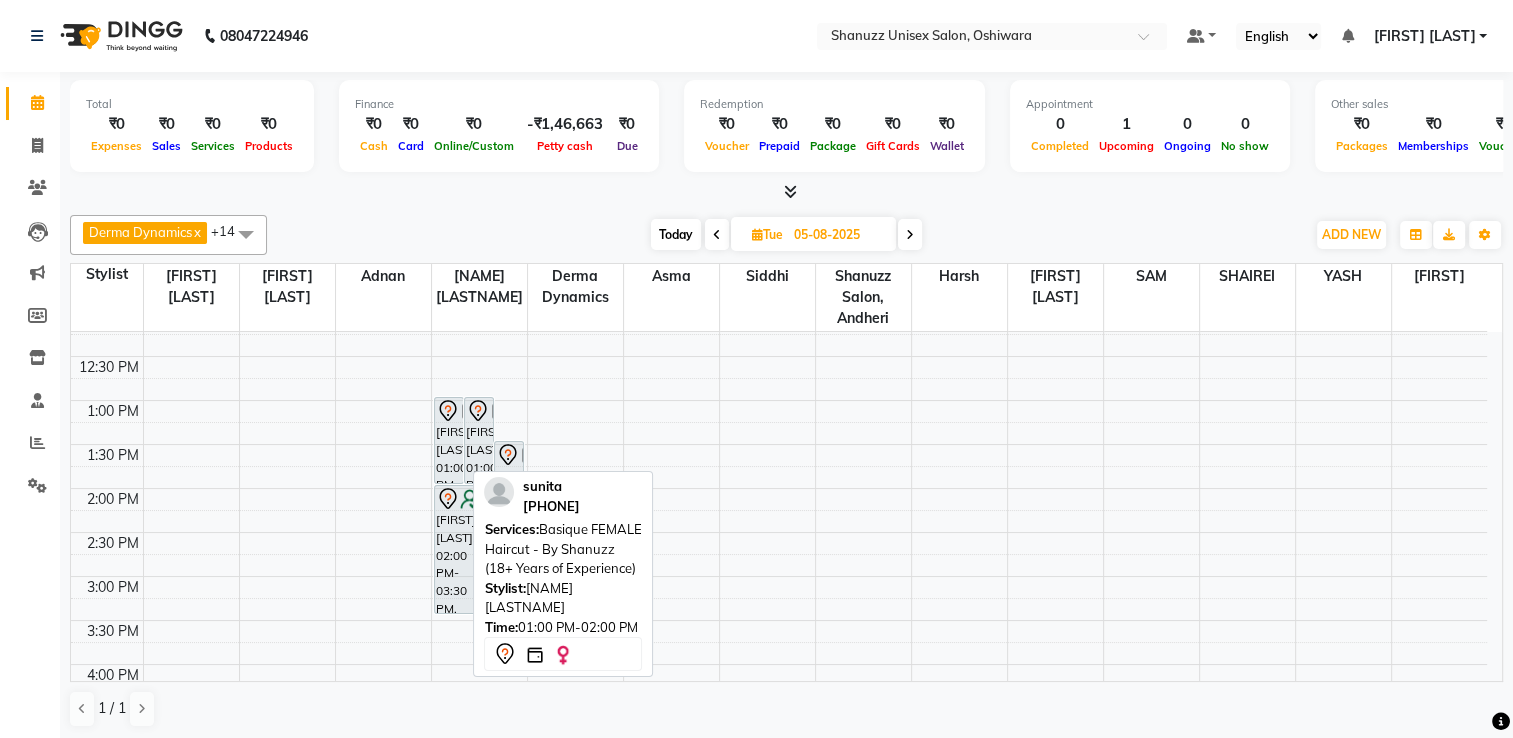 click on "sunitanull, 01:00 PM-02:00 PM, Basique FEMALE Haircut - By Shanuzz (18+ Years of Experience)" at bounding box center (449, 440) 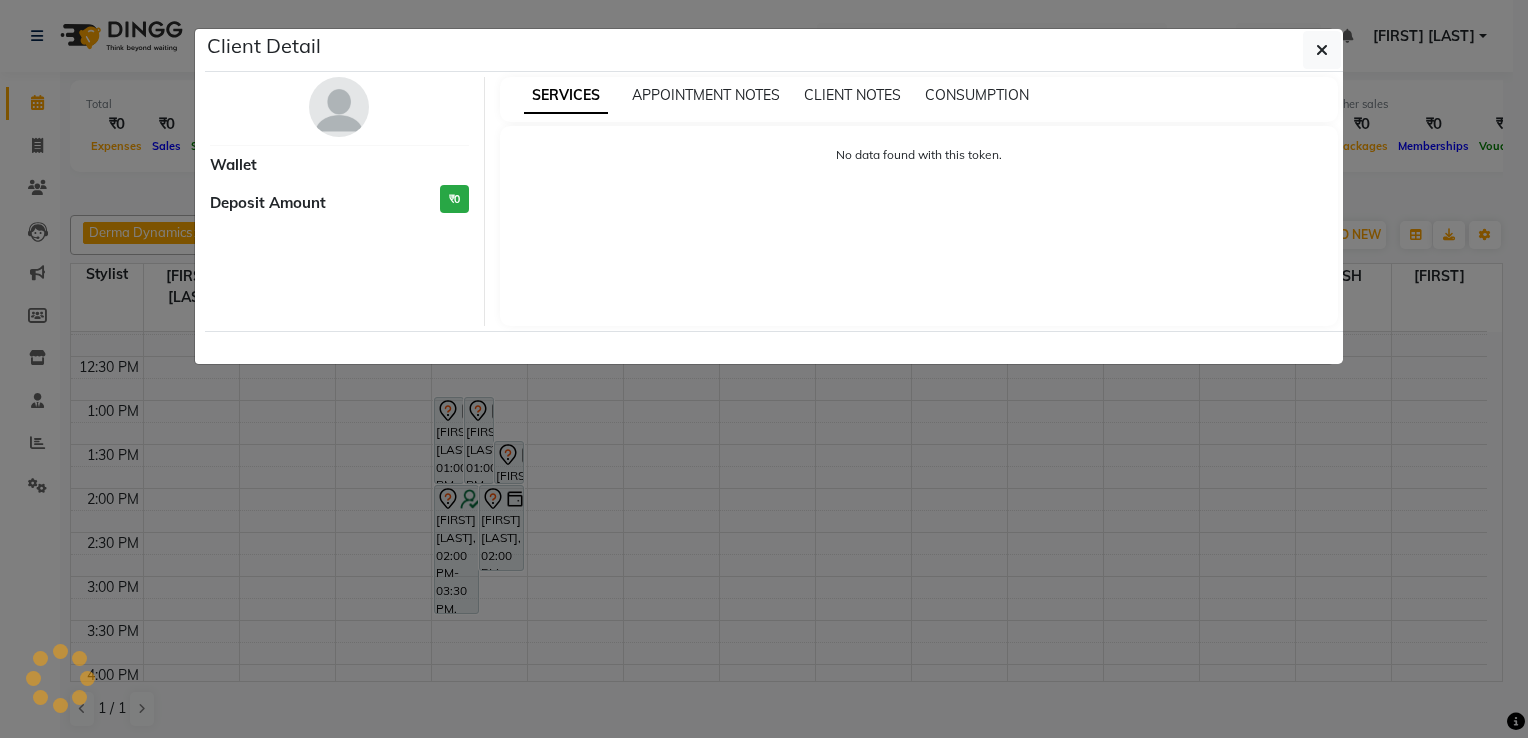 select on "7" 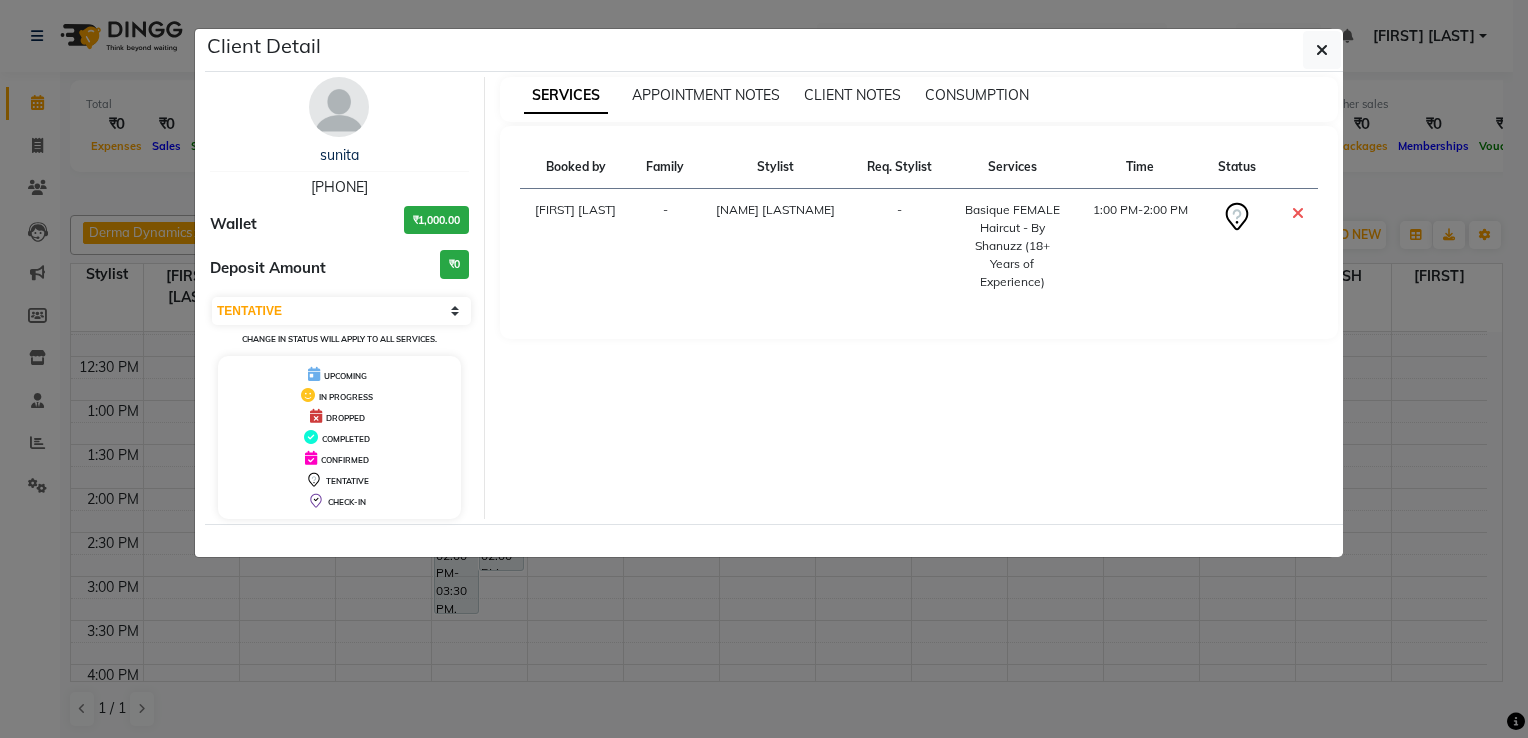 click on "Client Detail  sunita    9892790237 Wallet ₹1,000.00 Deposit Amount  ₹0  Select CONFIRMED TENTATIVE Change in status will apply to all services. UPCOMING IN PROGRESS DROPPED COMPLETED CONFIRMED TENTATIVE CHECK-IN SERVICES APPOINTMENT NOTES CLIENT NOTES CONSUMPTION Booked by Family Stylist Req. Stylist Services Time Status  Tanishka Panchal  - Shanu Sir (F) -  Basique FEMALE Haircut - By Shanuzz (18+ Years of Experience)   1:00 PM-2:00 PM" 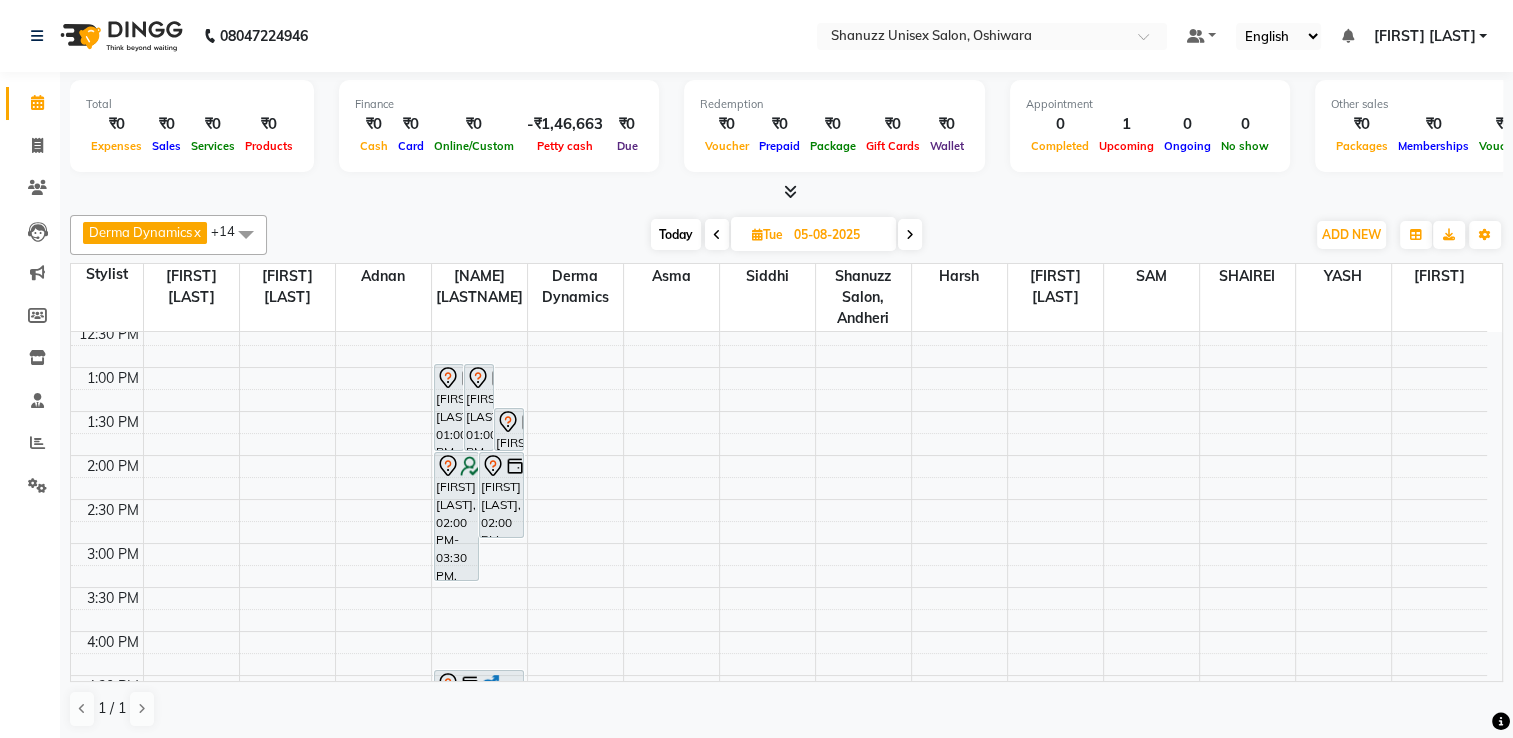 scroll, scrollTop: 316, scrollLeft: 0, axis: vertical 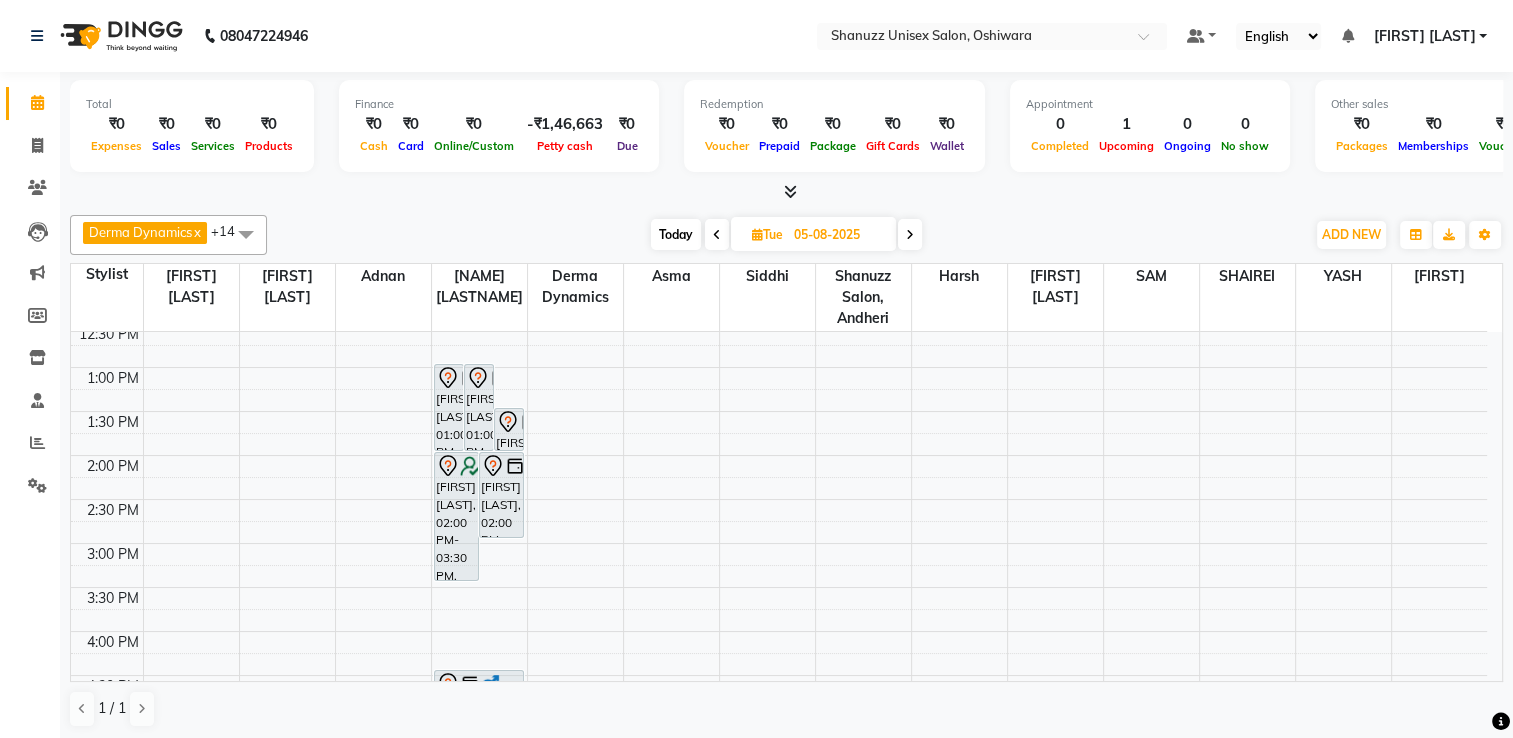 click at bounding box center [717, 234] 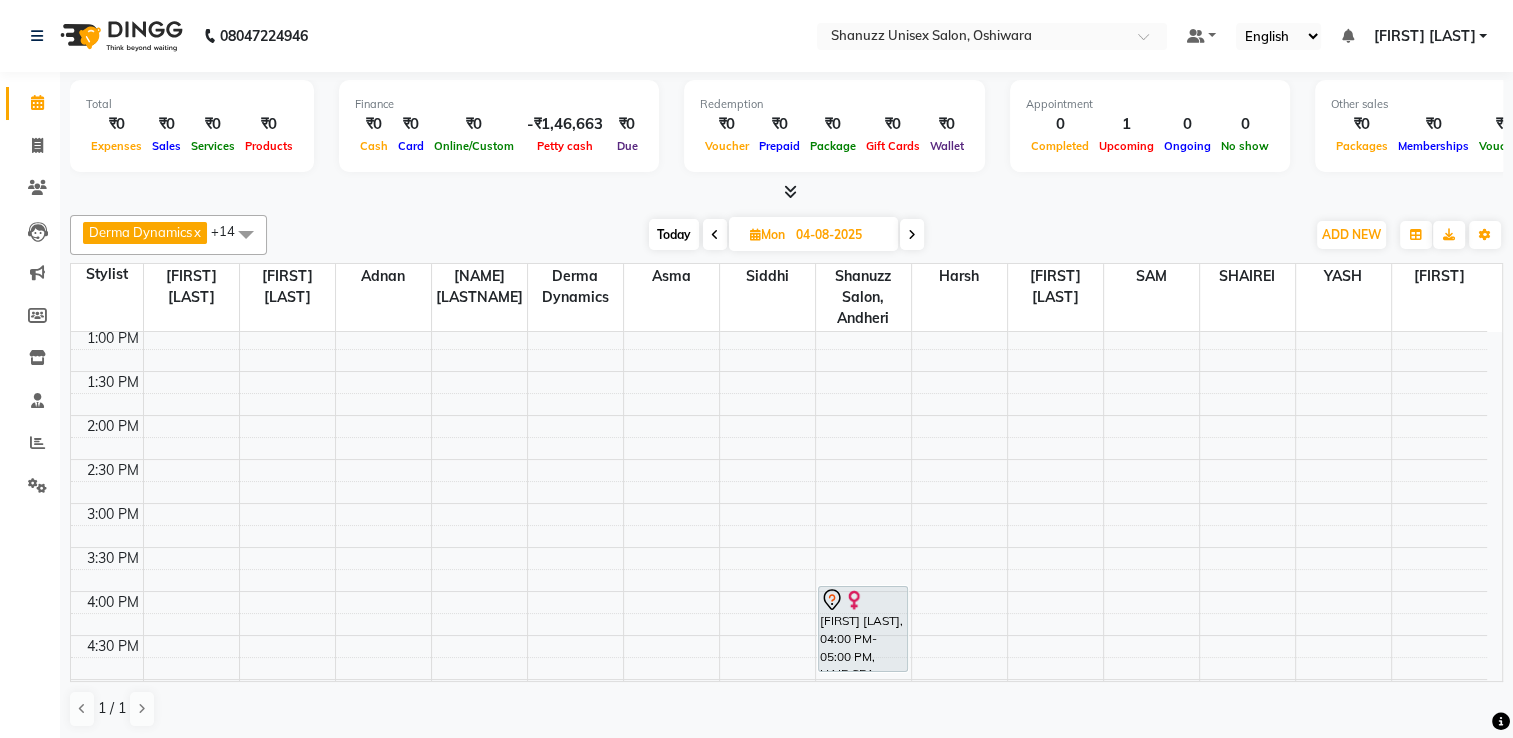 scroll, scrollTop: 345, scrollLeft: 0, axis: vertical 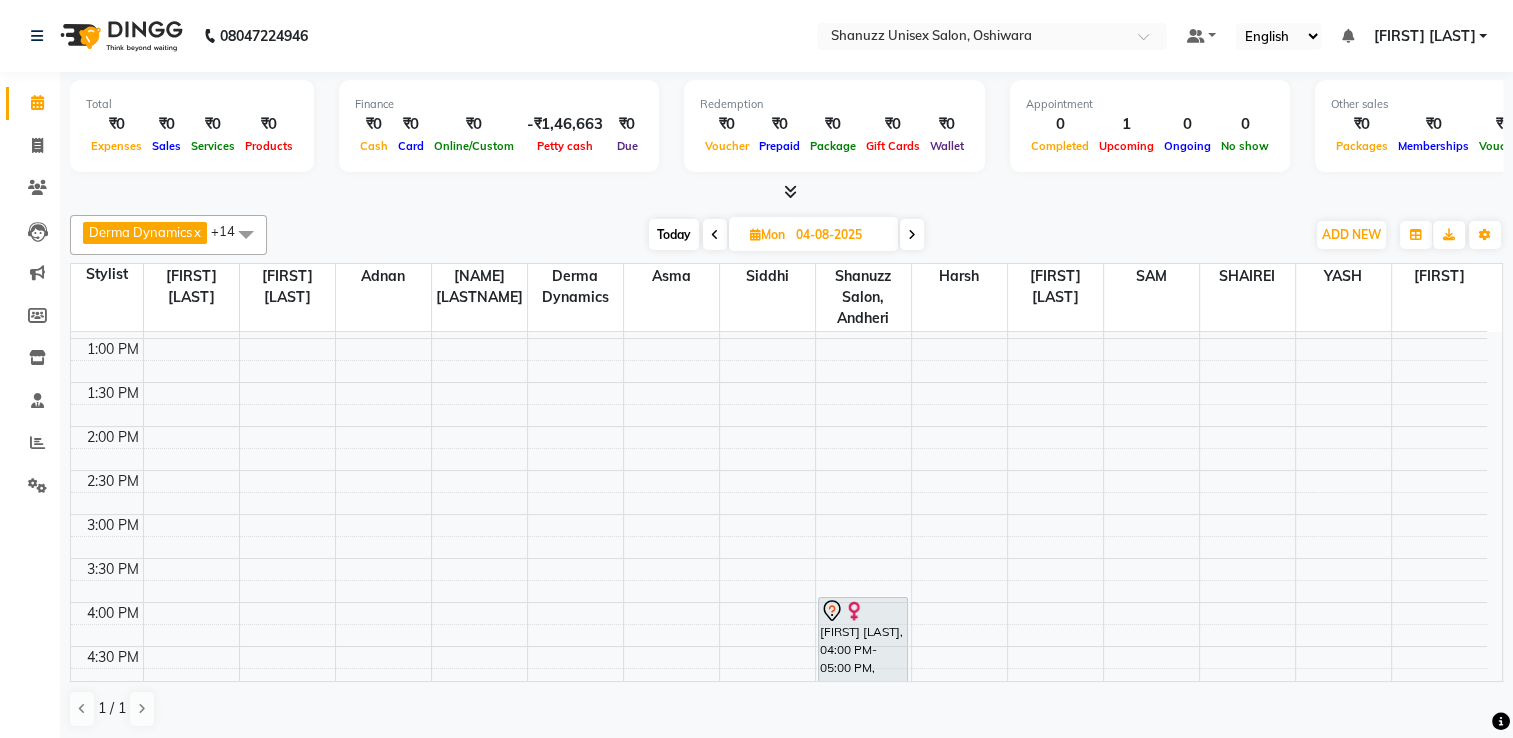 click at bounding box center [715, 234] 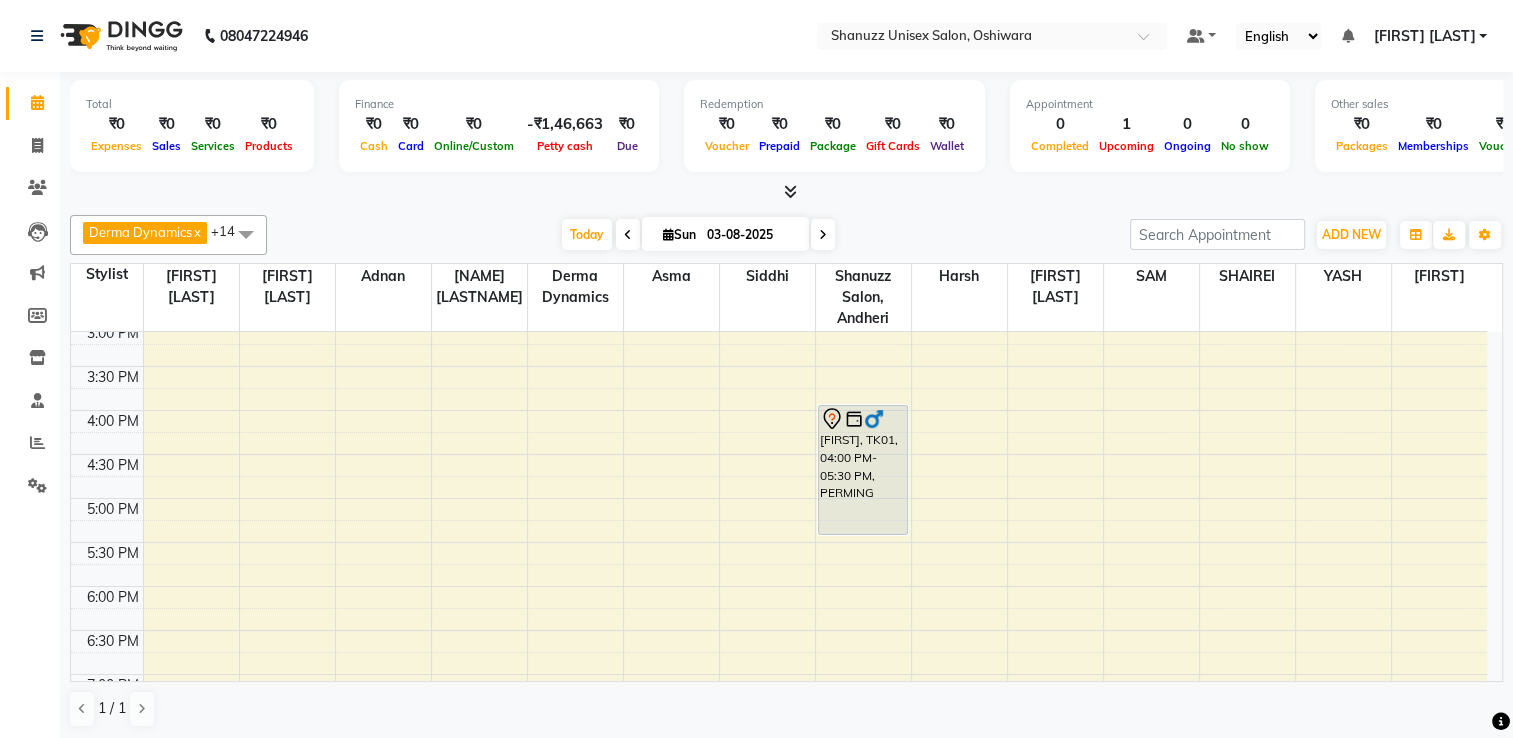 scroll, scrollTop: 535, scrollLeft: 0, axis: vertical 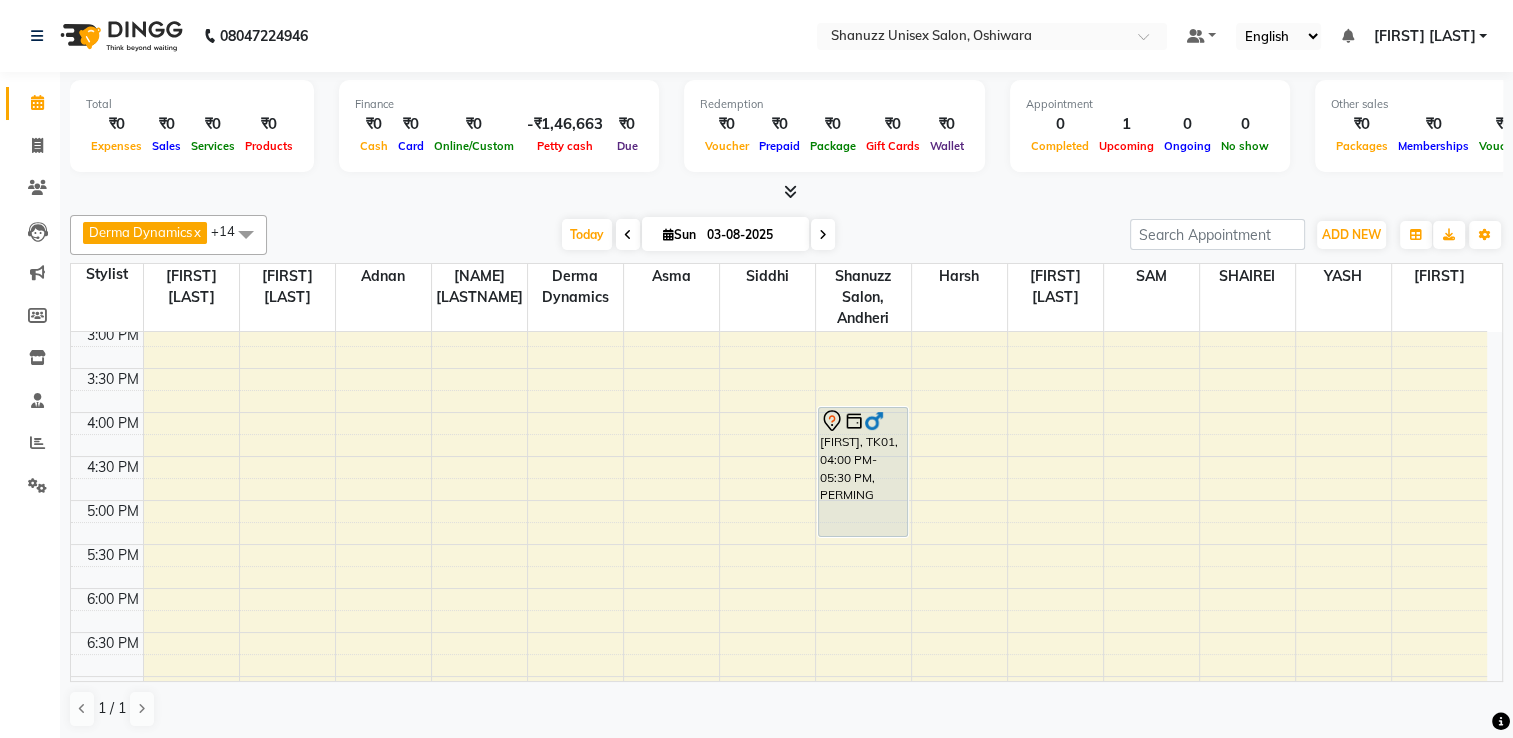 click at bounding box center (823, 234) 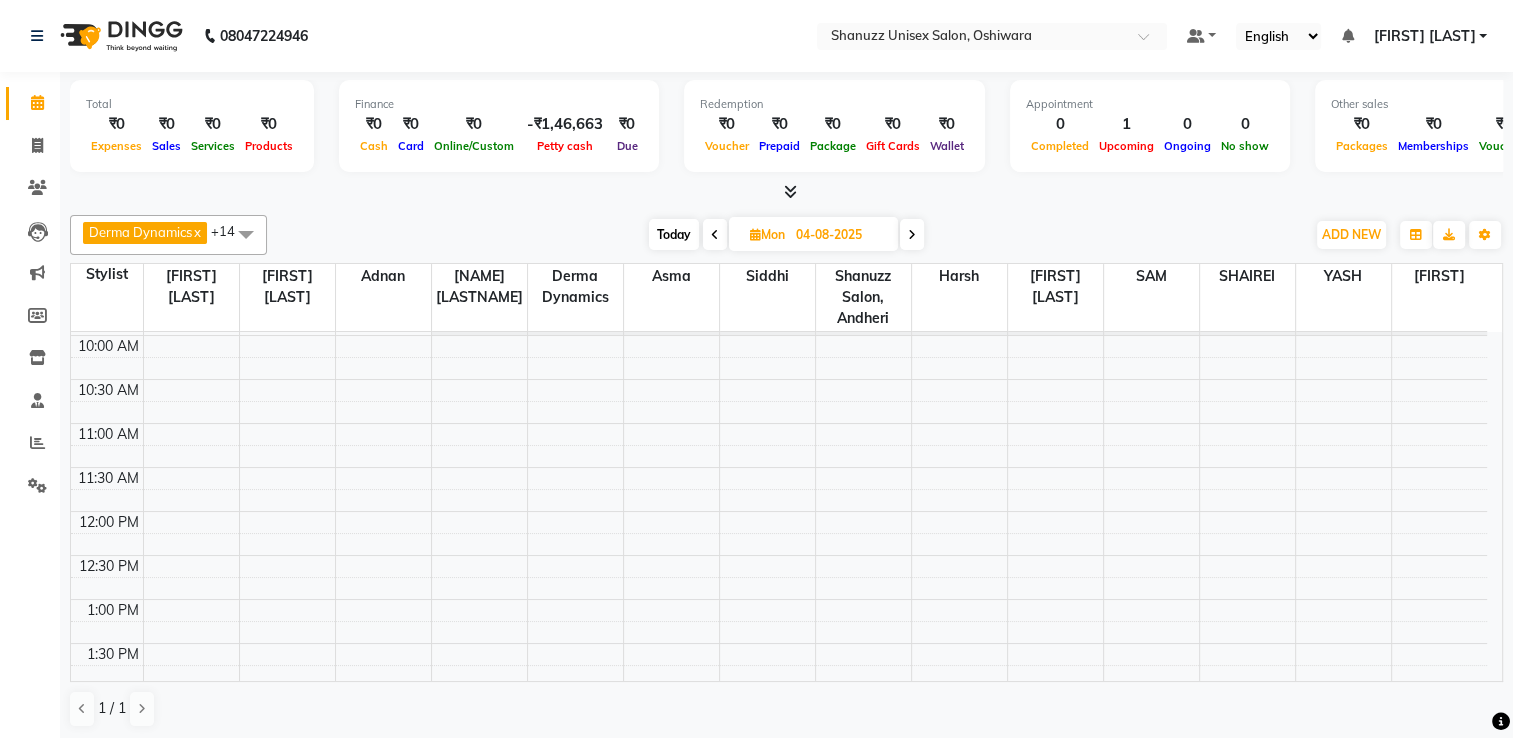 scroll, scrollTop: 0, scrollLeft: 0, axis: both 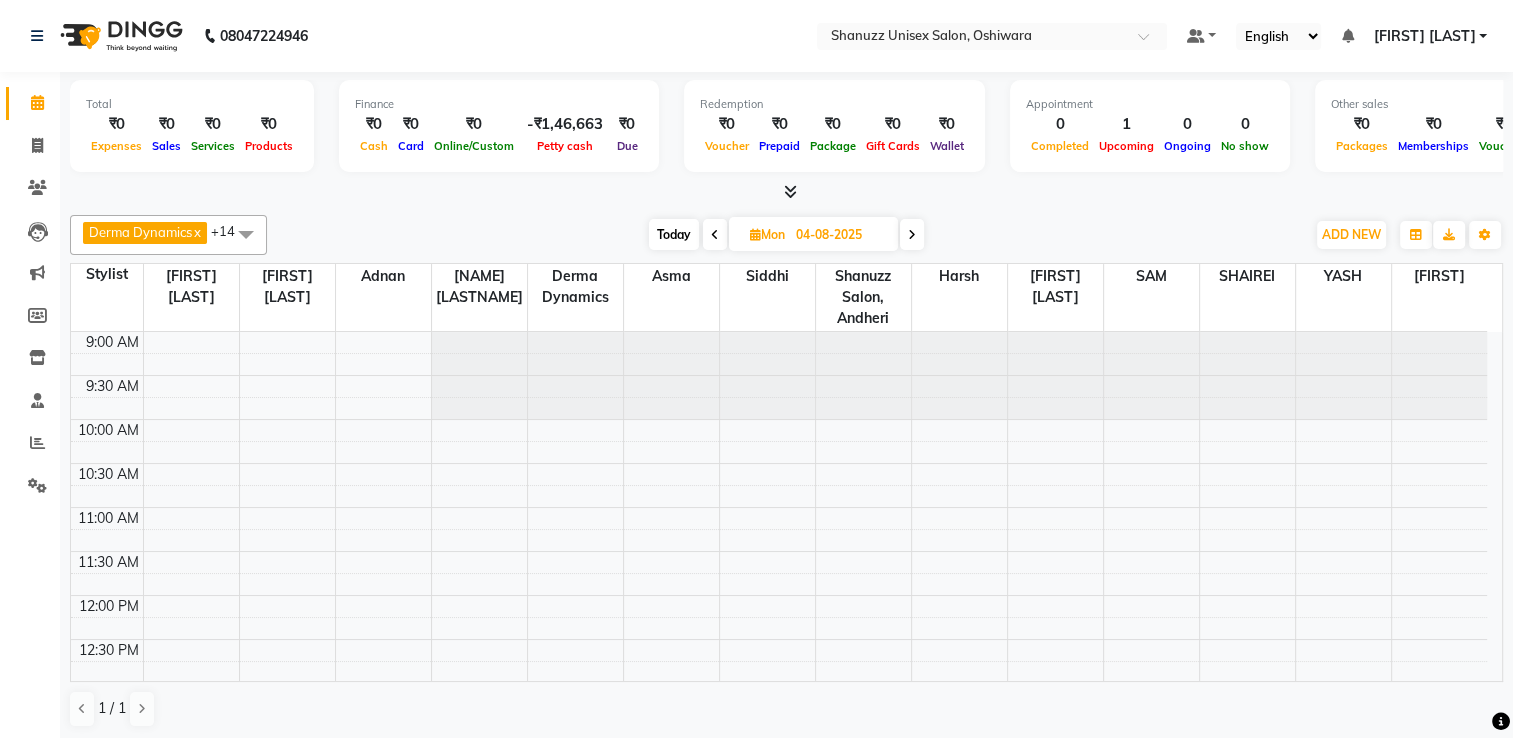 click at bounding box center (912, 234) 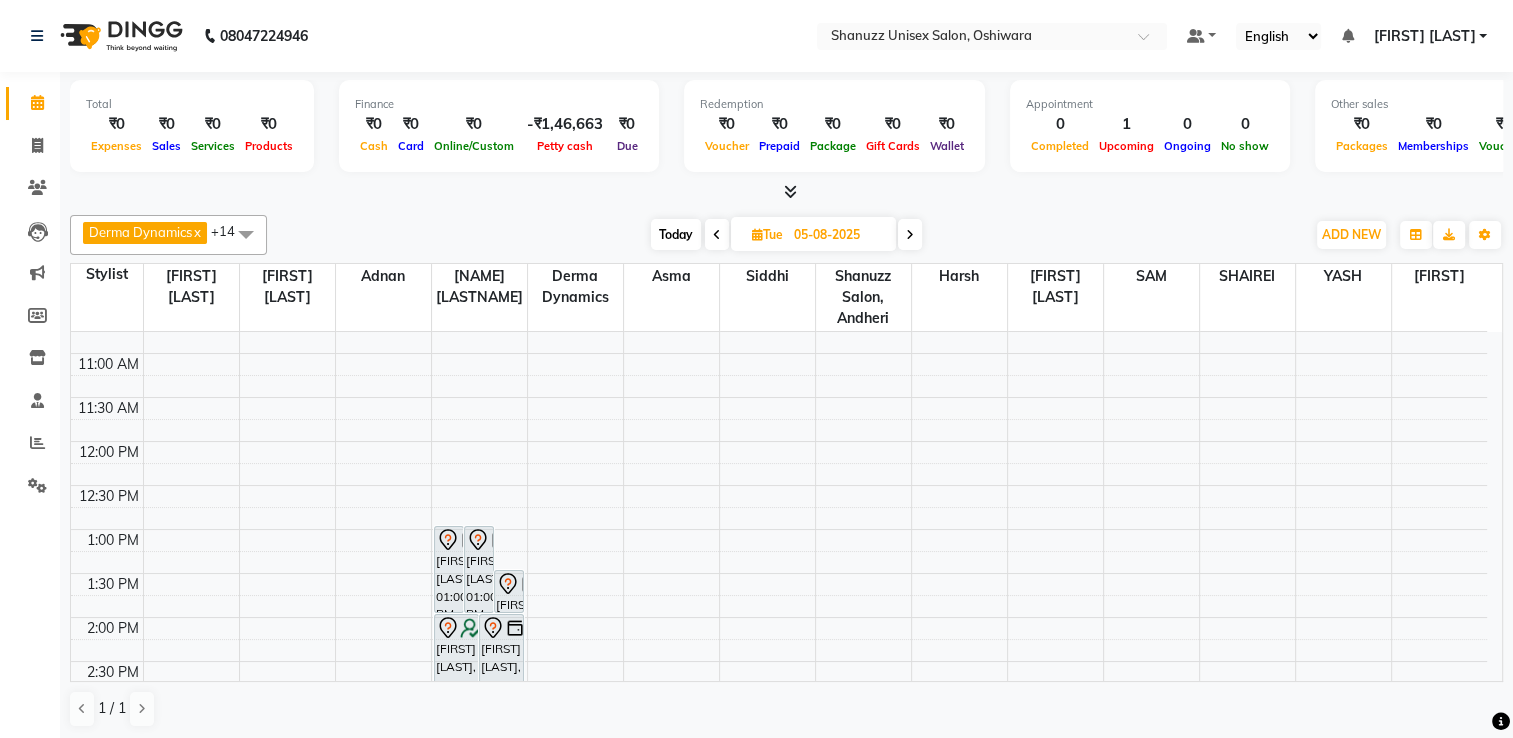 scroll, scrollTop: 155, scrollLeft: 0, axis: vertical 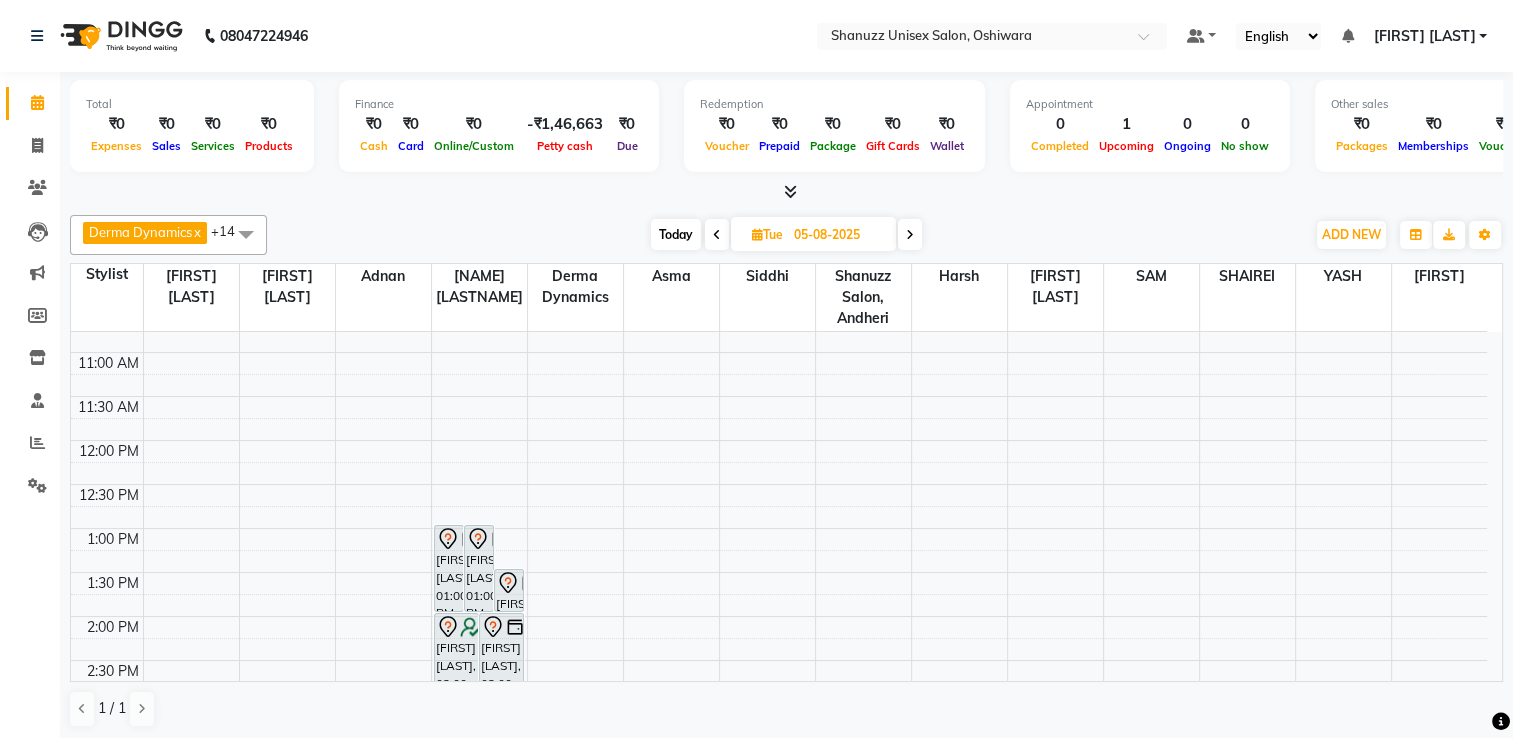 click on "Today" at bounding box center (676, 234) 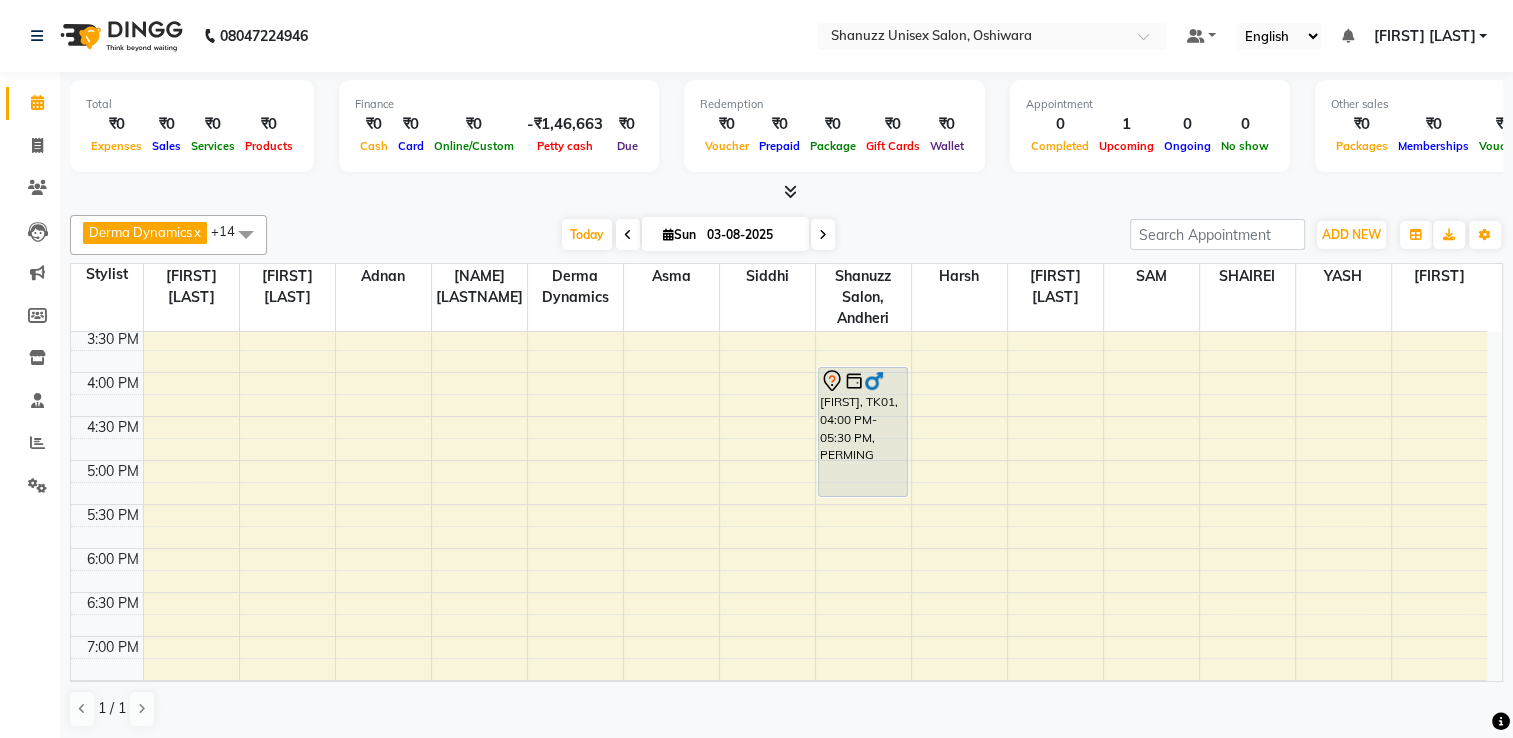 scroll, scrollTop: 576, scrollLeft: 0, axis: vertical 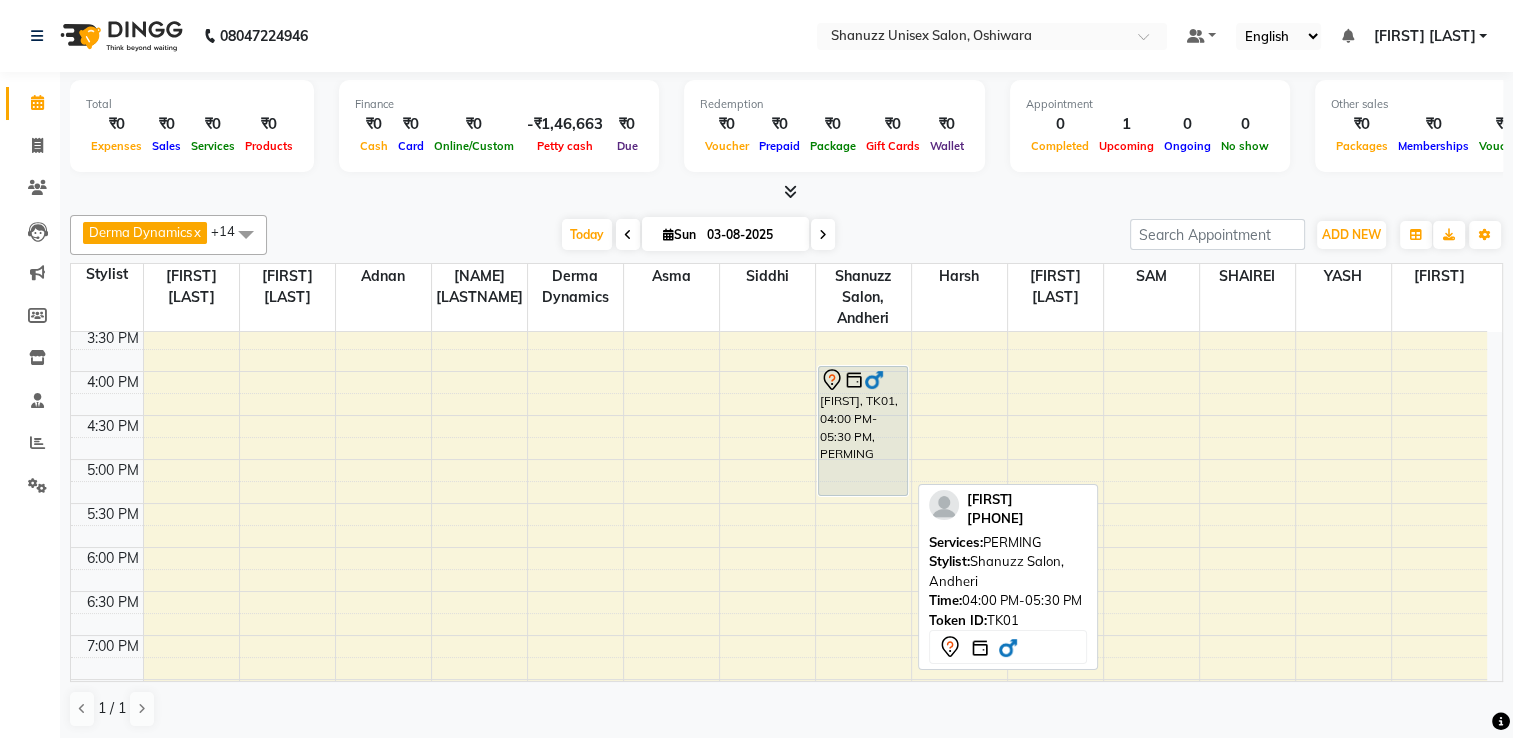 click on "PUNIT, TK01, 04:00 PM-05:30 PM, PERMING" at bounding box center [863, 431] 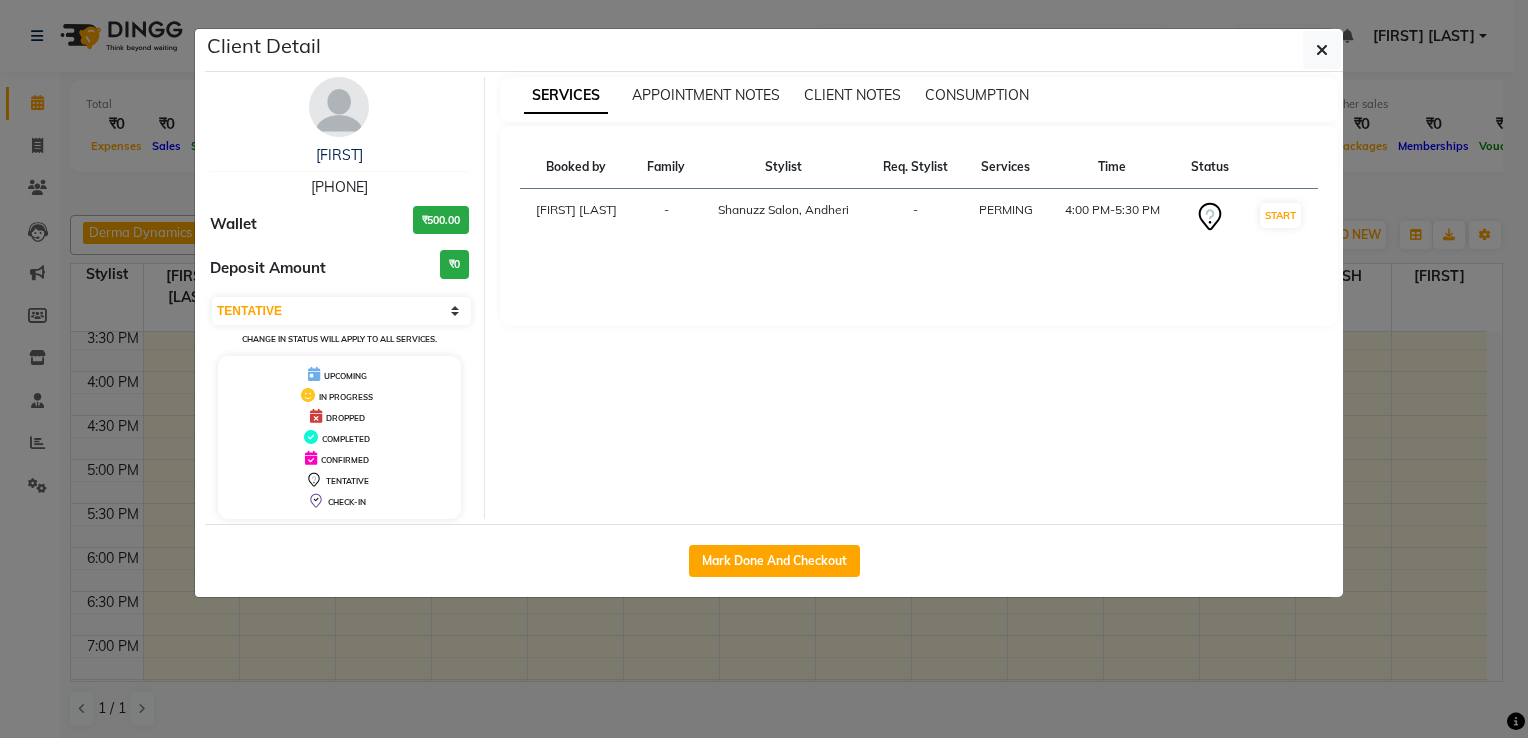 click on "Client Detail  PUNIT    9148972767 Wallet ₹500.00 Deposit Amount  ₹0  Select IN SERVICE CONFIRMED TENTATIVE CHECK IN MARK DONE DROPPED UPCOMING Change in status will apply to all services. UPCOMING IN PROGRESS DROPPED COMPLETED CONFIRMED TENTATIVE CHECK-IN SERVICES APPOINTMENT NOTES CLIENT NOTES CONSUMPTION Booked by Family Stylist Req. Stylist Services Time Status  Tanishka Panchal  - Shanuzz Salon, Andheri -  PERMING    4:00 PM-5:30 PM   START   Mark Done And Checkout" 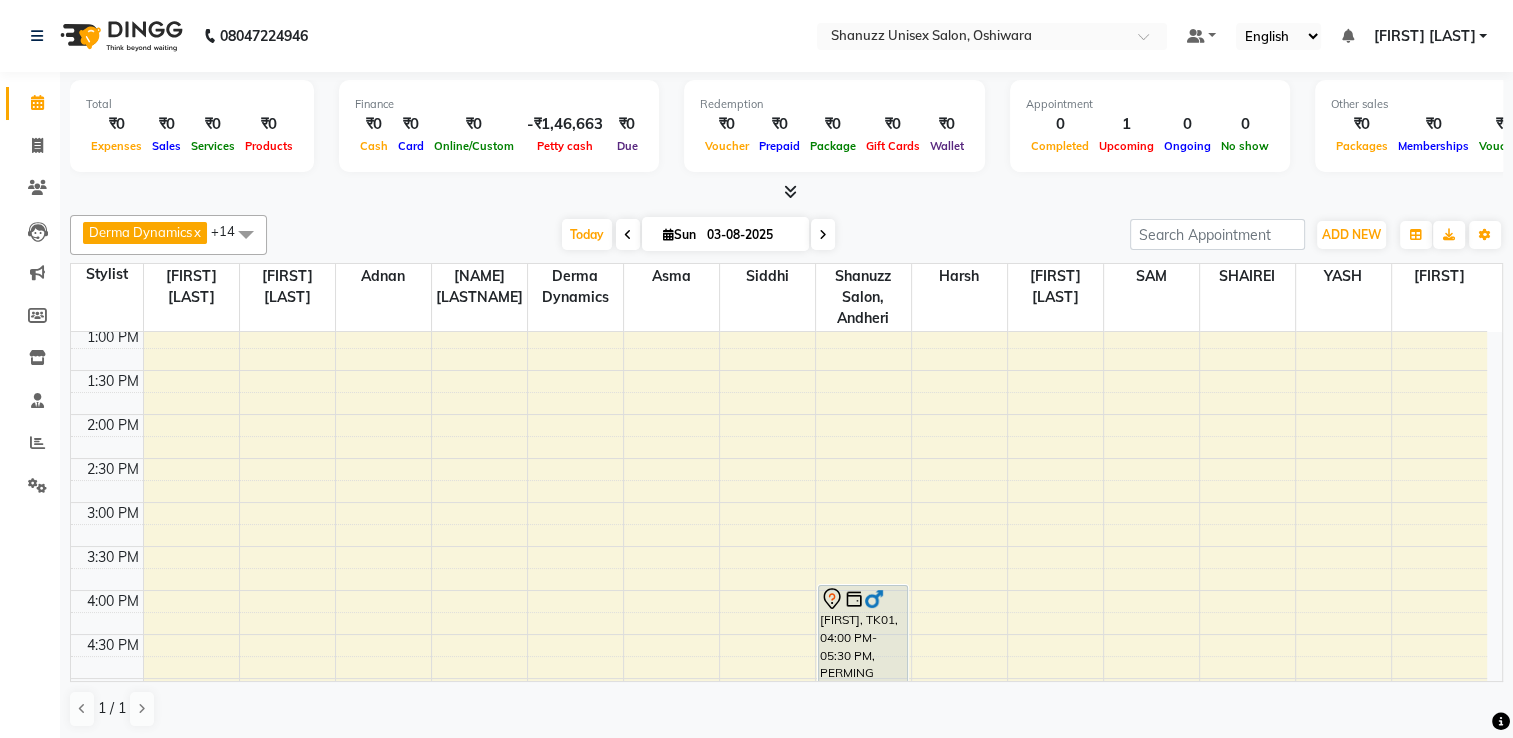 scroll, scrollTop: 358, scrollLeft: 0, axis: vertical 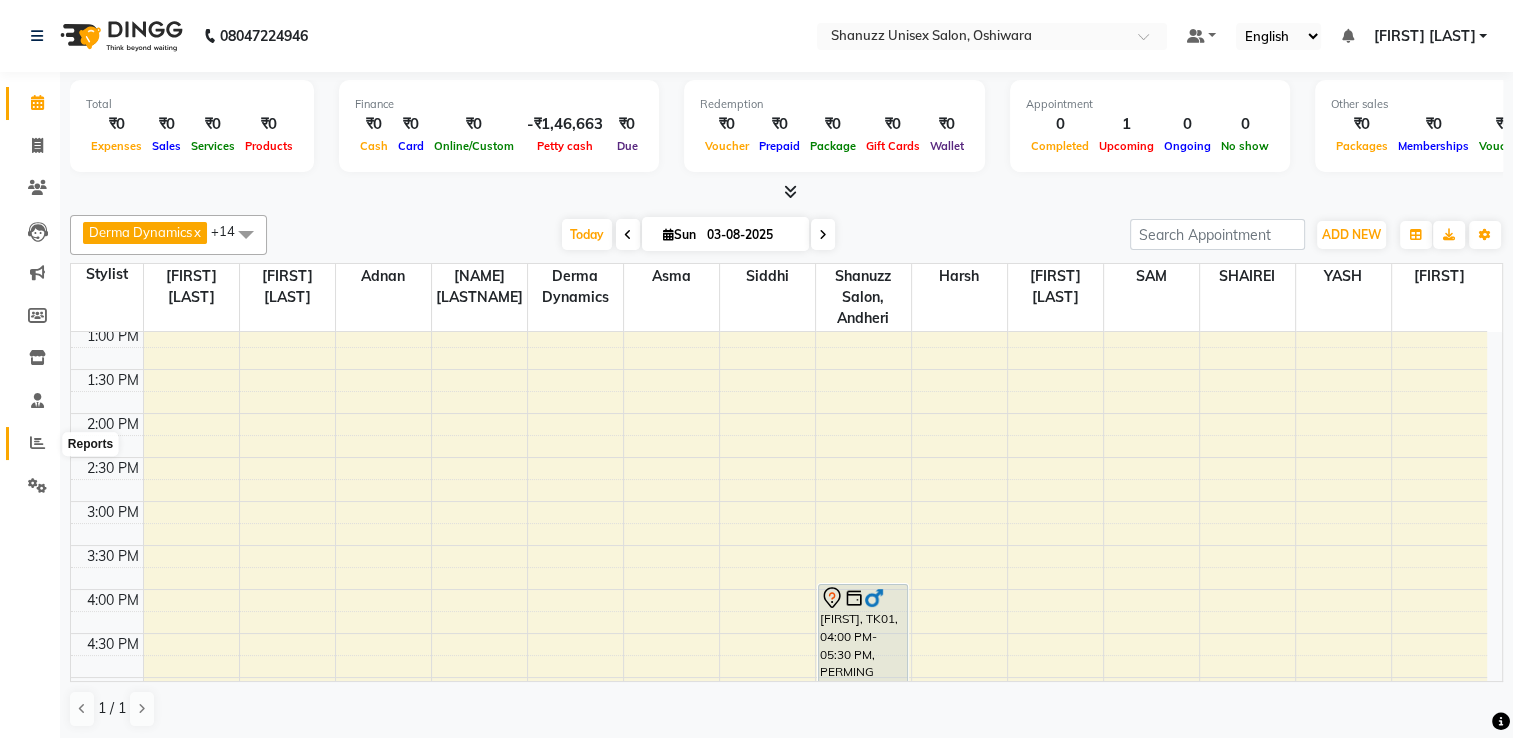 click 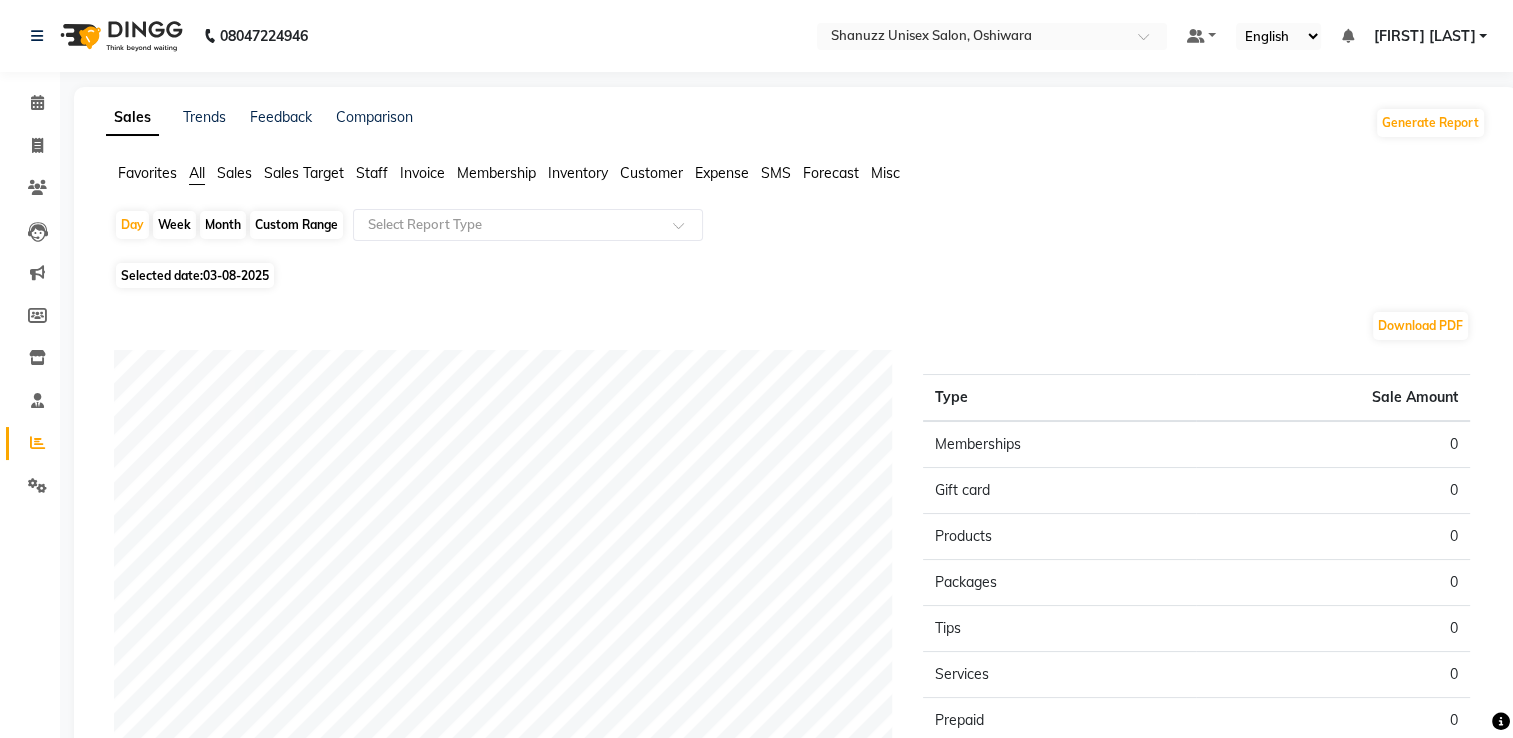 click on "Month" 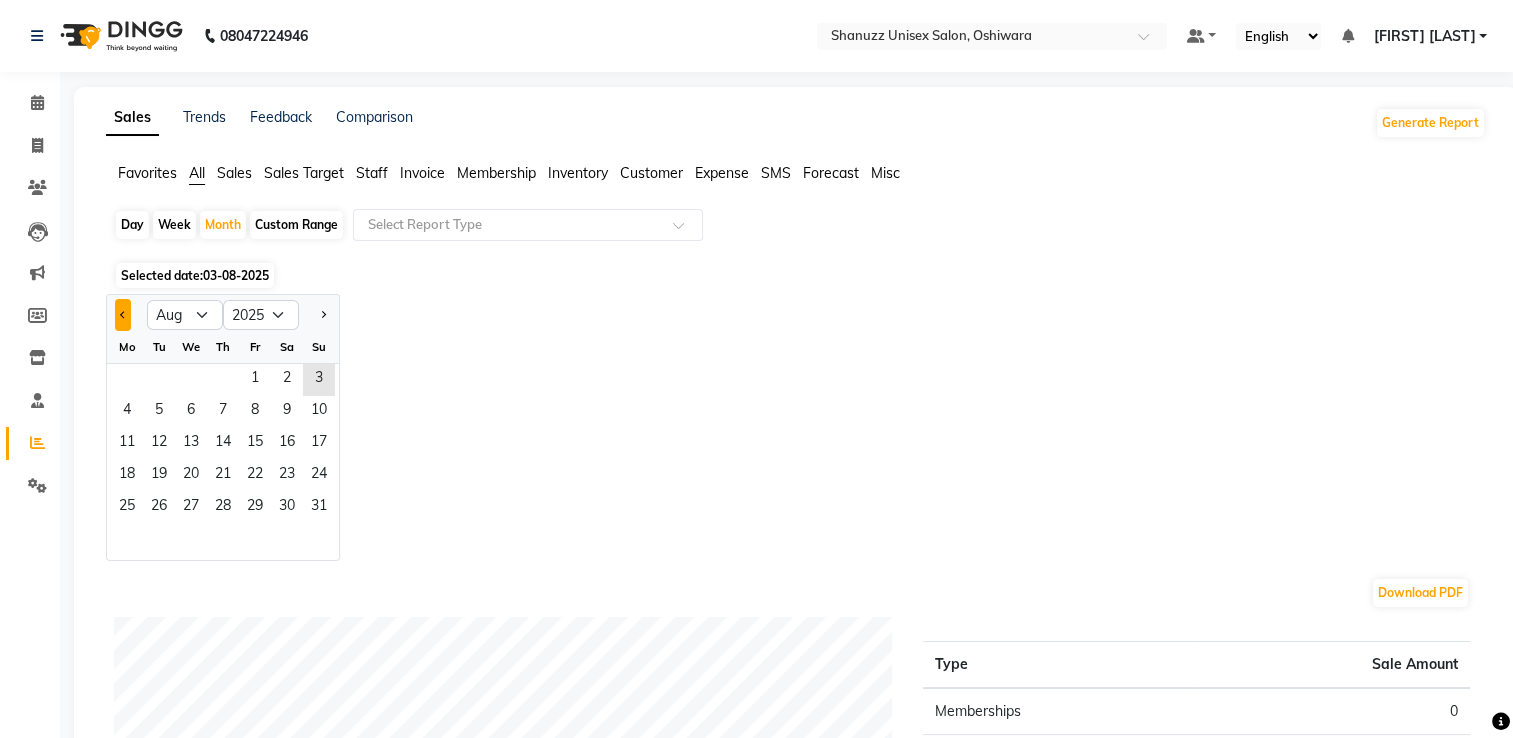 click 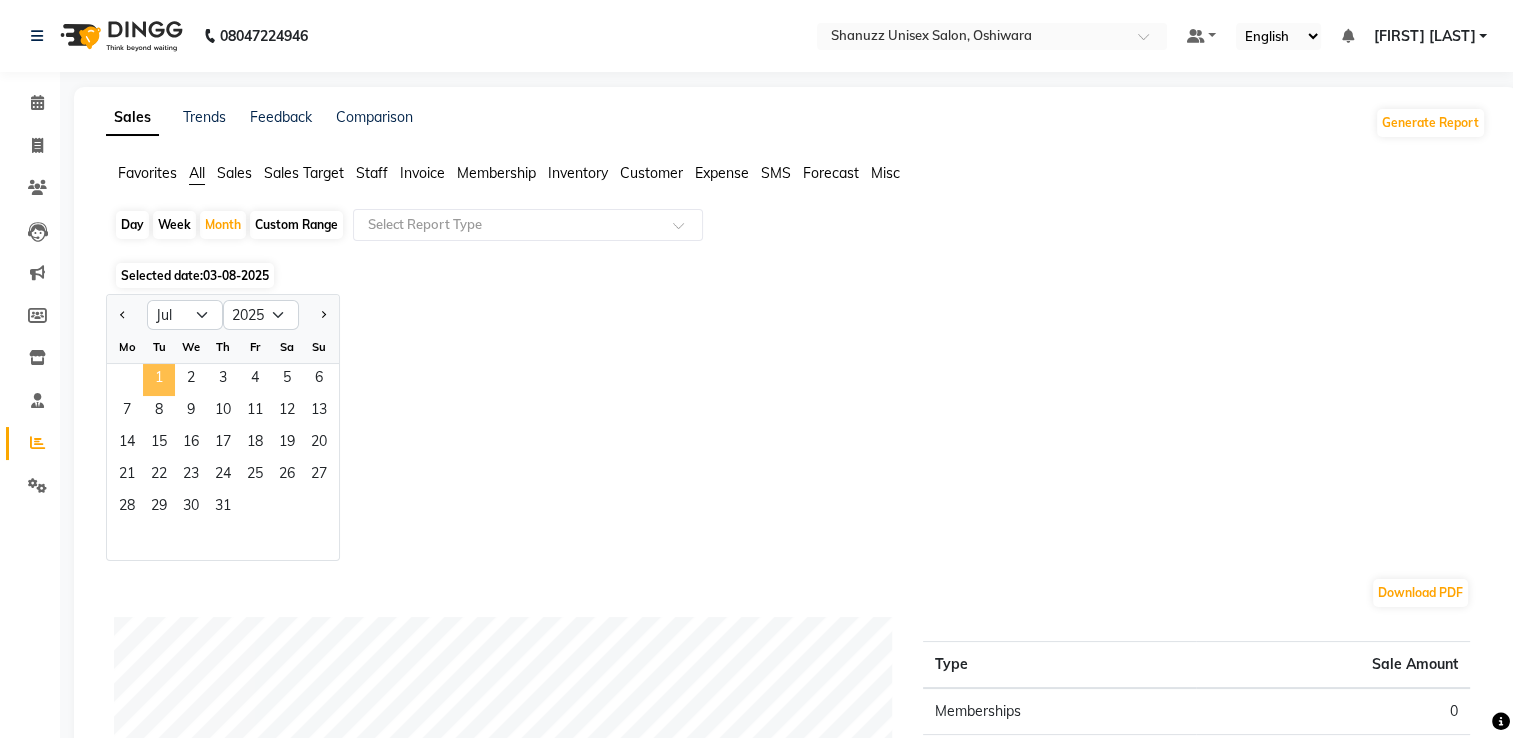 click on "1" 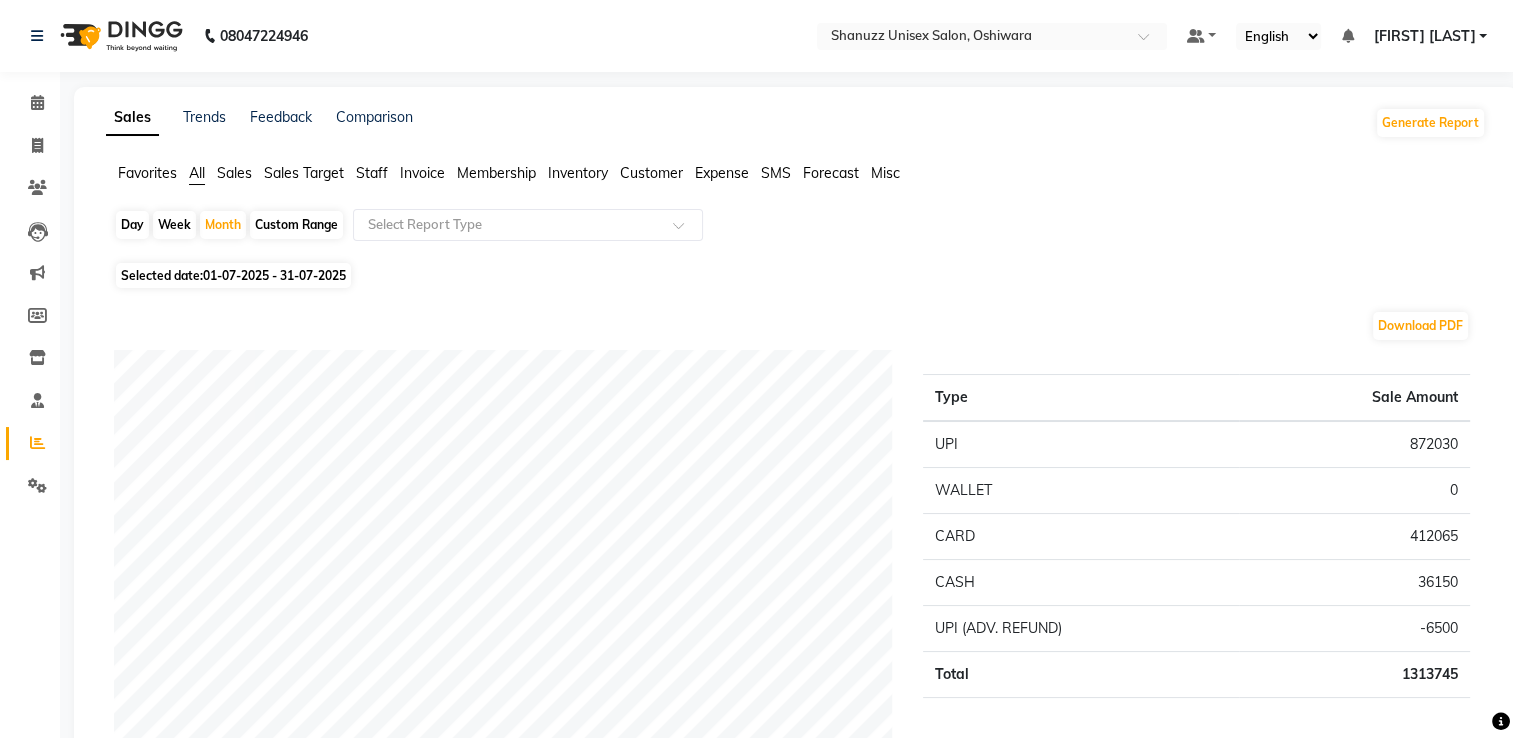 click on "Staff" 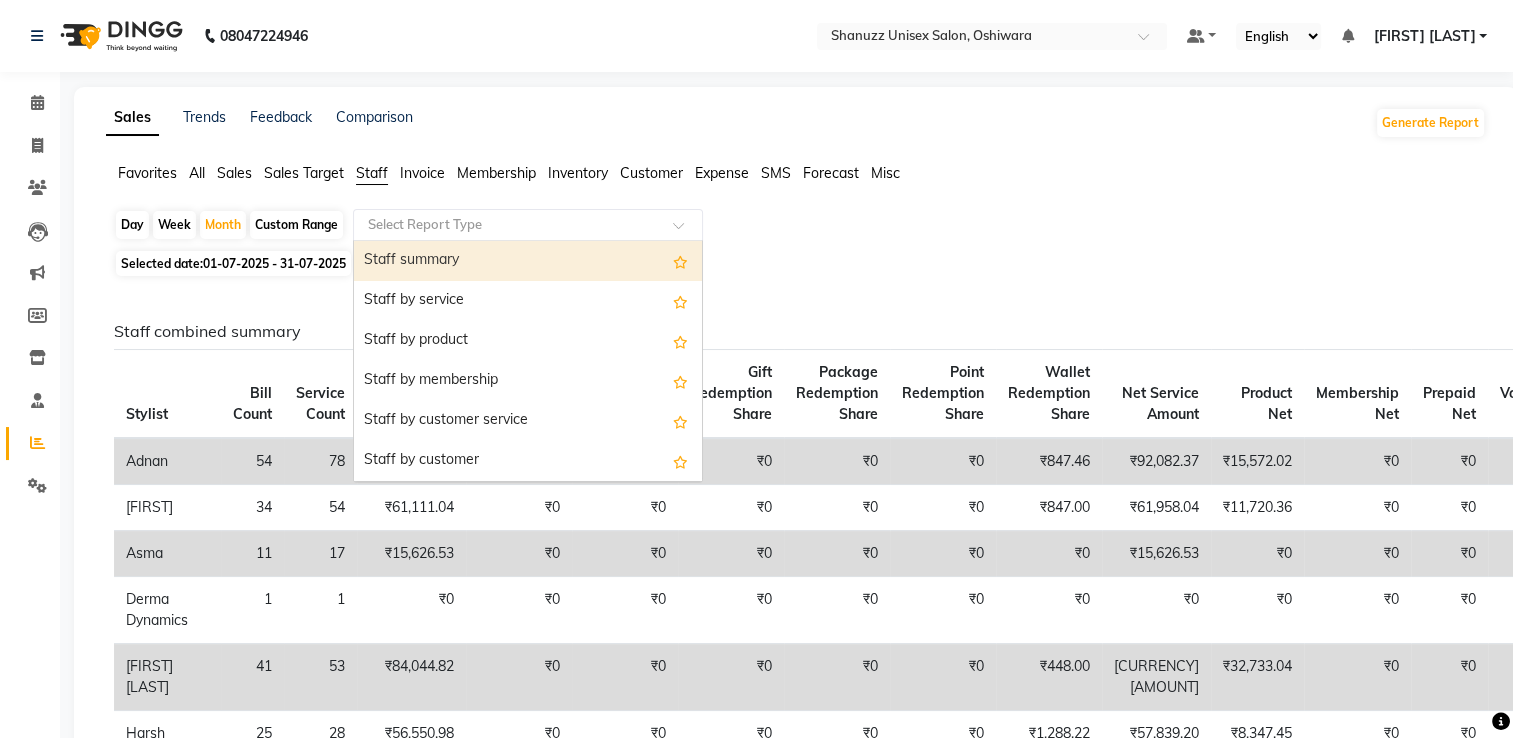 click 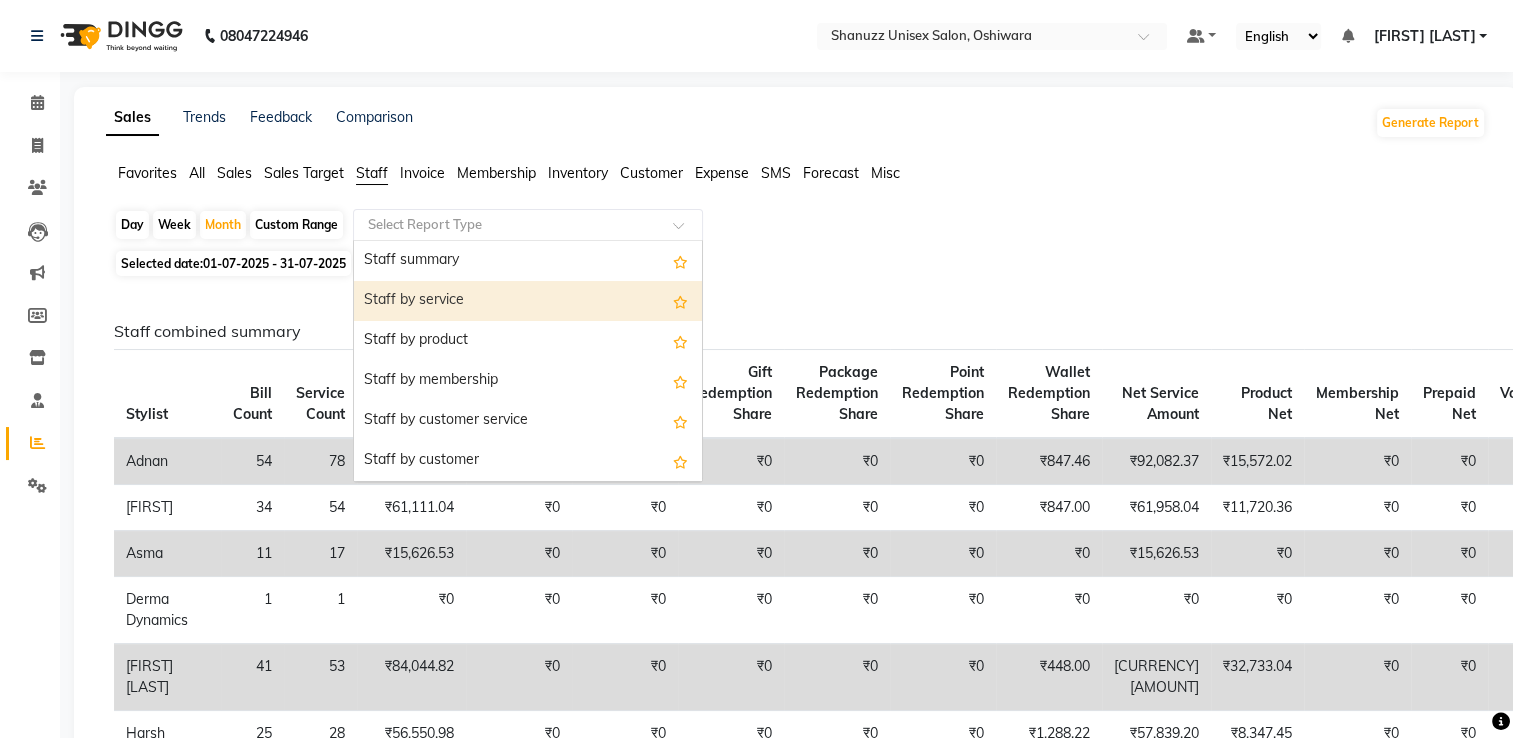 click on "Staff by service" at bounding box center [528, 301] 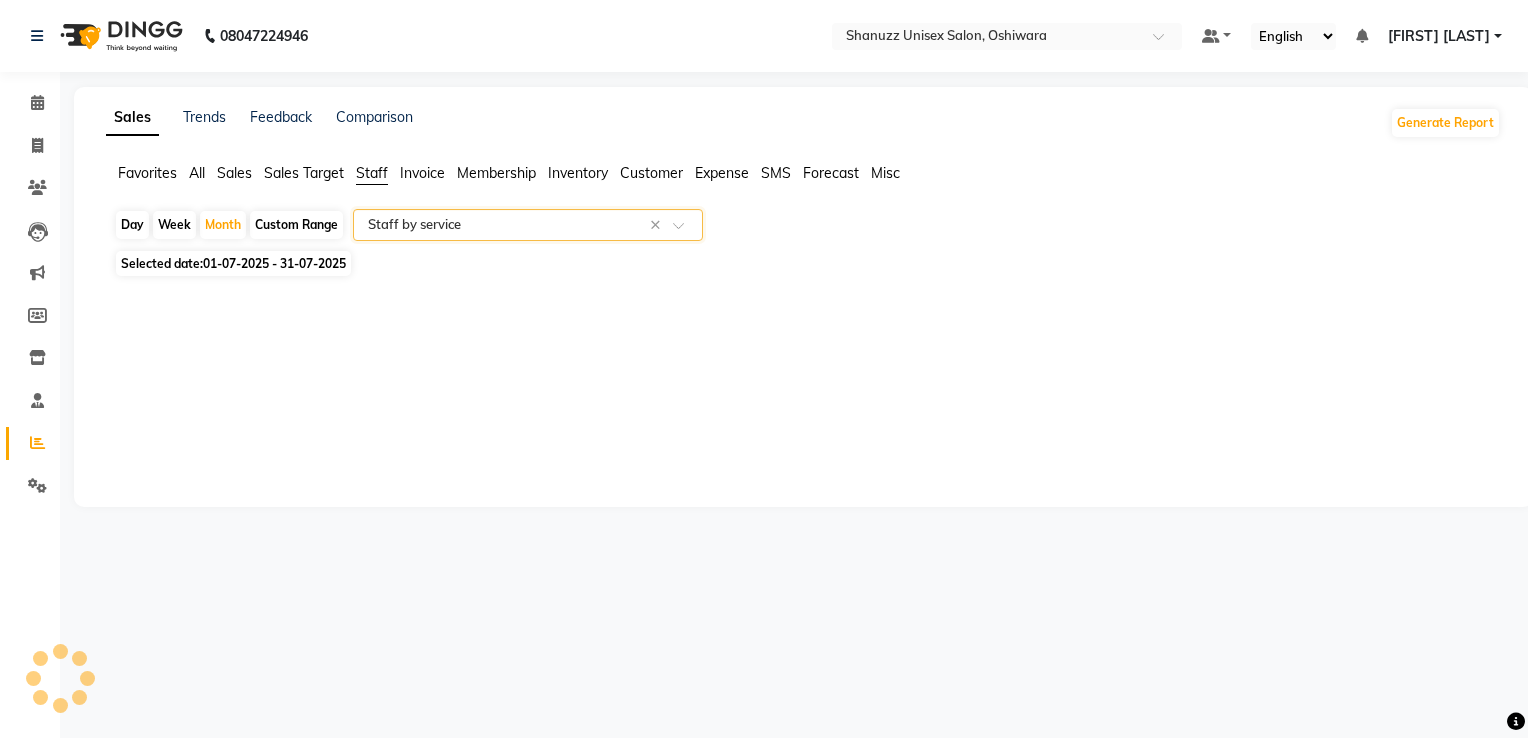select on "filtered_report" 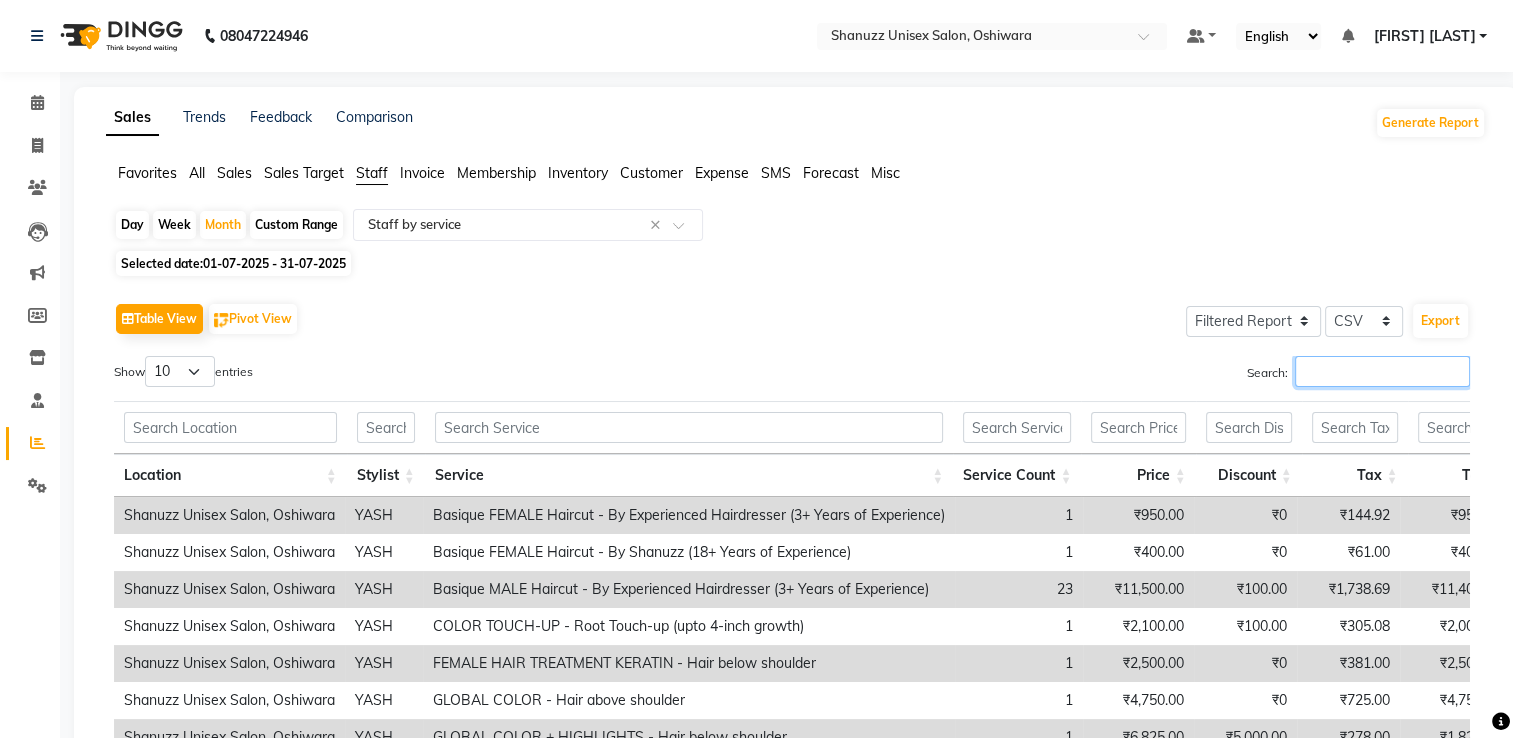 click on "Search:" at bounding box center [1382, 371] 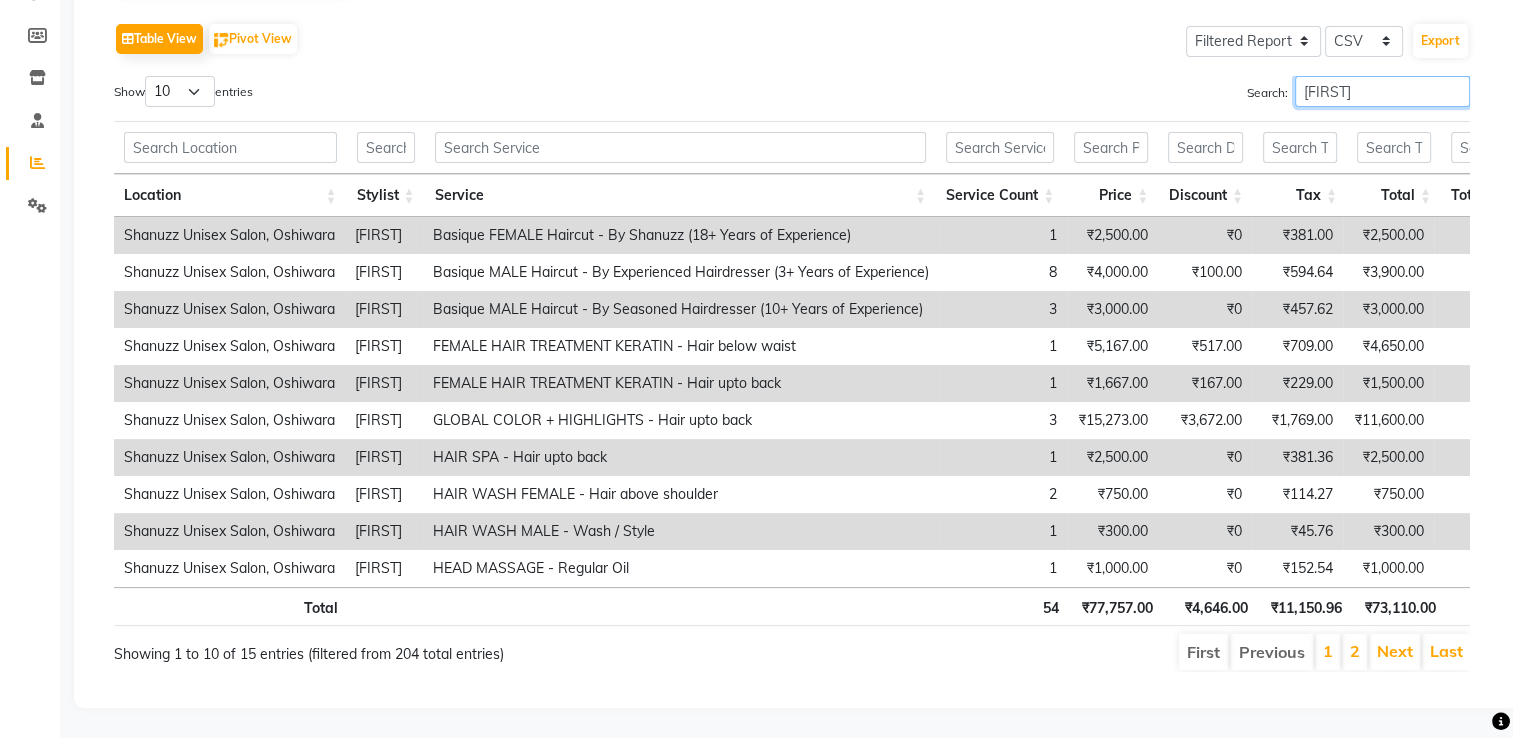 scroll, scrollTop: 0, scrollLeft: 0, axis: both 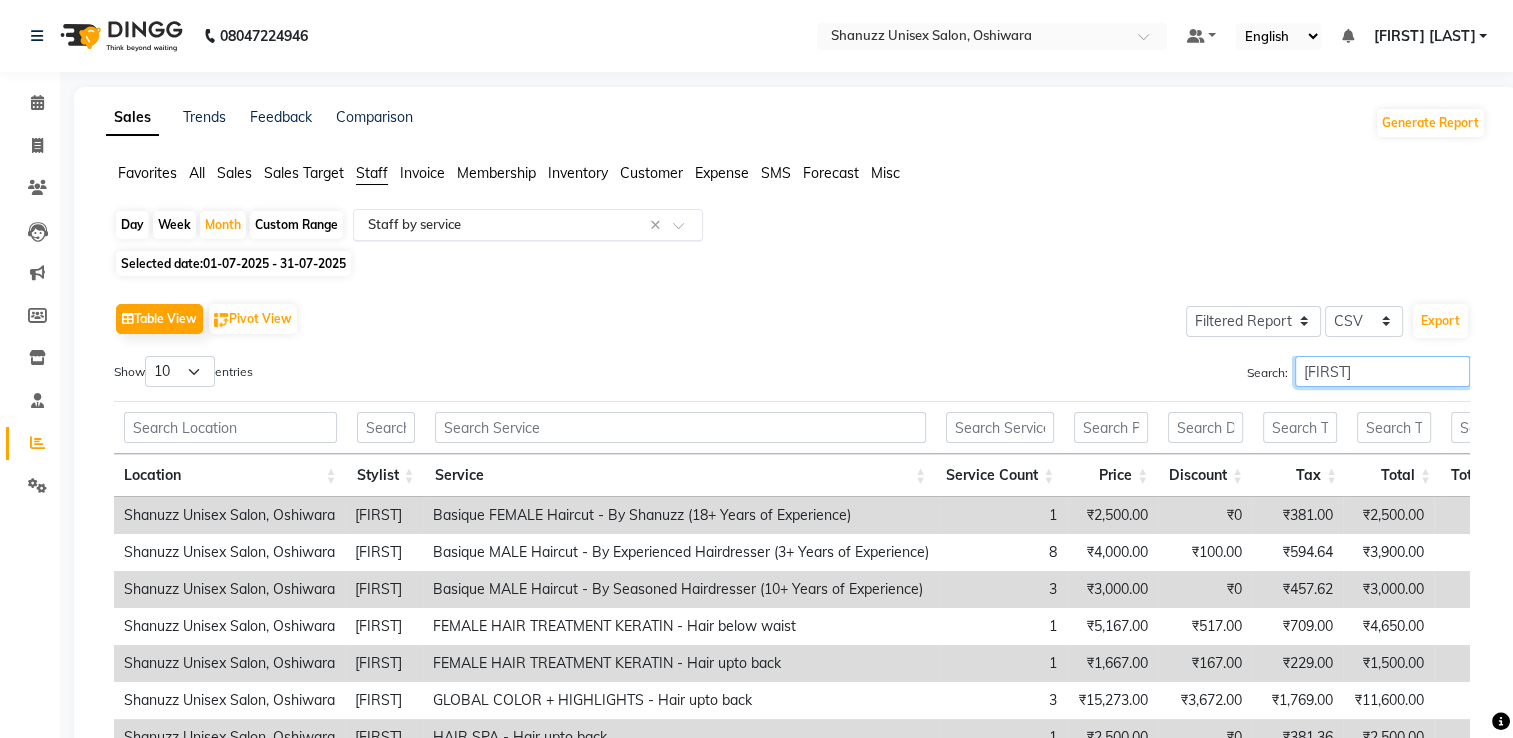 type on "AFZAN" 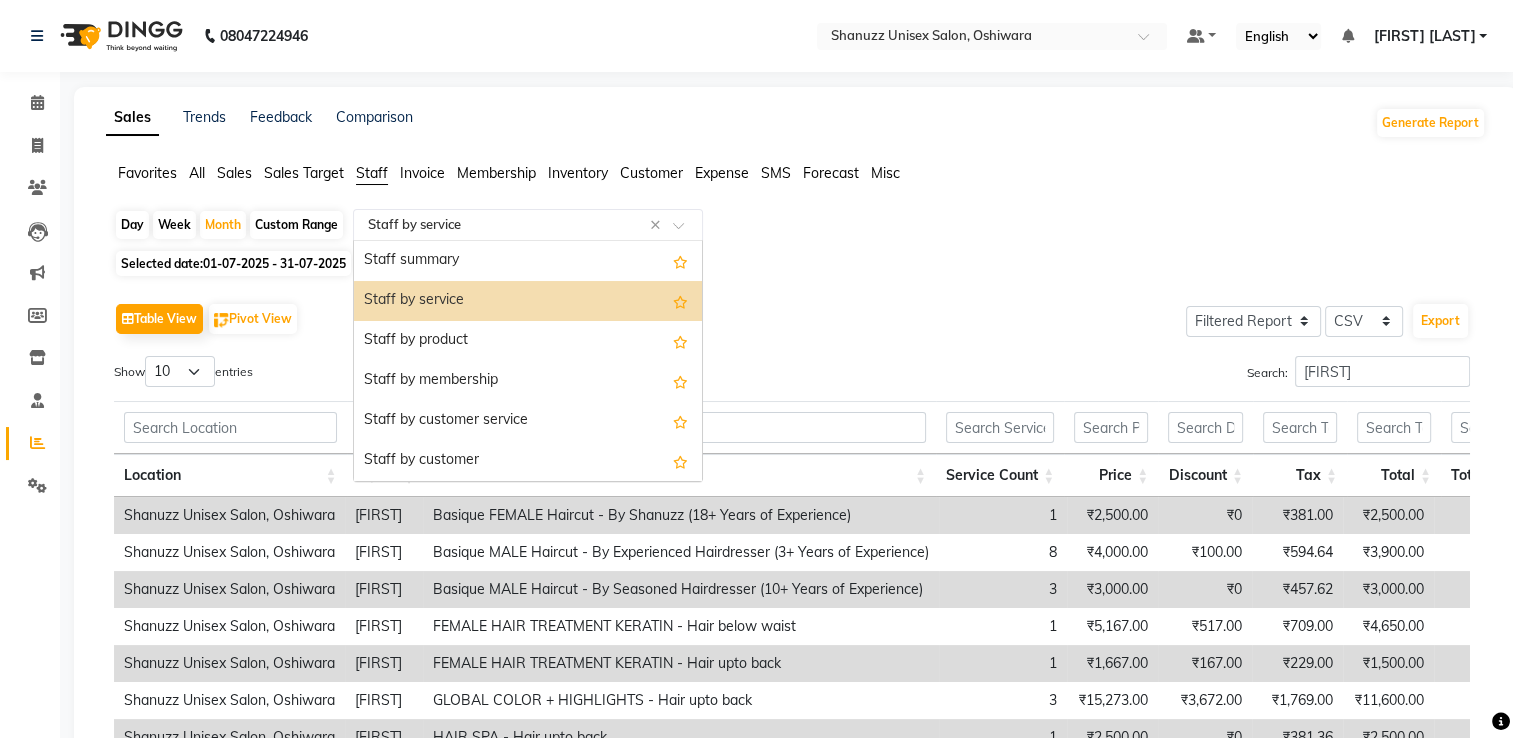click 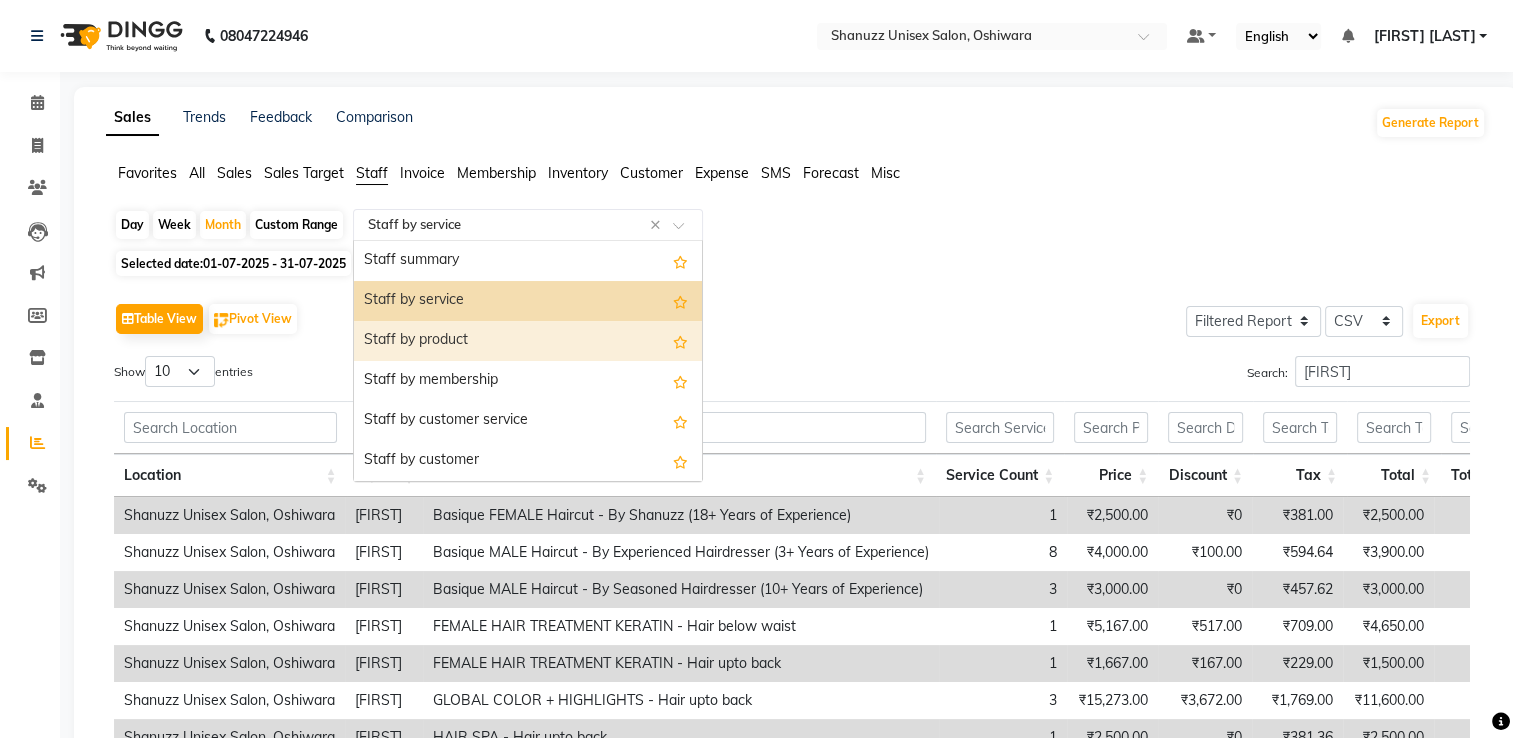 click on "Staff by product" at bounding box center (528, 341) 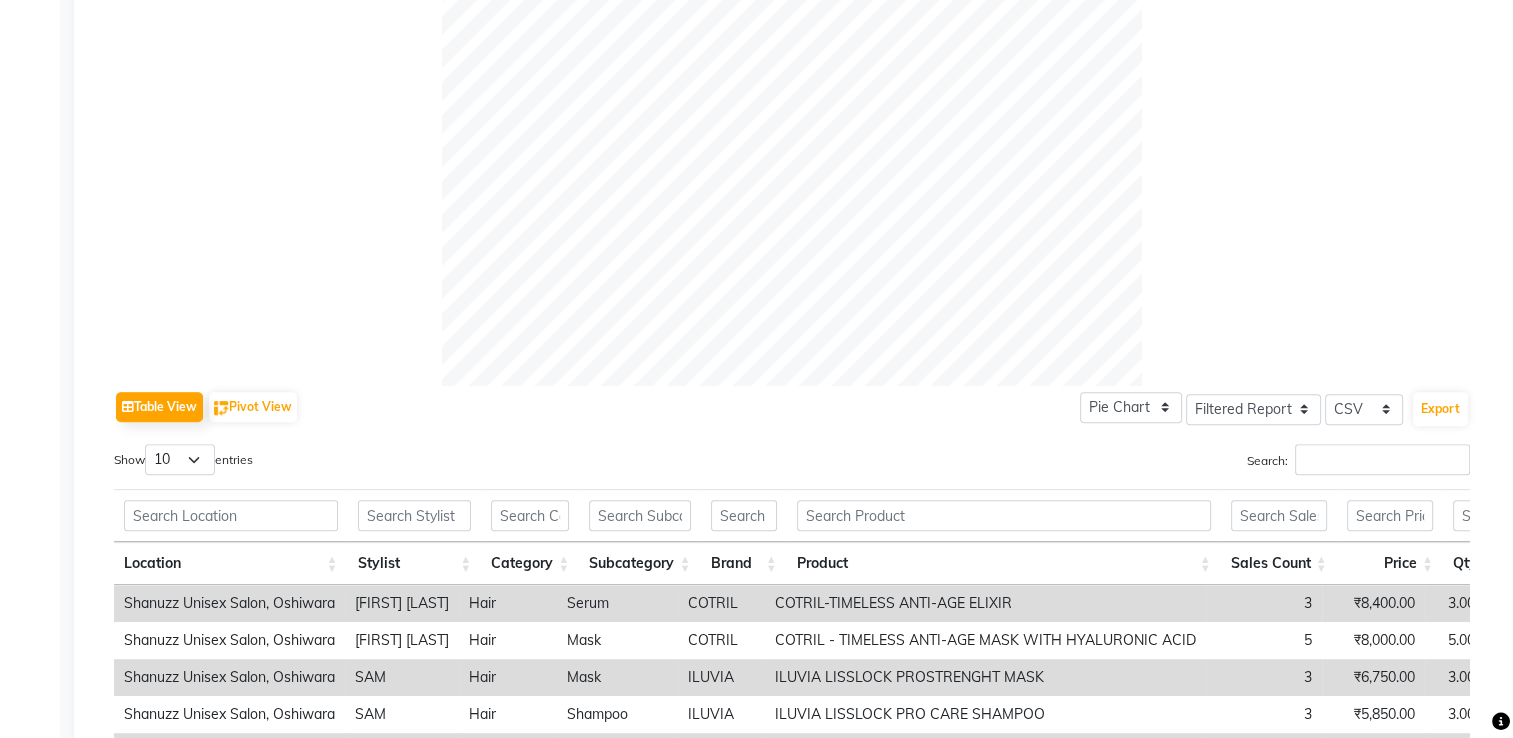scroll, scrollTop: 714, scrollLeft: 0, axis: vertical 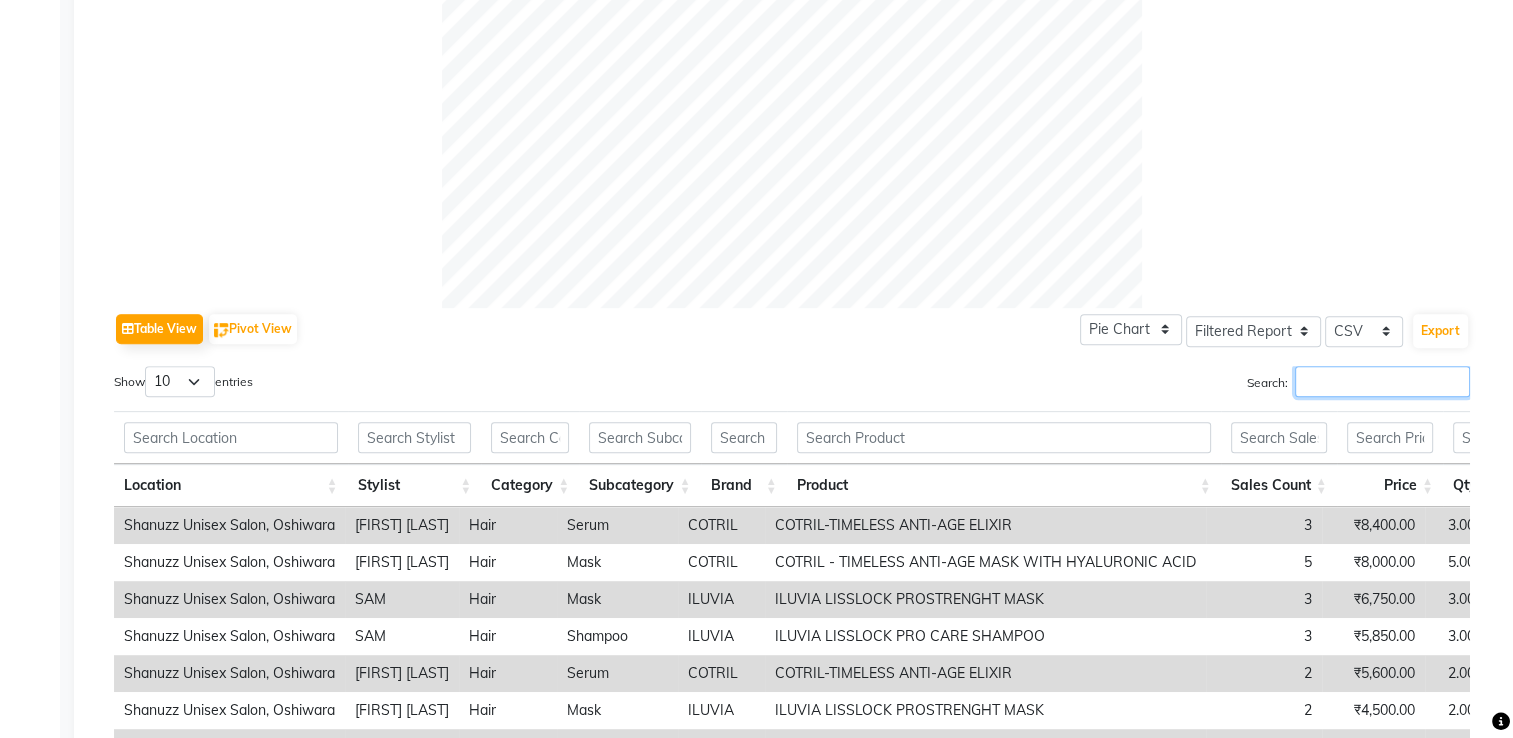 click on "Search:" at bounding box center (1382, 381) 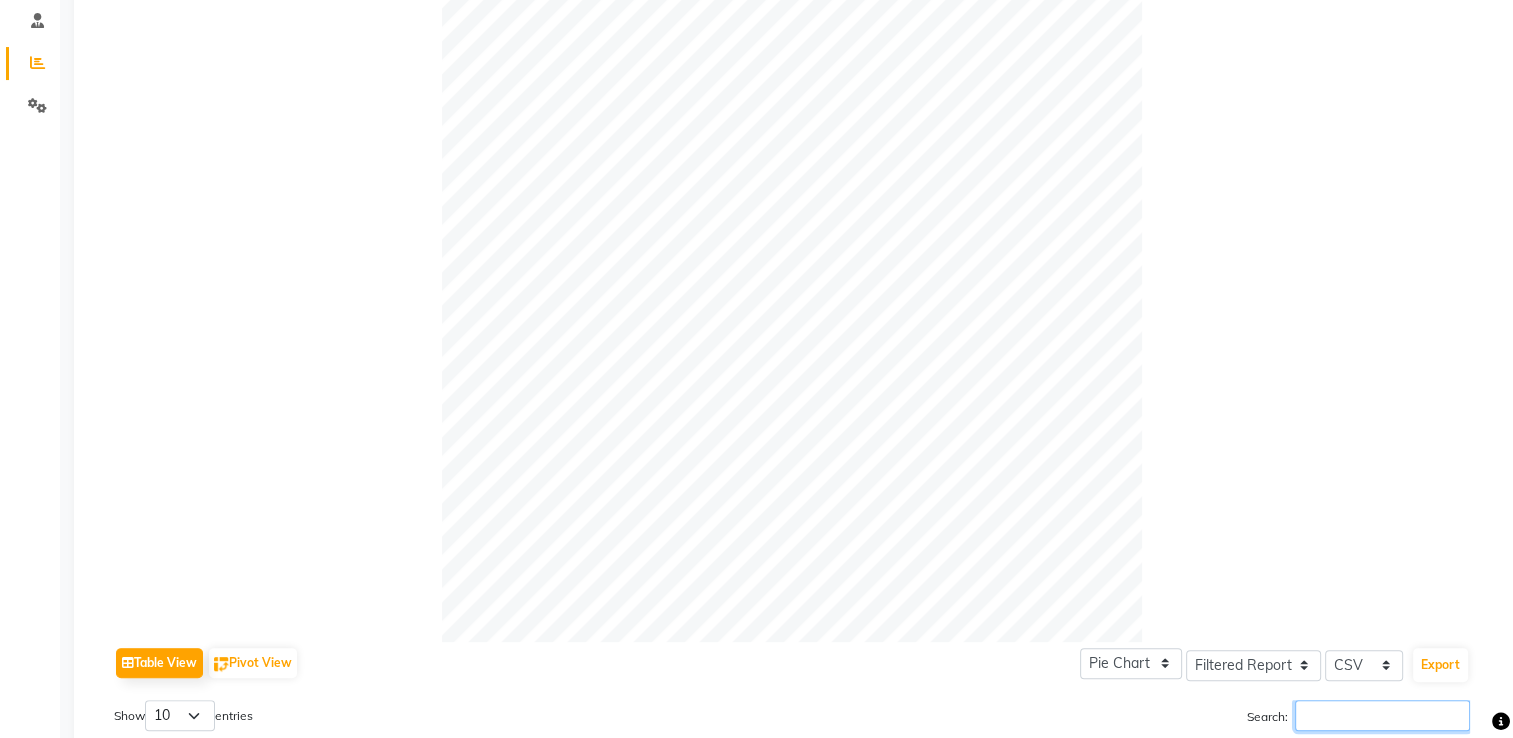 scroll, scrollTop: 0, scrollLeft: 0, axis: both 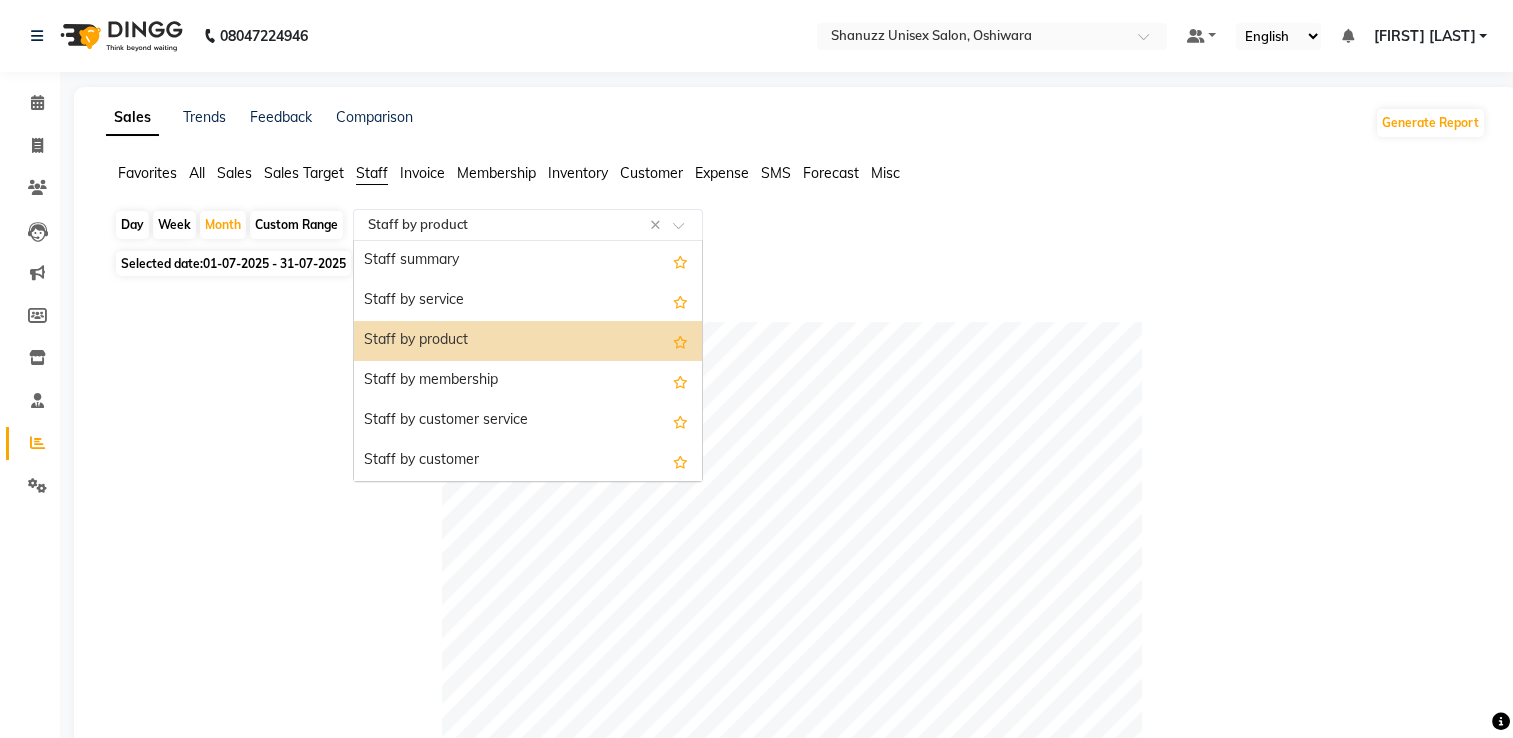 click 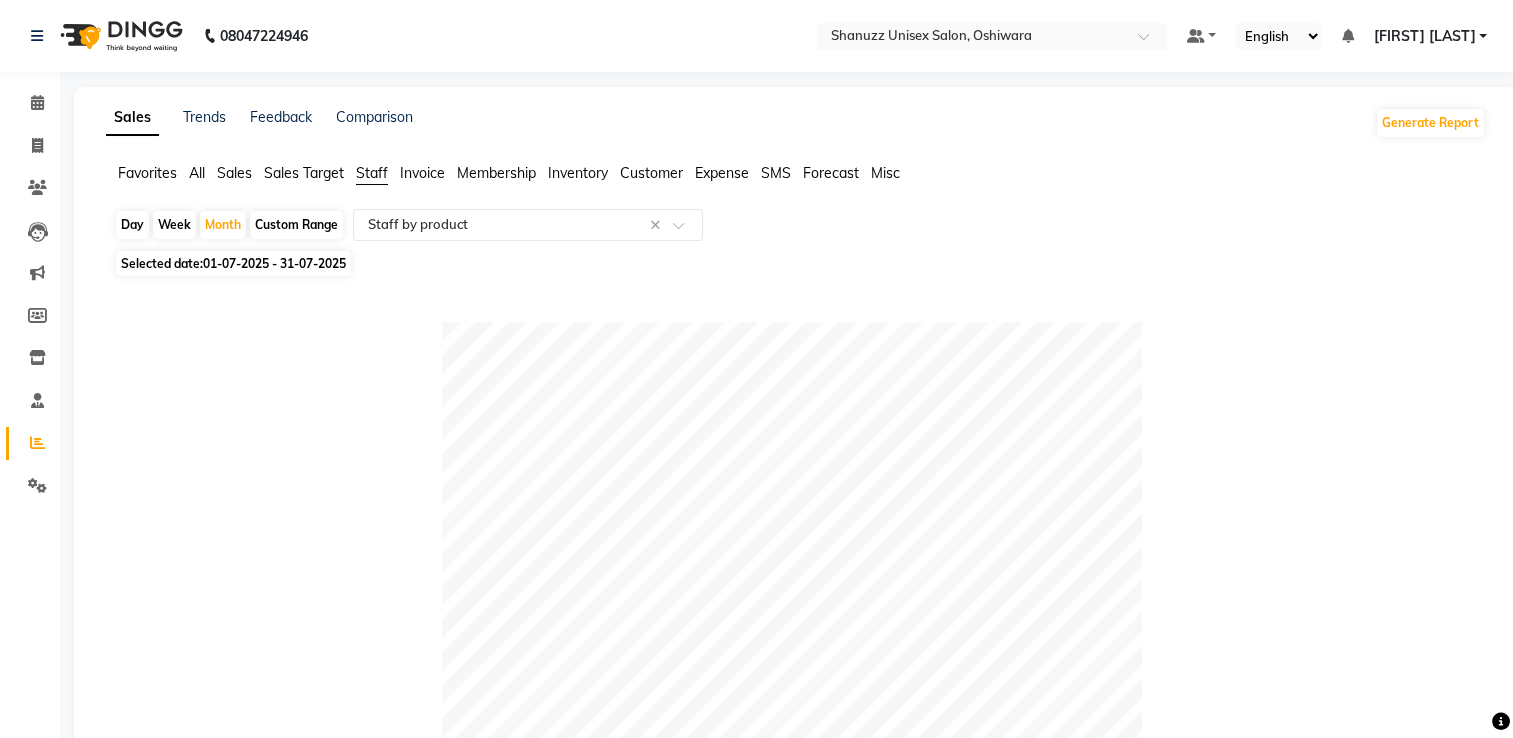 scroll, scrollTop: 1007, scrollLeft: 0, axis: vertical 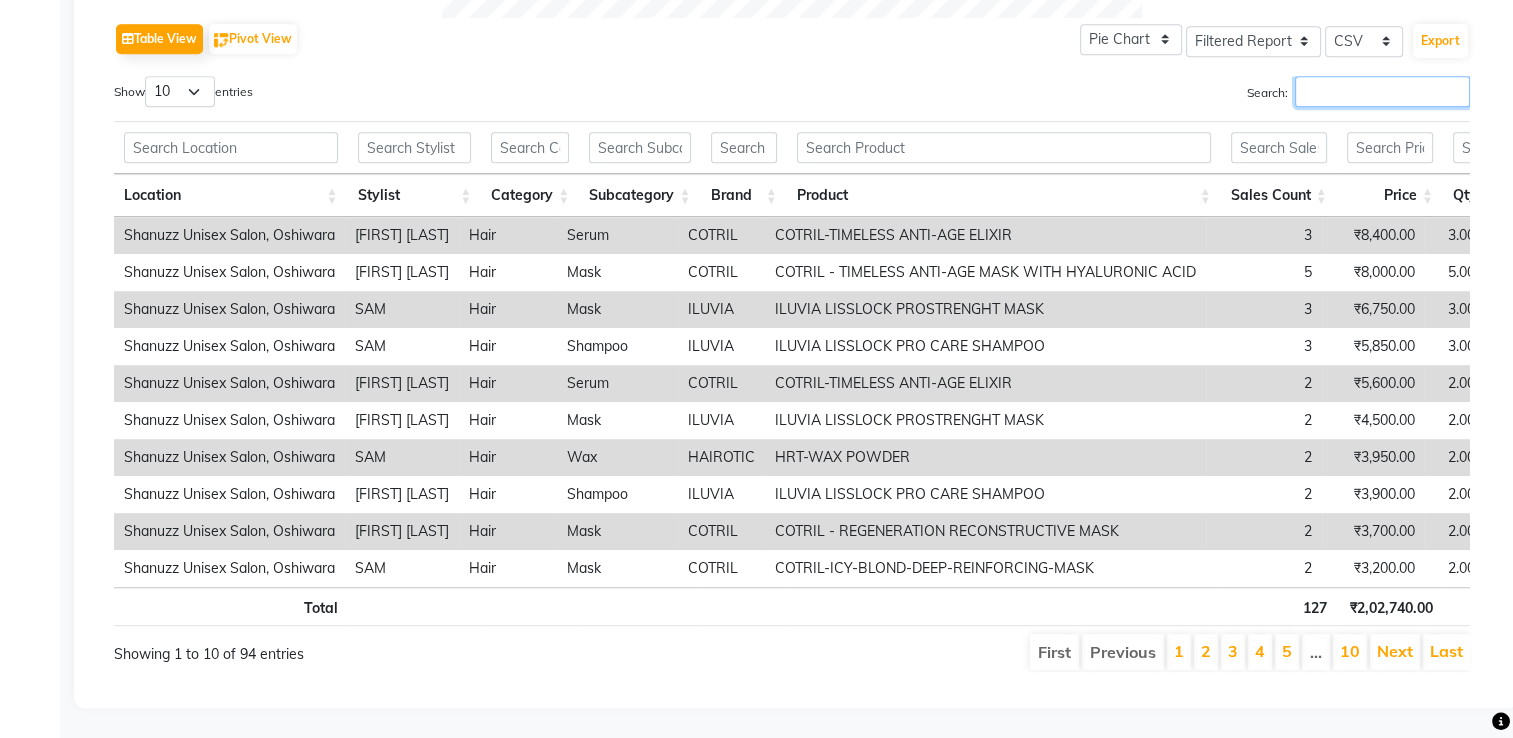 click on "Search:" at bounding box center (1382, 91) 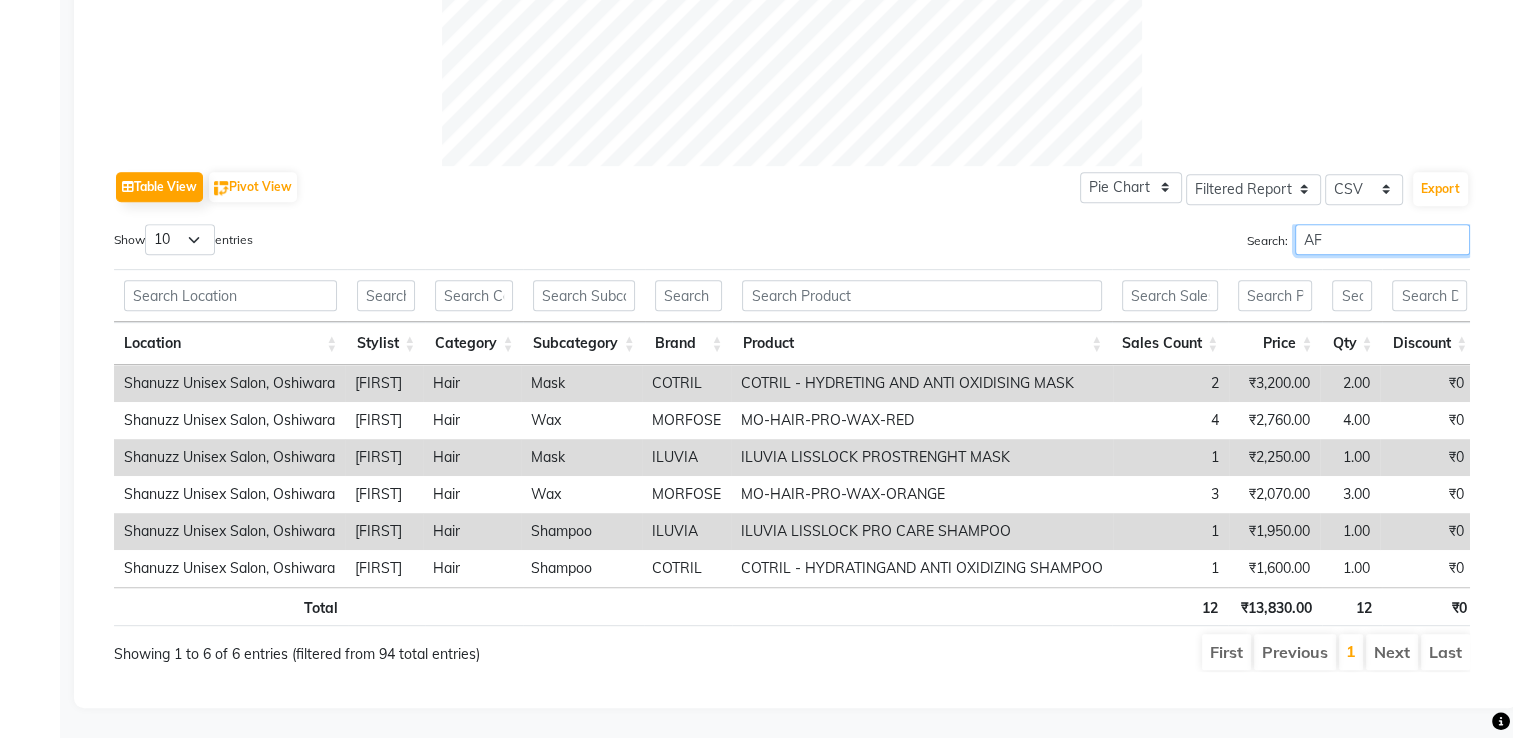 scroll, scrollTop: 884, scrollLeft: 0, axis: vertical 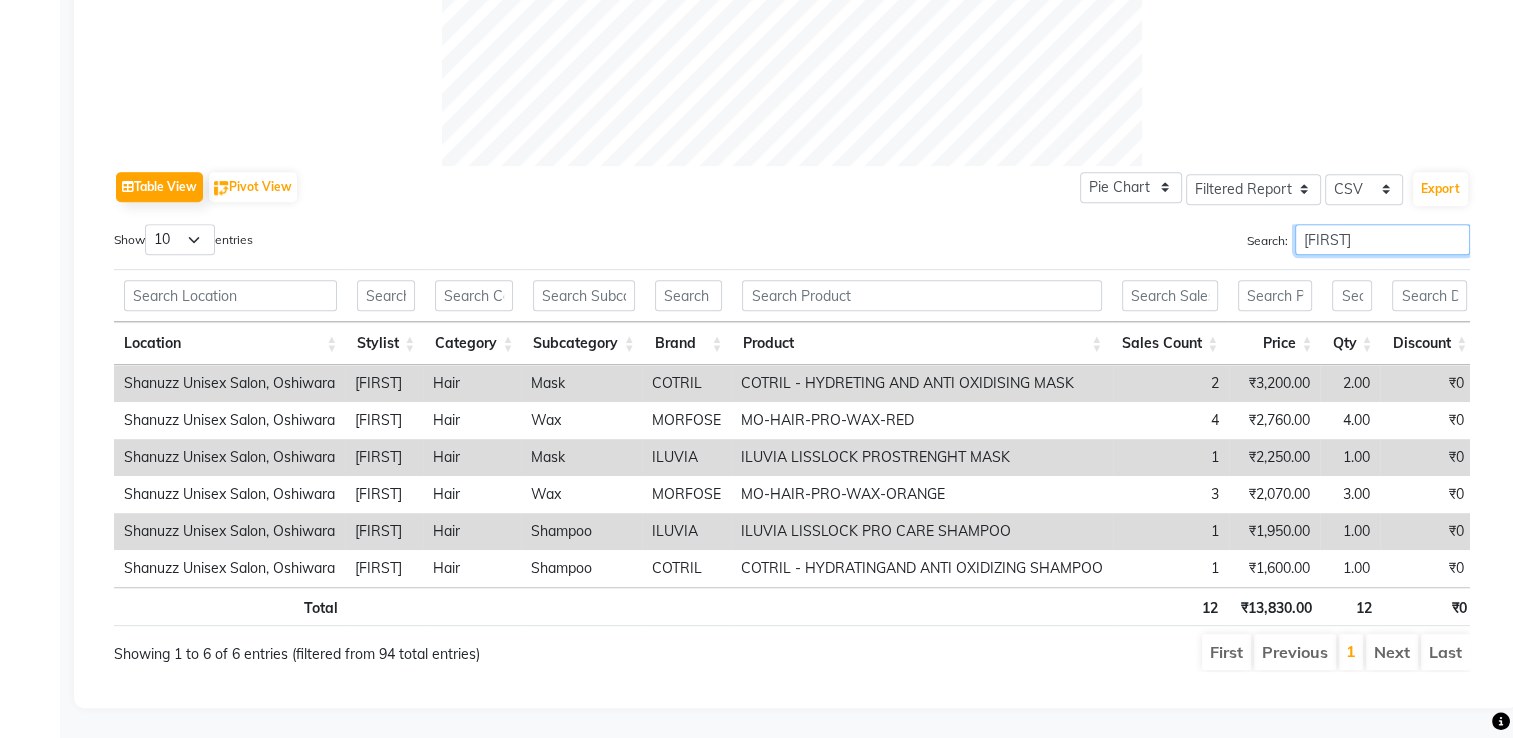 type on "AFZAN" 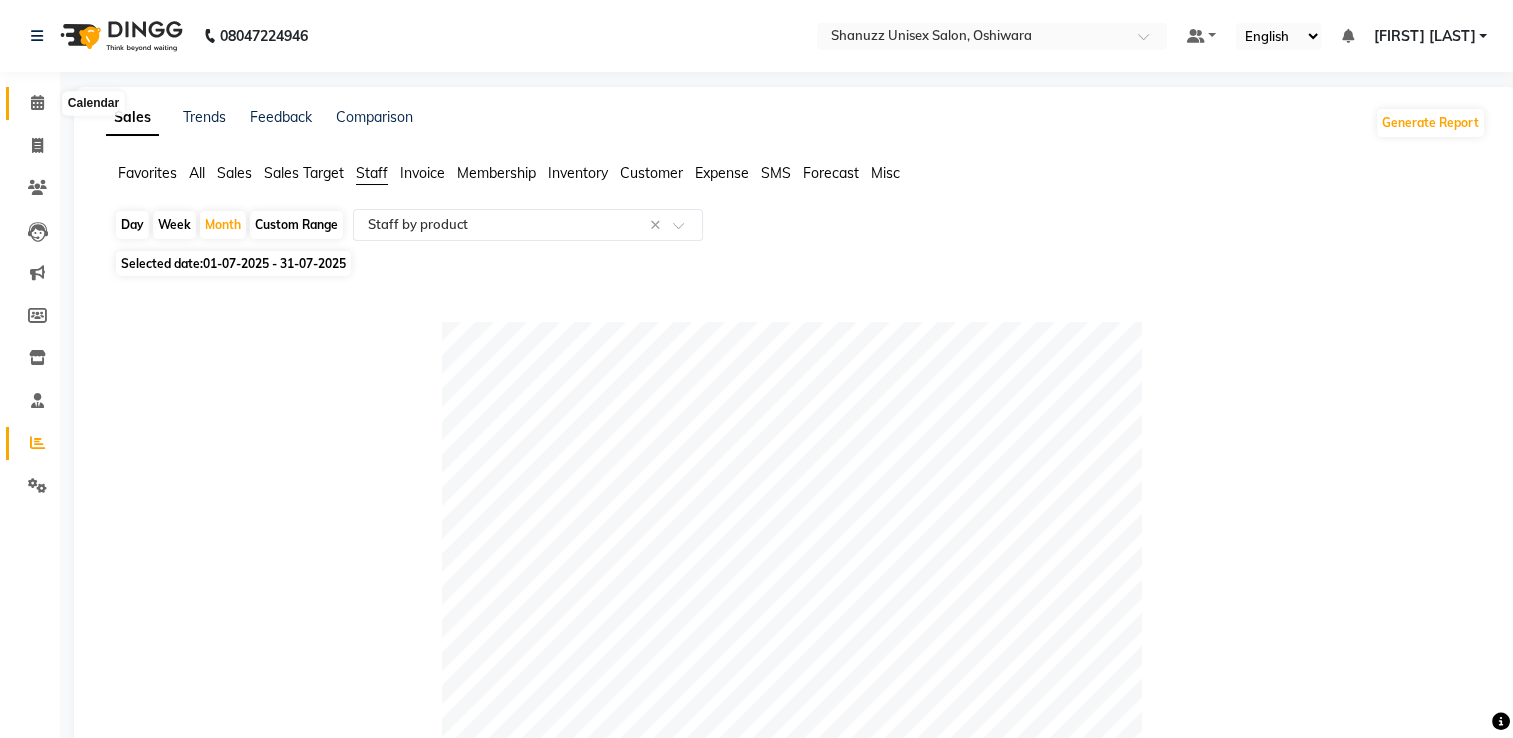 click 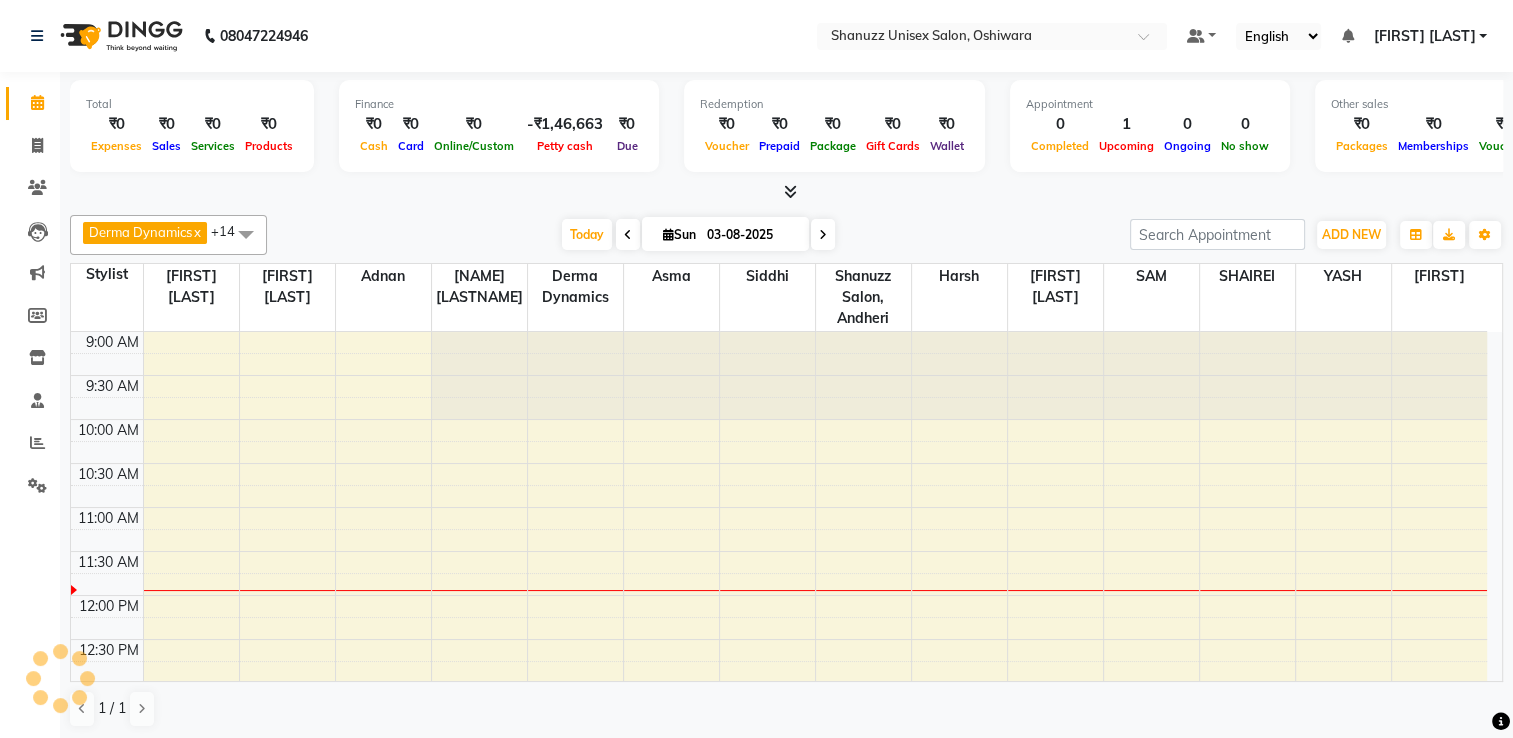 scroll, scrollTop: 0, scrollLeft: 0, axis: both 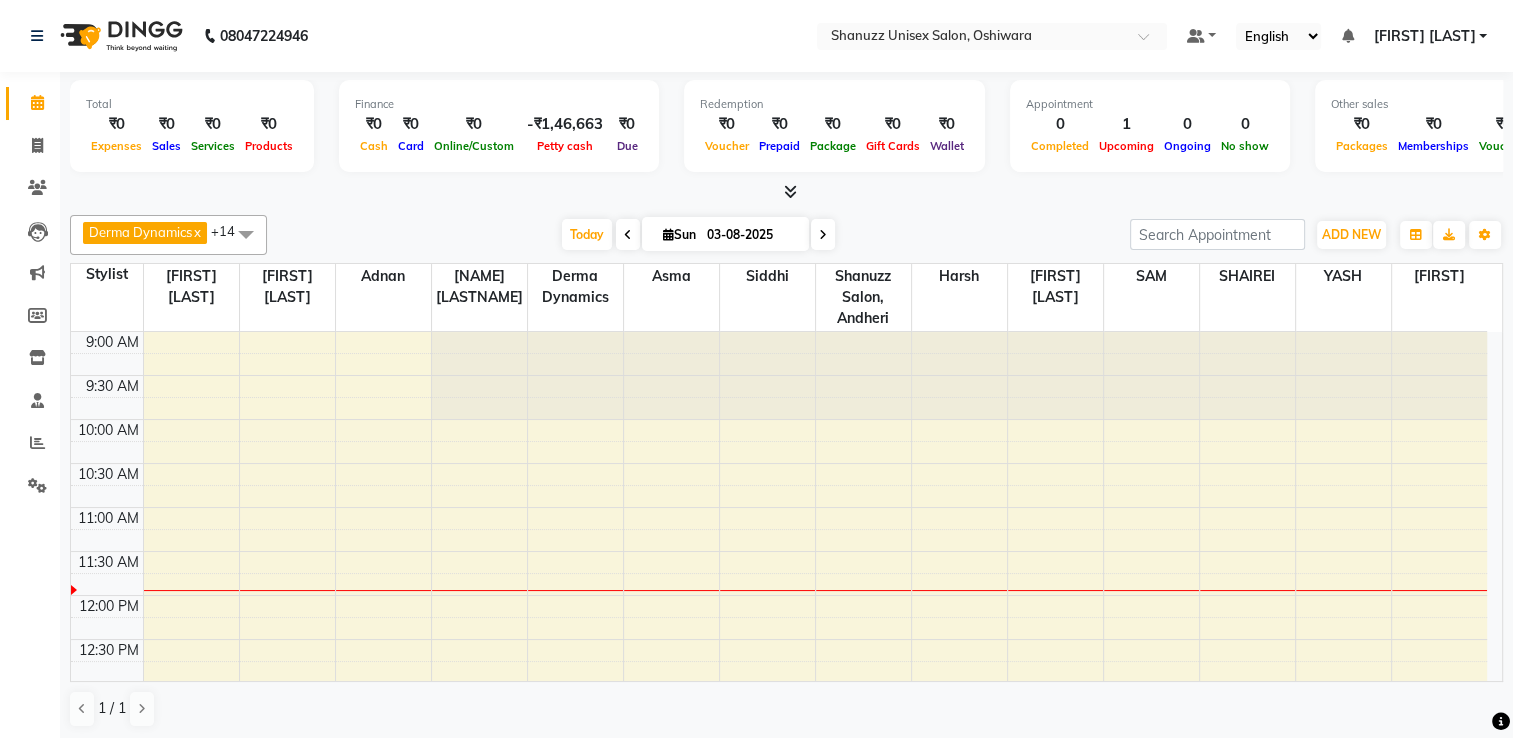 click at bounding box center [628, 234] 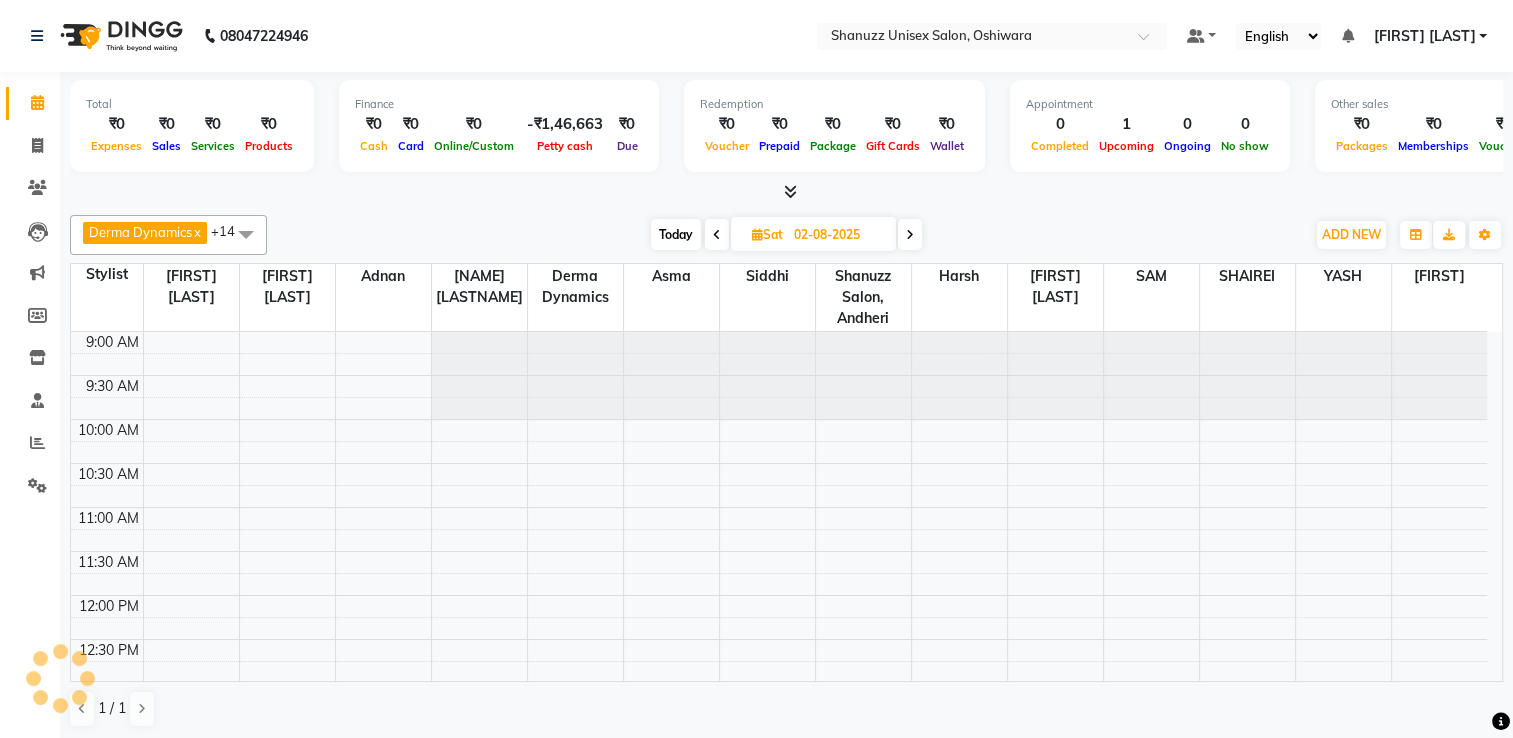 scroll, scrollTop: 175, scrollLeft: 0, axis: vertical 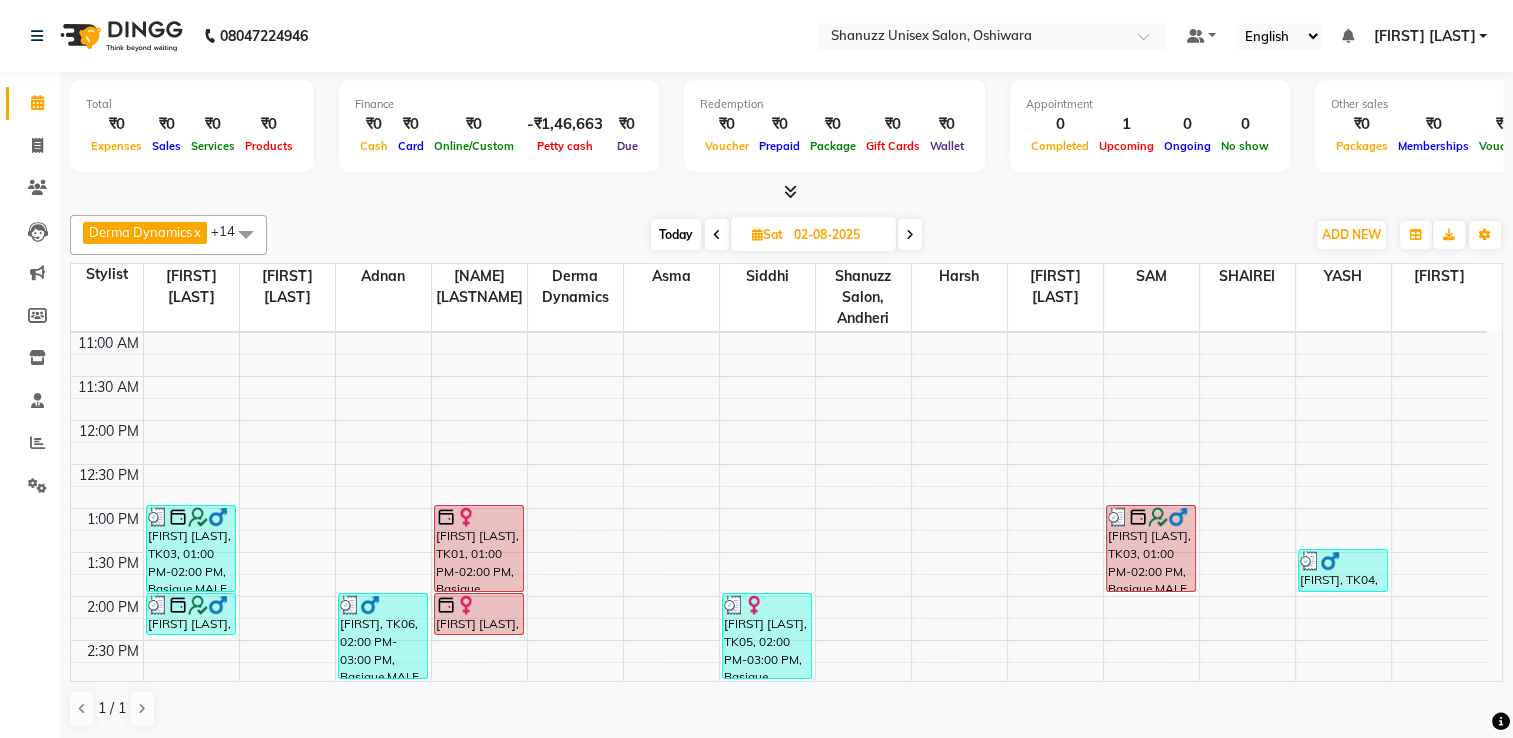 click on "Today  Sat 02-08-2025" at bounding box center (786, 235) 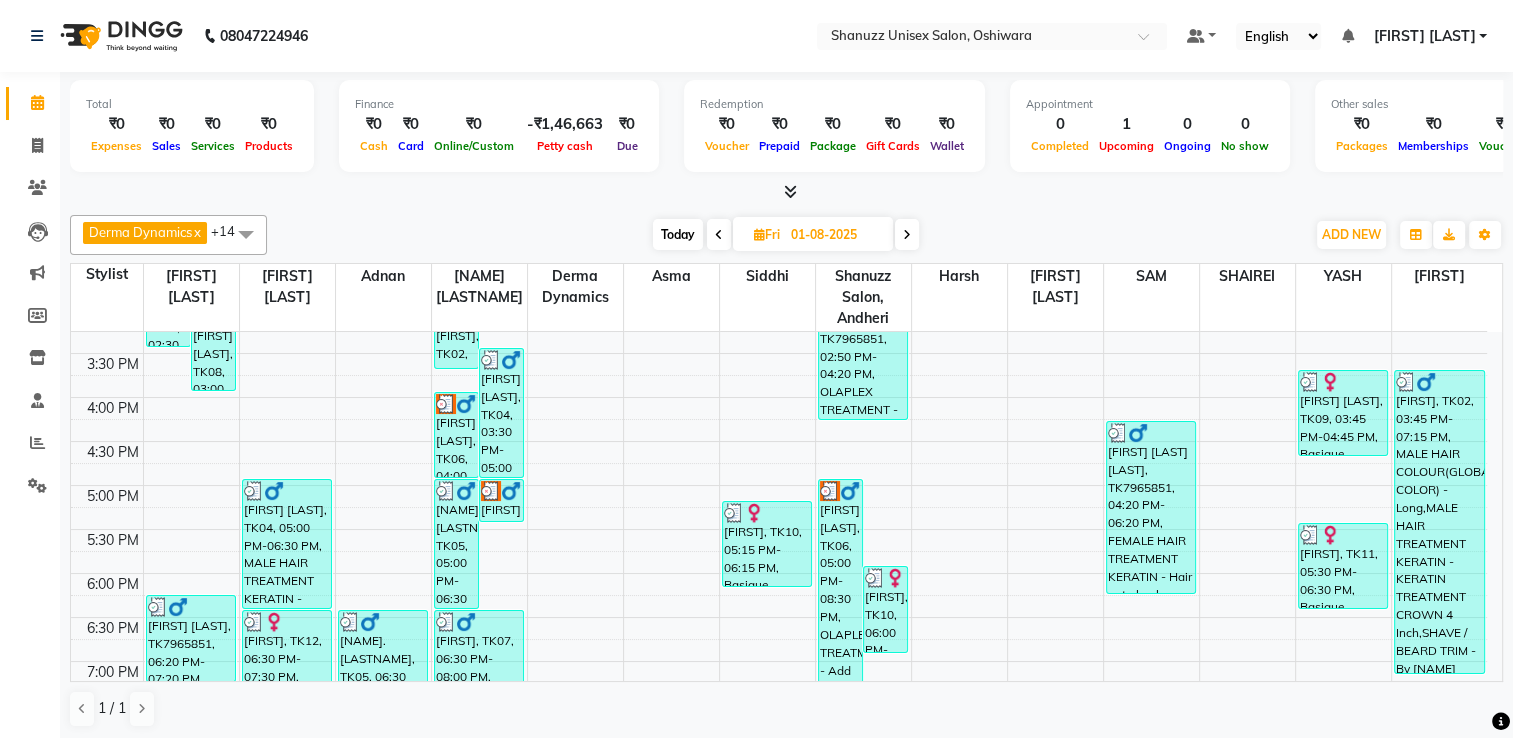 scroll, scrollTop: 565, scrollLeft: 0, axis: vertical 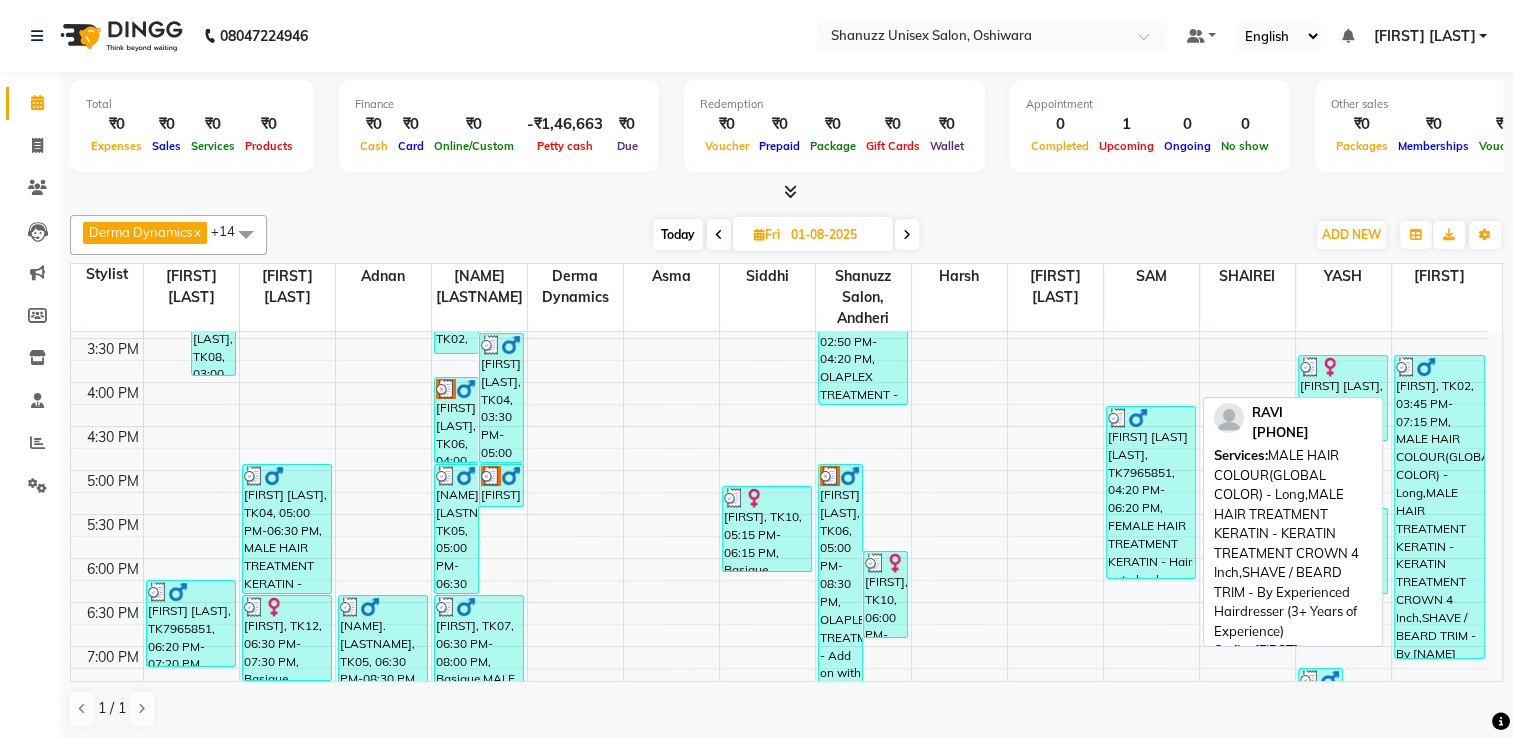 click on "RAVI, TK02, 03:45 PM-07:15 PM, MALE HAIR COLOUR(GLOBAL COLOR) - Long,MALE HAIR TREATMENT KERATIN - KERATIN TREATMENT CROWN 4 Inch,SHAVE / BEARD TRIM - By Experienced Hairdresser (3+ Years of Experience)" at bounding box center [1439, 507] 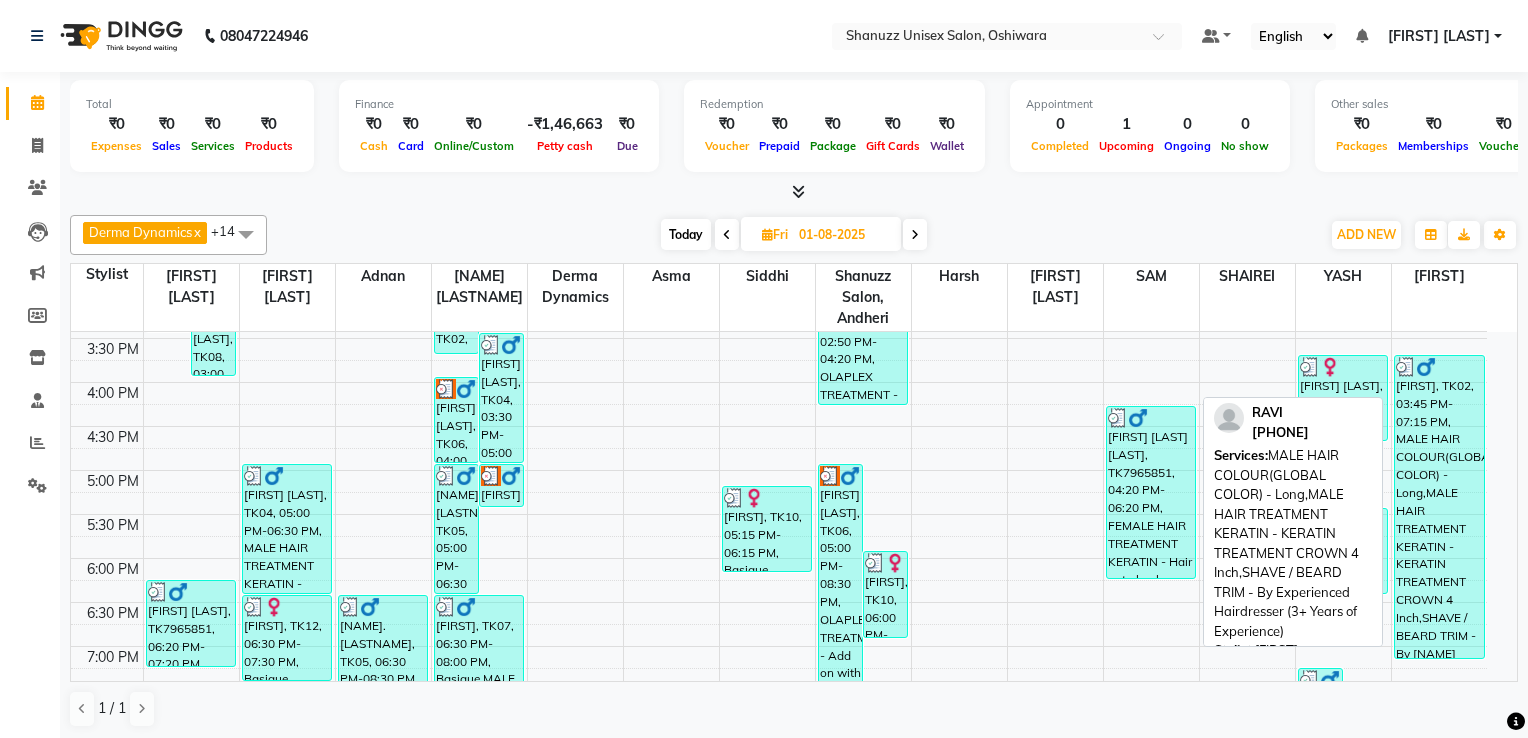 select on "3" 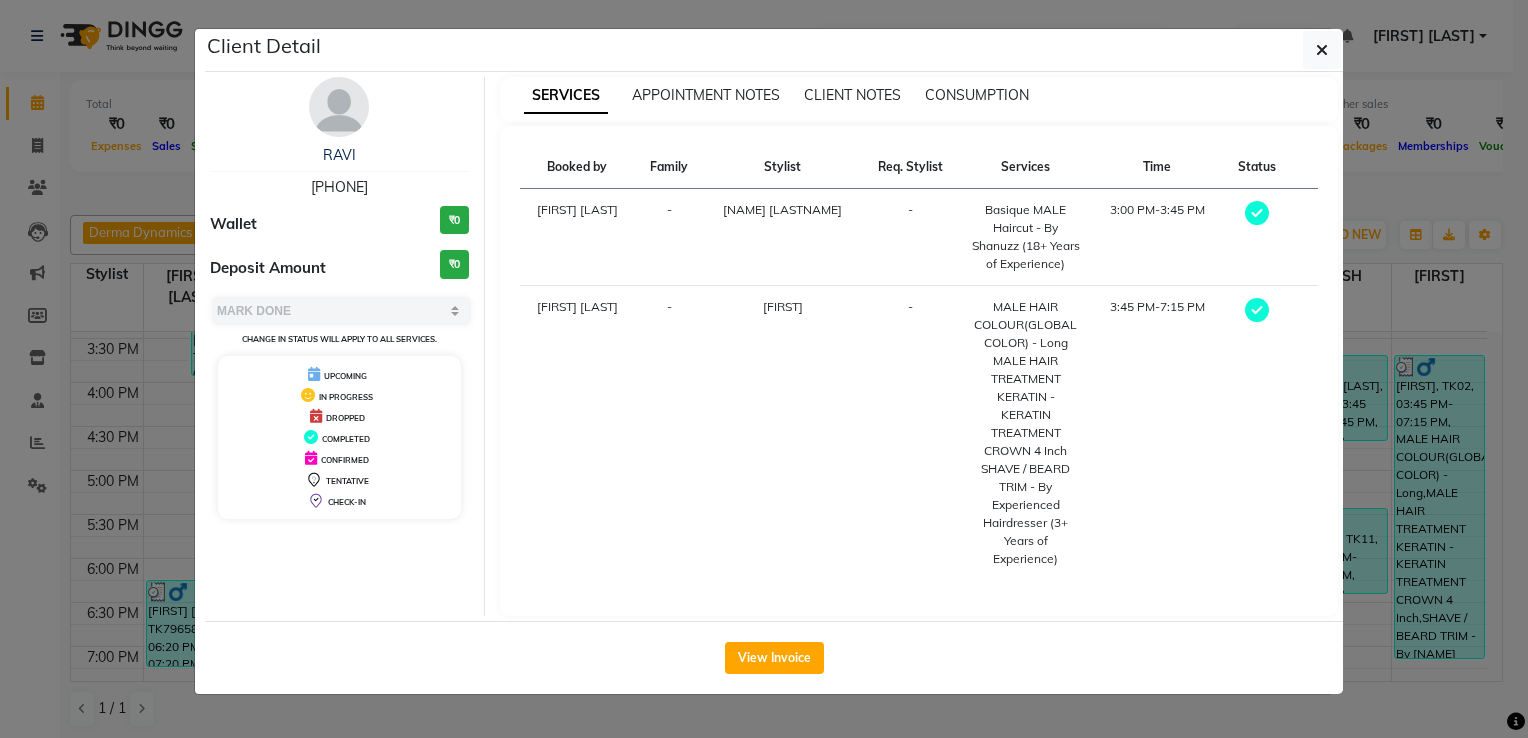 click on "Client Detail  RAVI    9892058008 Wallet ₹0 Deposit Amount  ₹0  Select MARK DONE UPCOMING Change in status will apply to all services. UPCOMING IN PROGRESS DROPPED COMPLETED CONFIRMED TENTATIVE CHECK-IN SERVICES APPOINTMENT NOTES CLIENT NOTES CONSUMPTION Booked by Family Stylist Req. Stylist Services Time Status  Salvana Motha  - Shanu Sir (F) -  Basique MALE Haircut - By Shanuzz (18+ Years of Experience)   3:00 PM-3:45 PM   Tanishka Panchal  - Afzan -  MALE HAIR COLOUR(GLOBAL COLOR) - Long   MALE HAIR TREATMENT KERATIN - KERATIN TREATMENT CROWN 4 Inch   SHAVE / BEARD TRIM - By Experienced Hairdresser (3+ Years of Experience)   3:45 PM-7:15 PM   View Invoice" 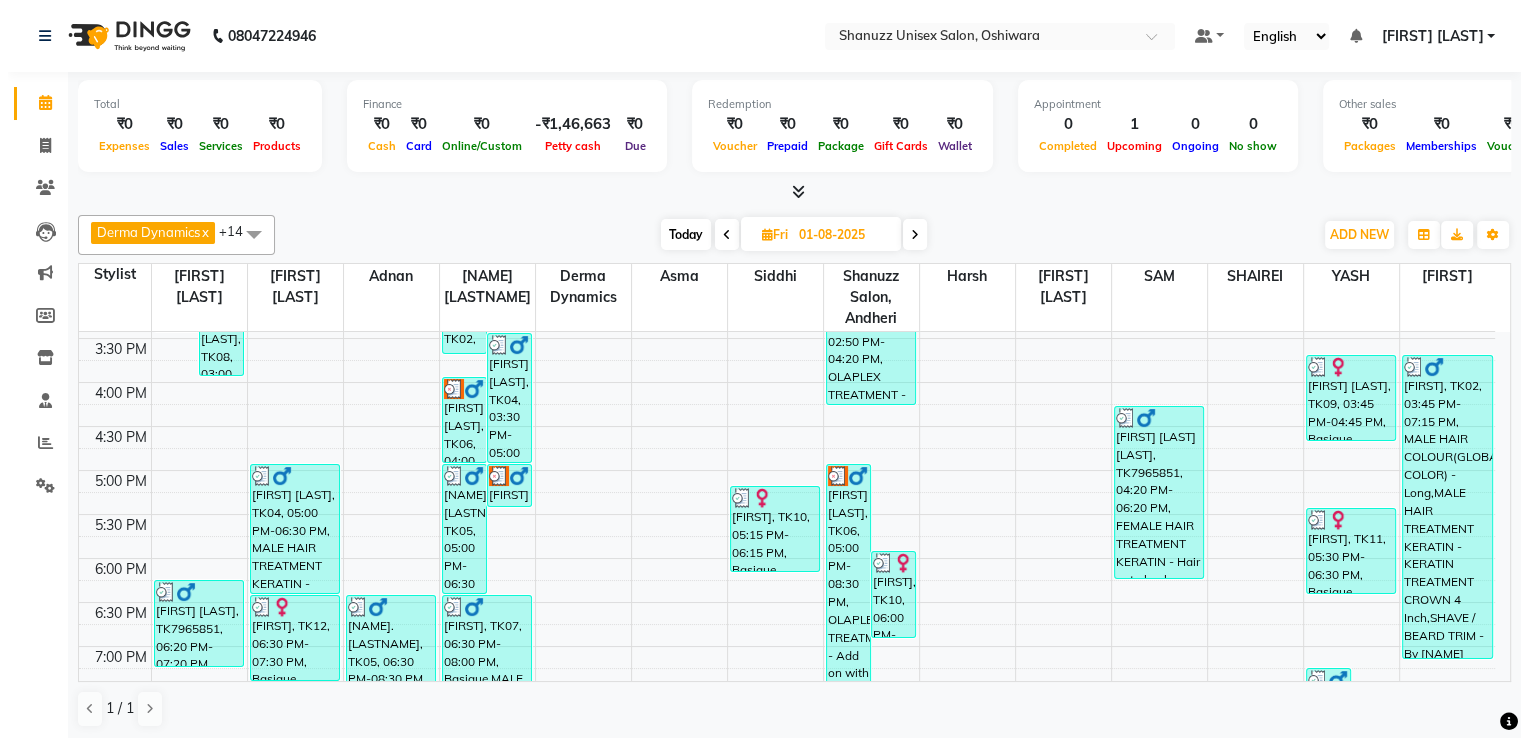 scroll, scrollTop: 696, scrollLeft: 0, axis: vertical 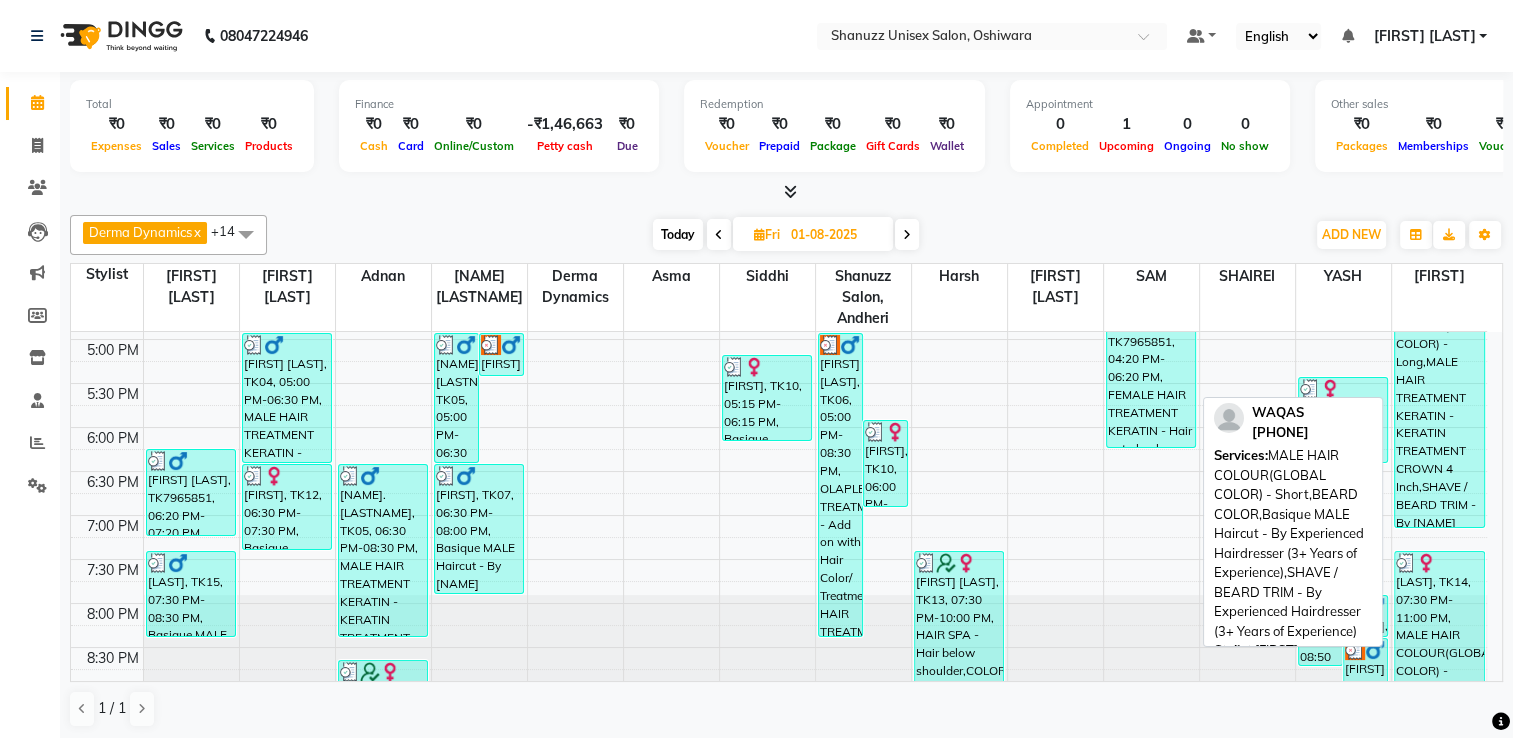 click on "WAQAS, TK14, 07:30 PM-11:00 PM, MALE HAIR COLOUR(GLOBAL COLOR) - Short,BEARD COLOR,Basique MALE Haircut - By Experienced Hairdresser (3+ Years of Experience),SHAVE / BEARD TRIM - By Experienced Hairdresser (3+ Years of Experience)" at bounding box center [1439, 616] 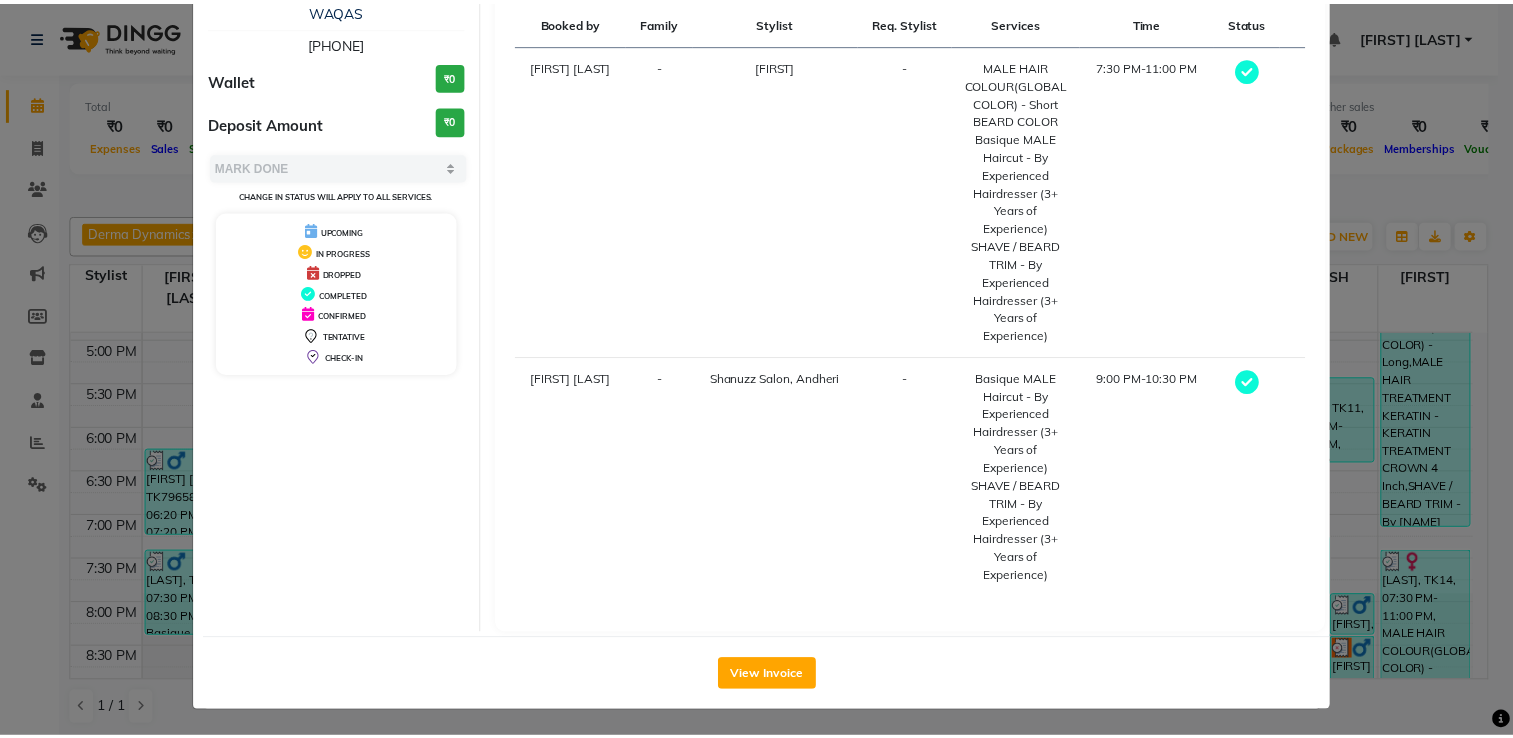 scroll, scrollTop: 144, scrollLeft: 0, axis: vertical 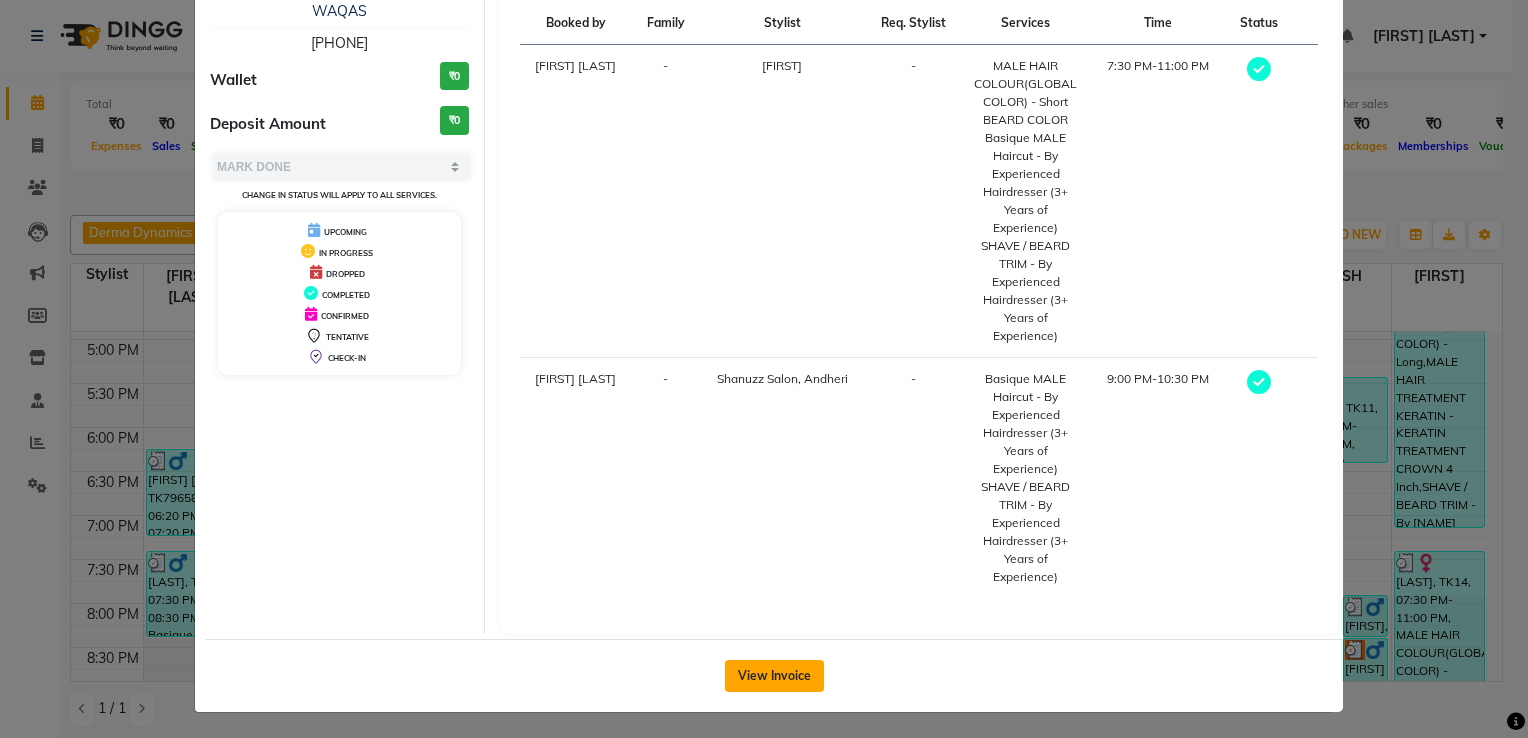 click on "View Invoice" 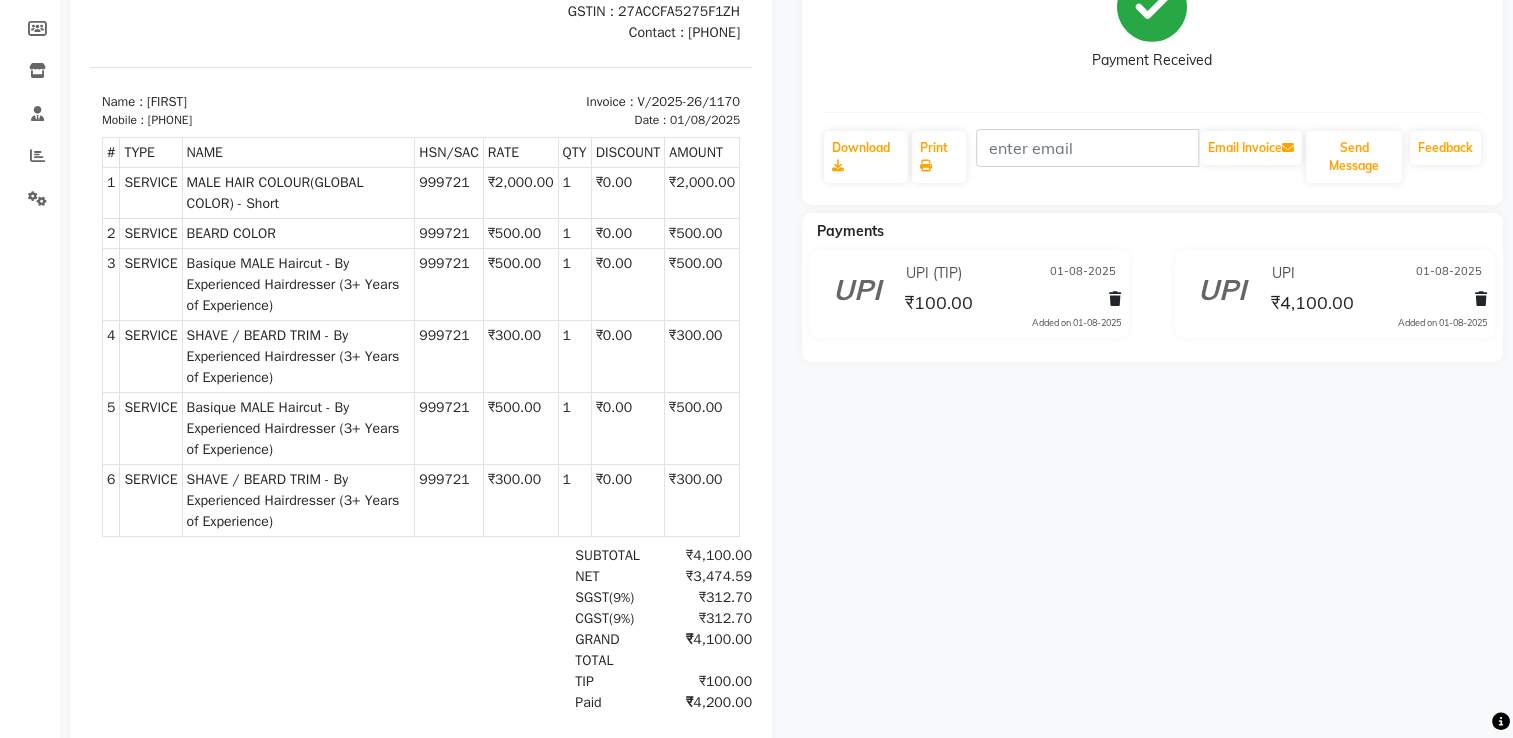 scroll, scrollTop: 0, scrollLeft: 0, axis: both 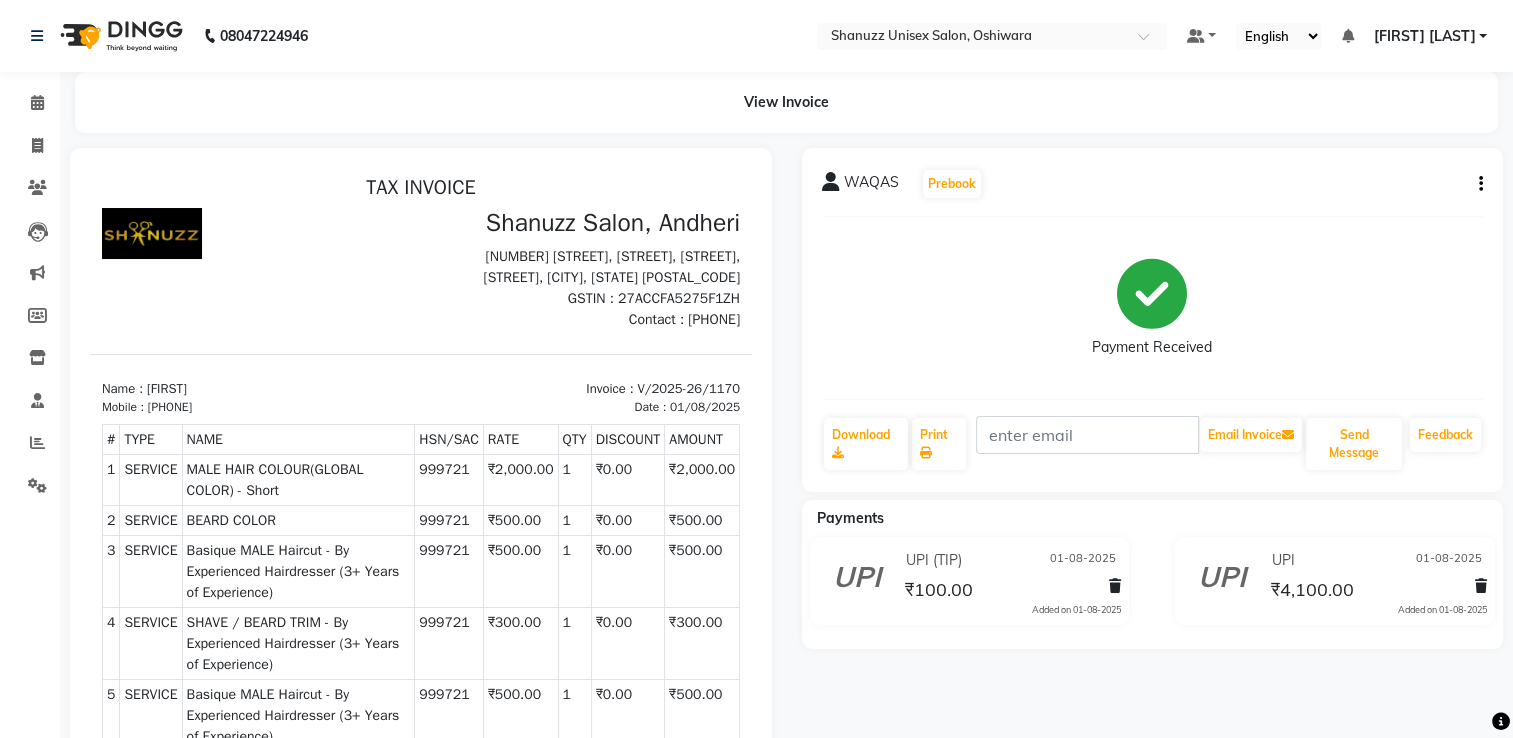 click on "WAQAS   Prebook   Payment Received  Download  Print   Email Invoice   Send Message Feedback" 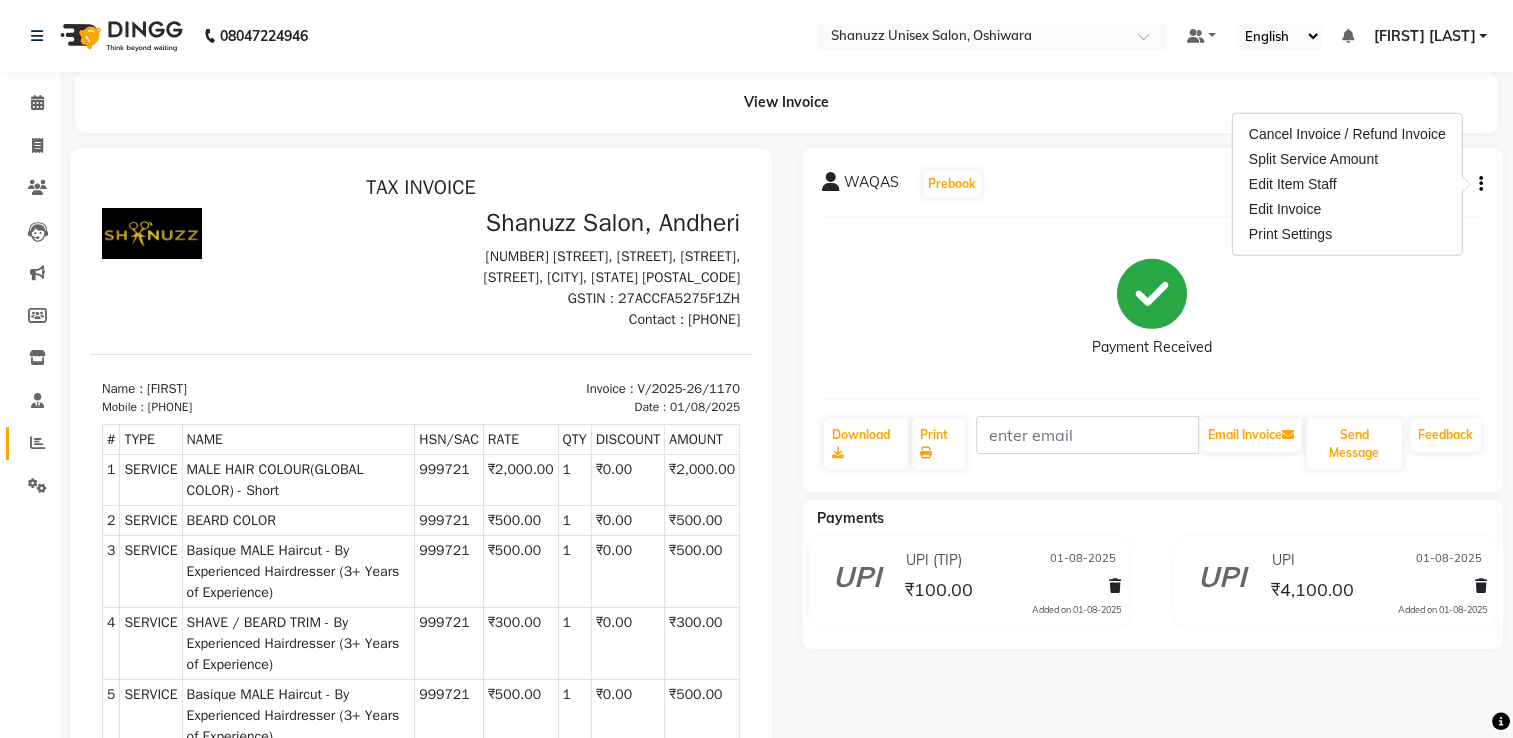 click on "Reports" 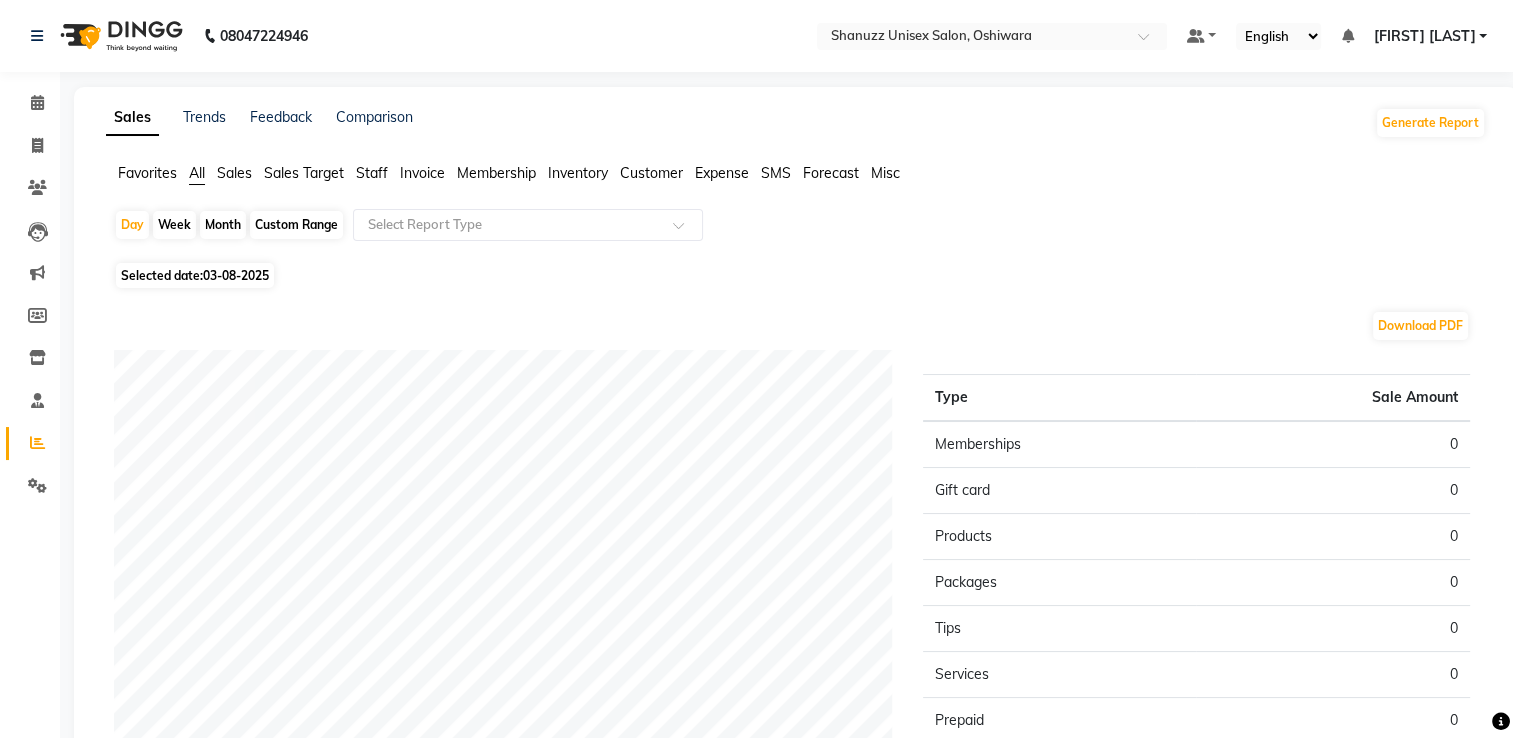 click on "Selected date:  03-08-2025" 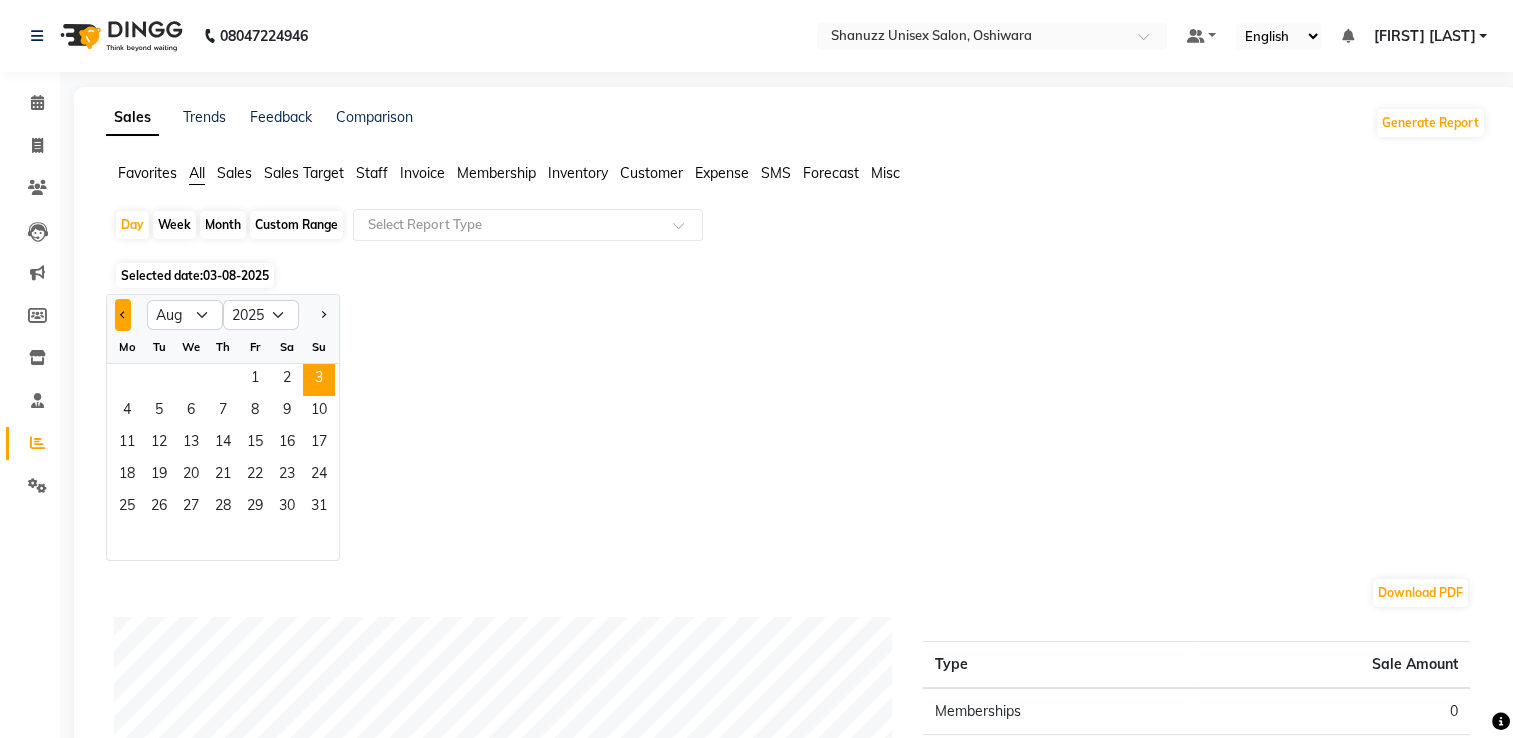 click 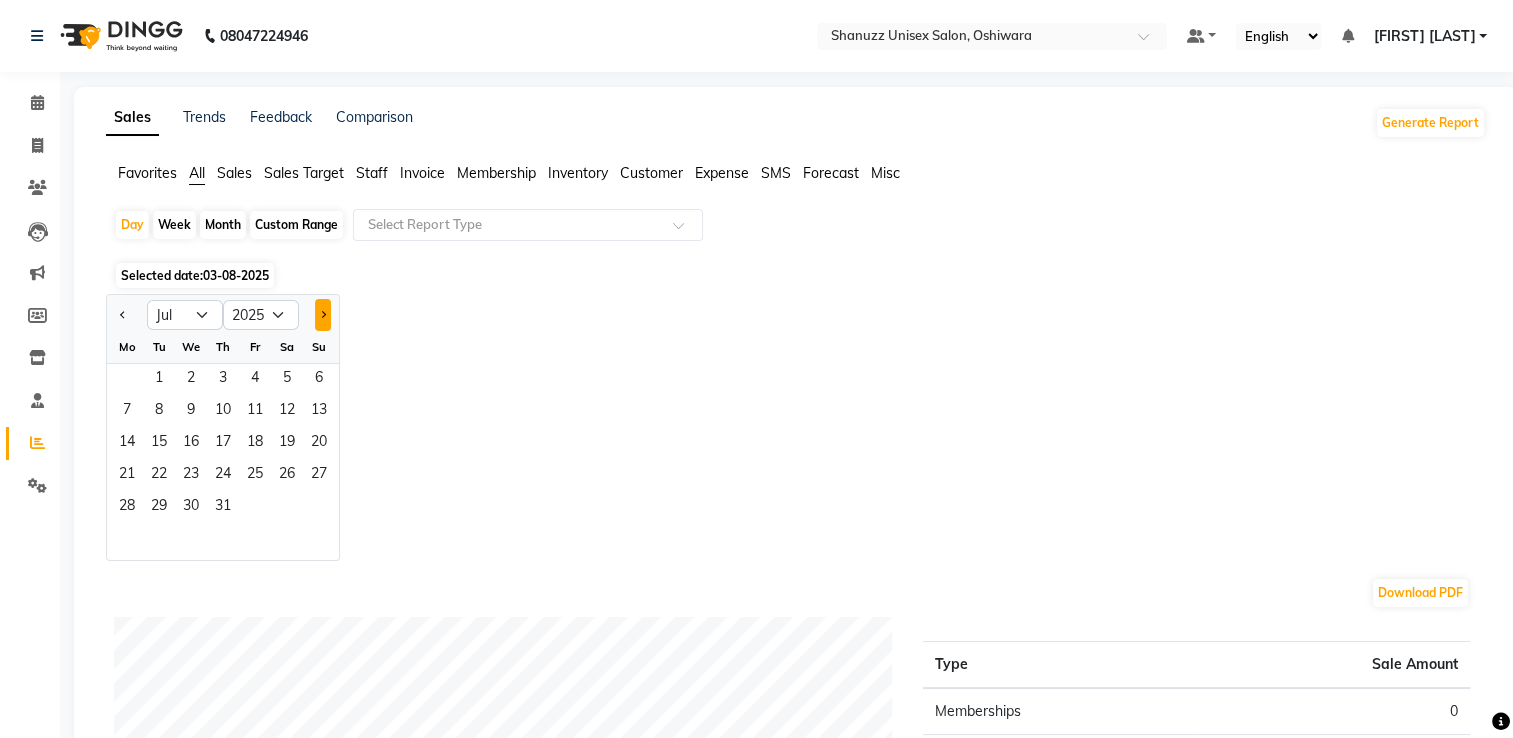 click 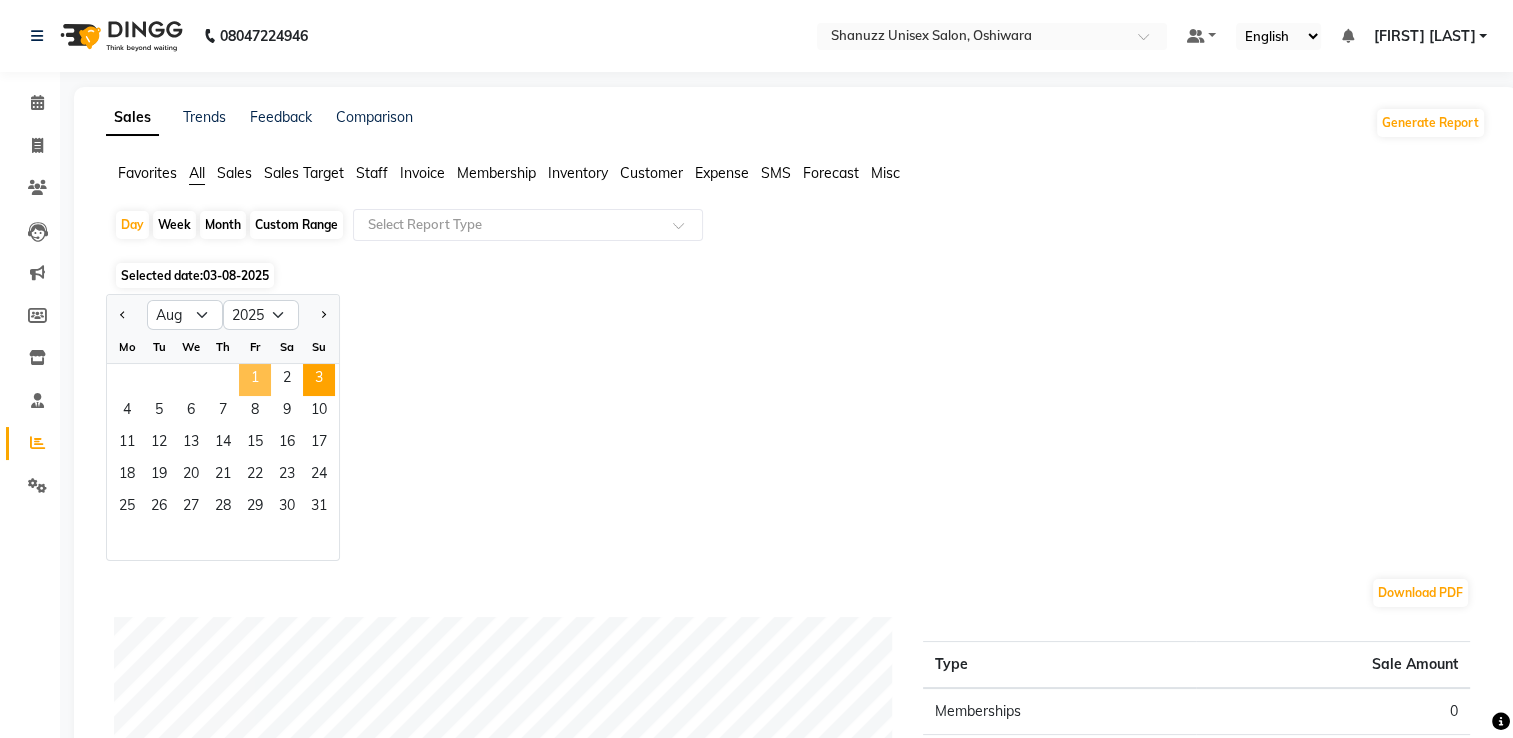 click on "1" 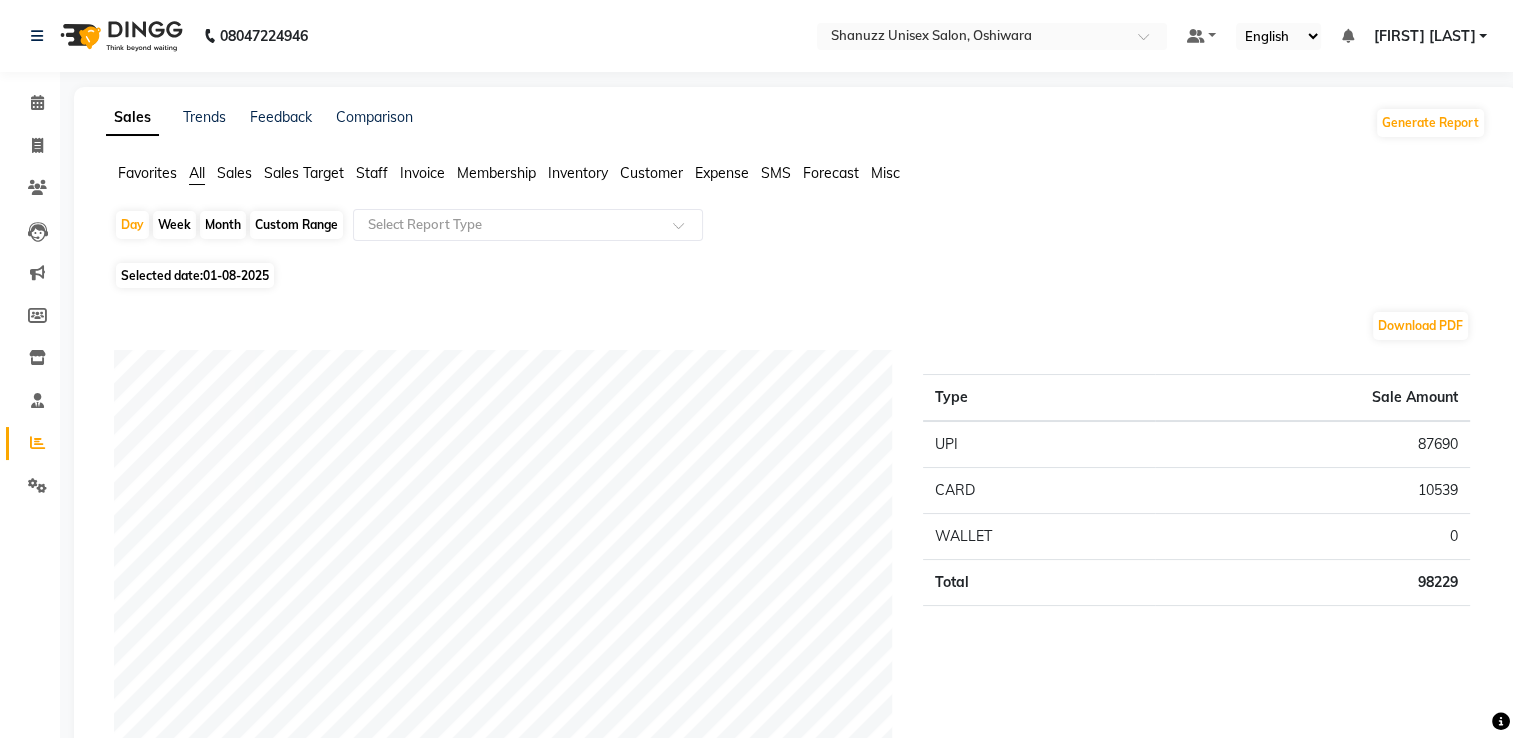 click on "Staff" 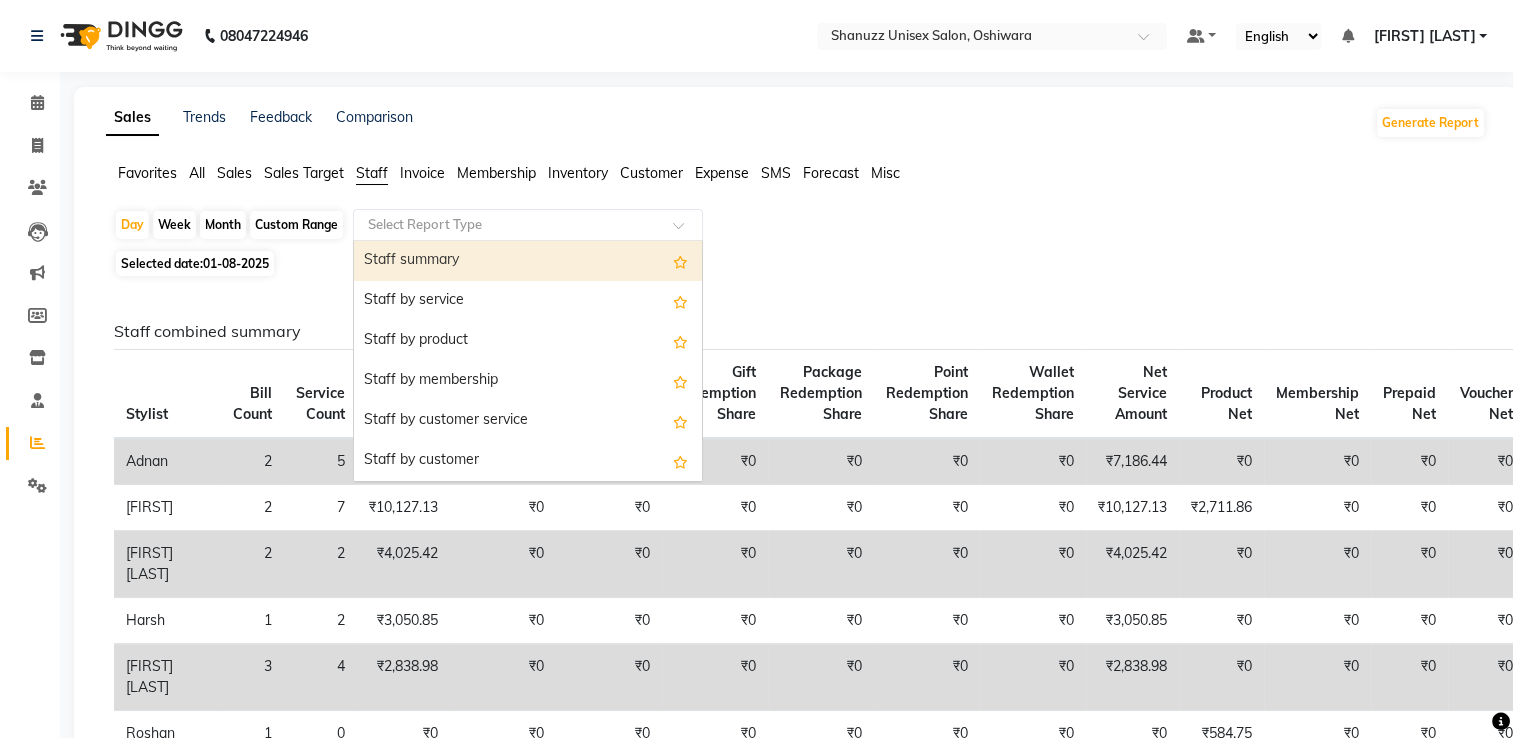 click 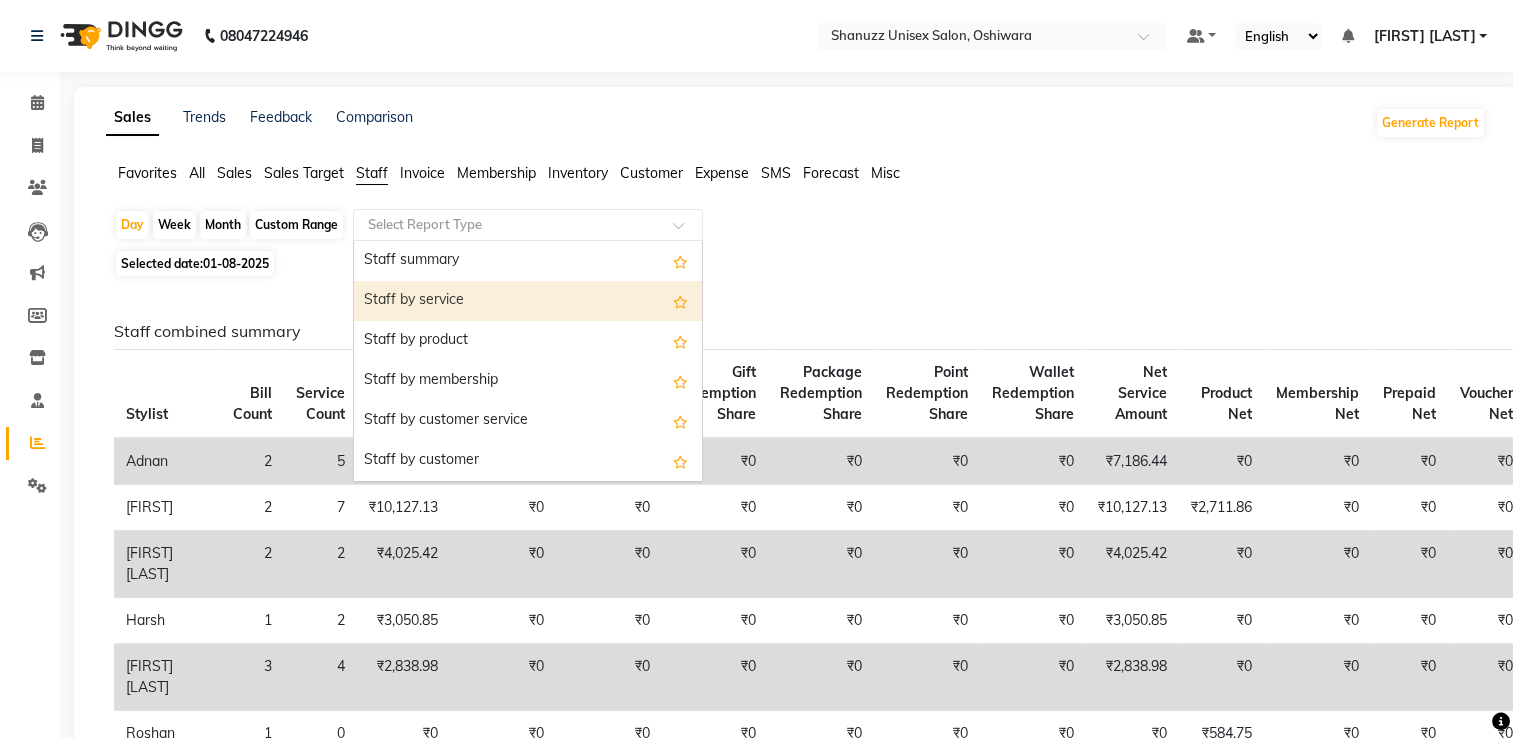 click on "Staff by service" at bounding box center [528, 301] 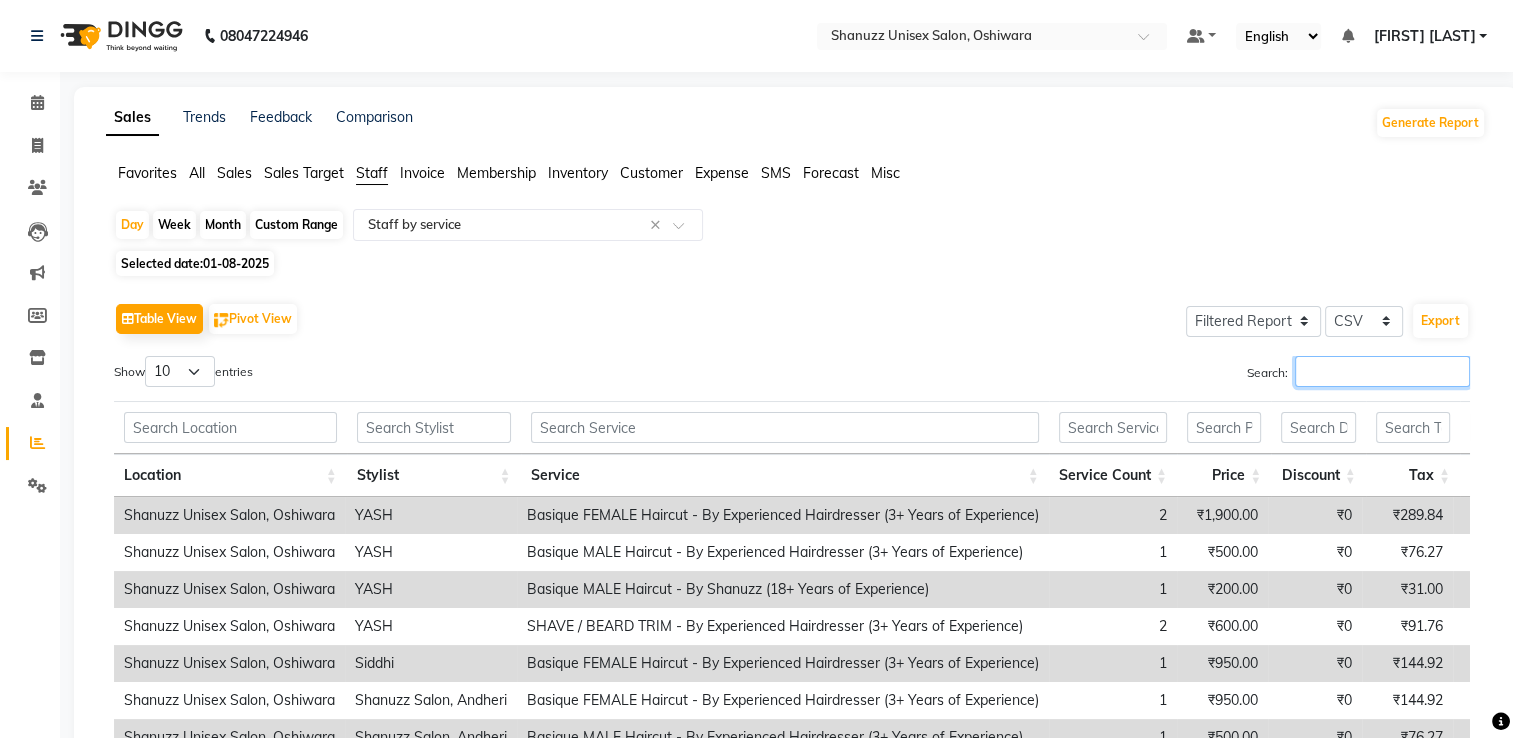 click on "Search:" at bounding box center [1382, 371] 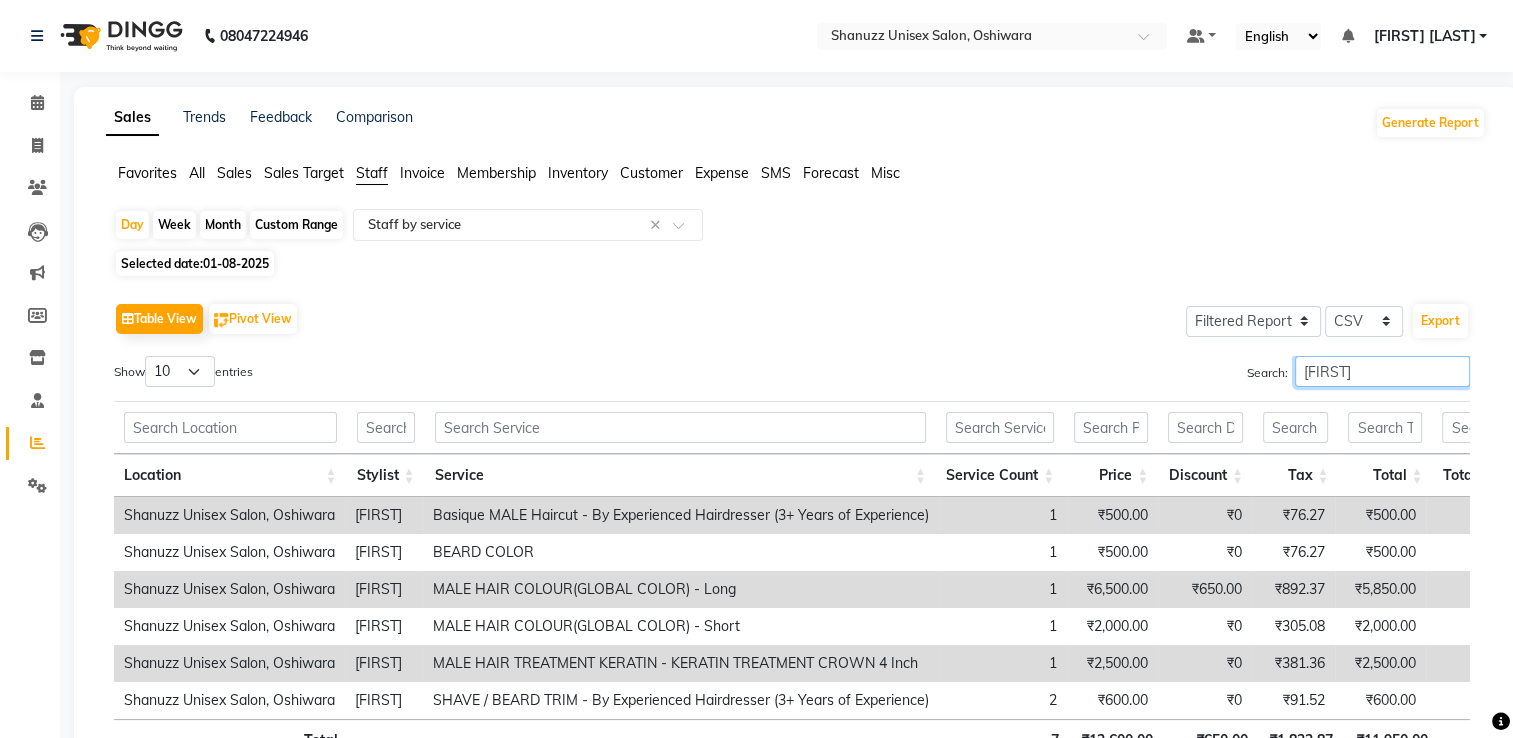scroll, scrollTop: 160, scrollLeft: 0, axis: vertical 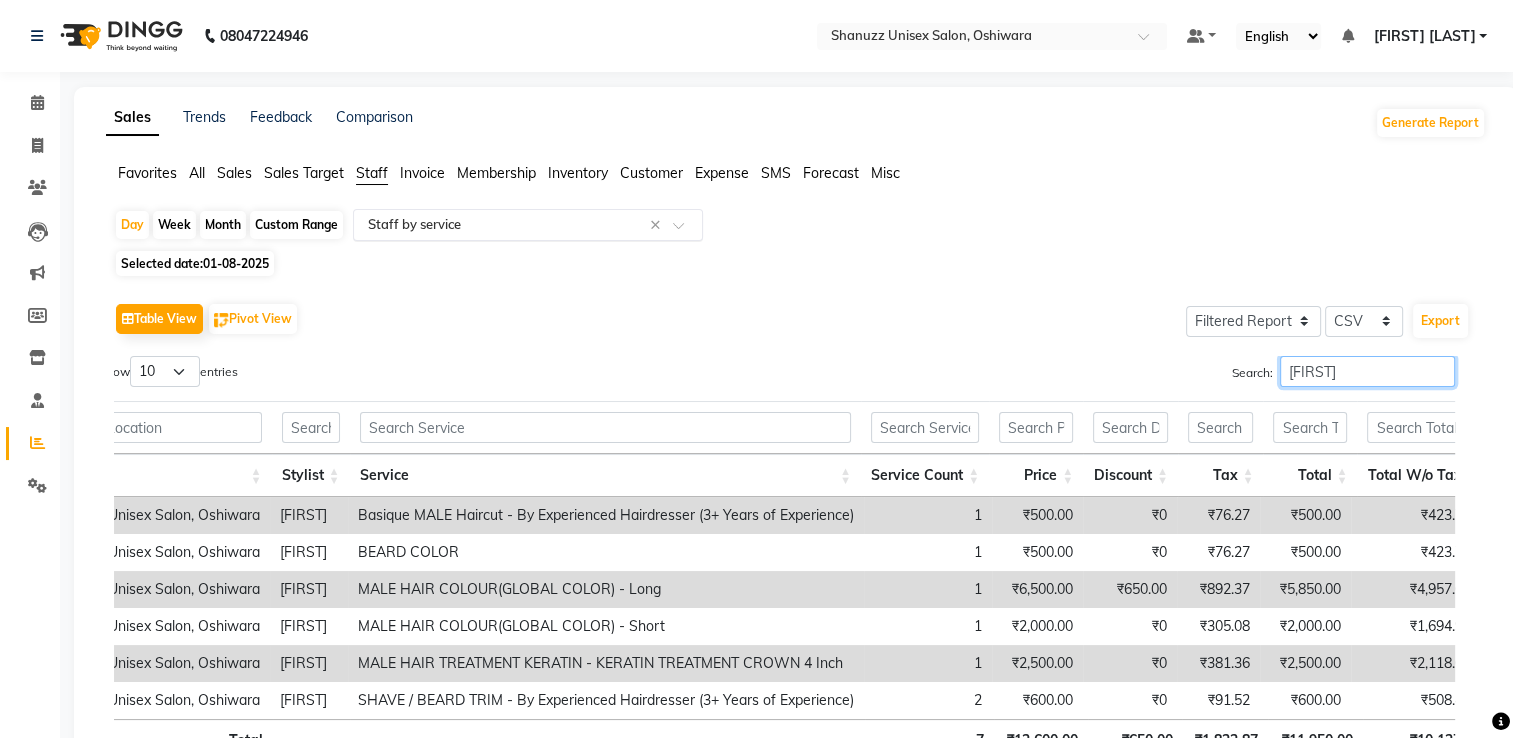 type on "AFZAN" 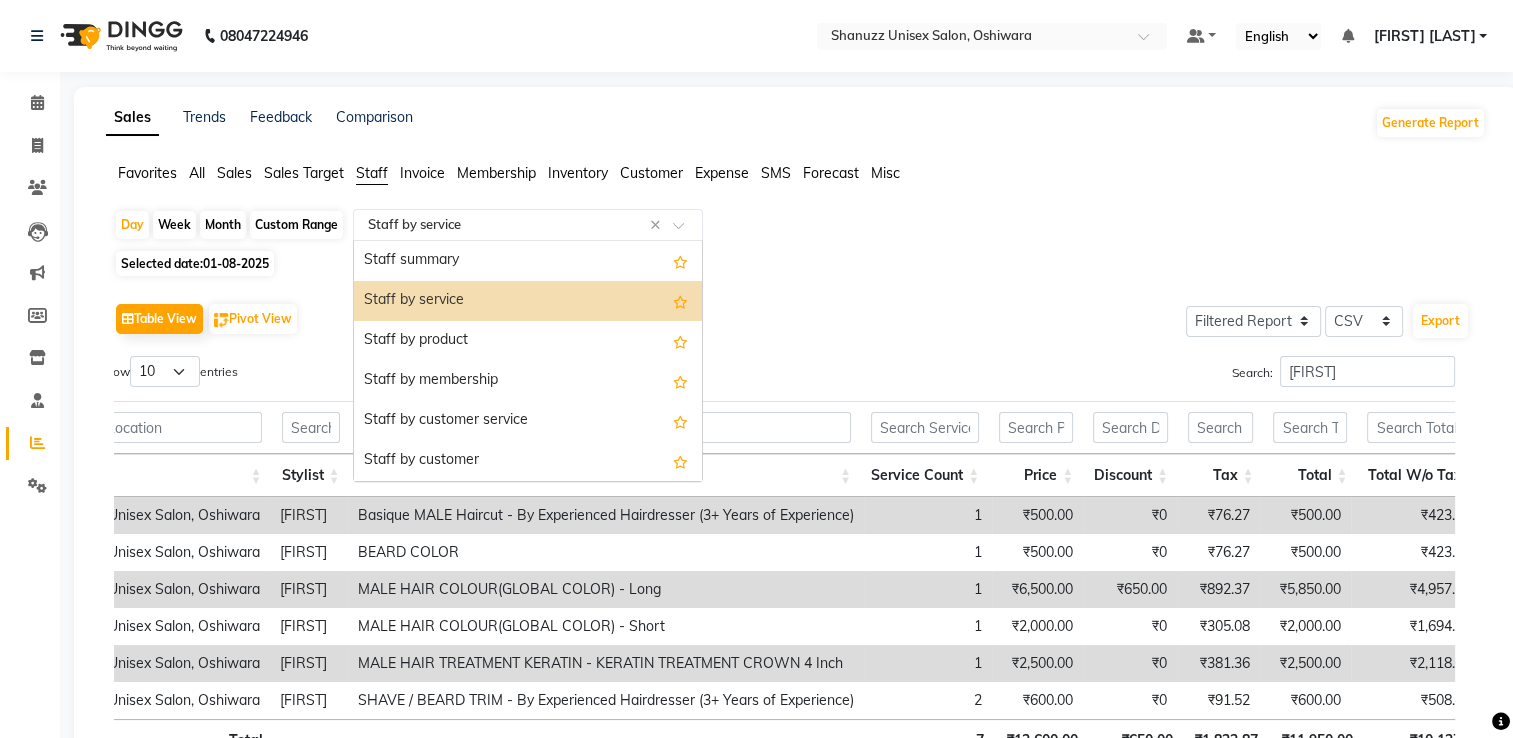 click 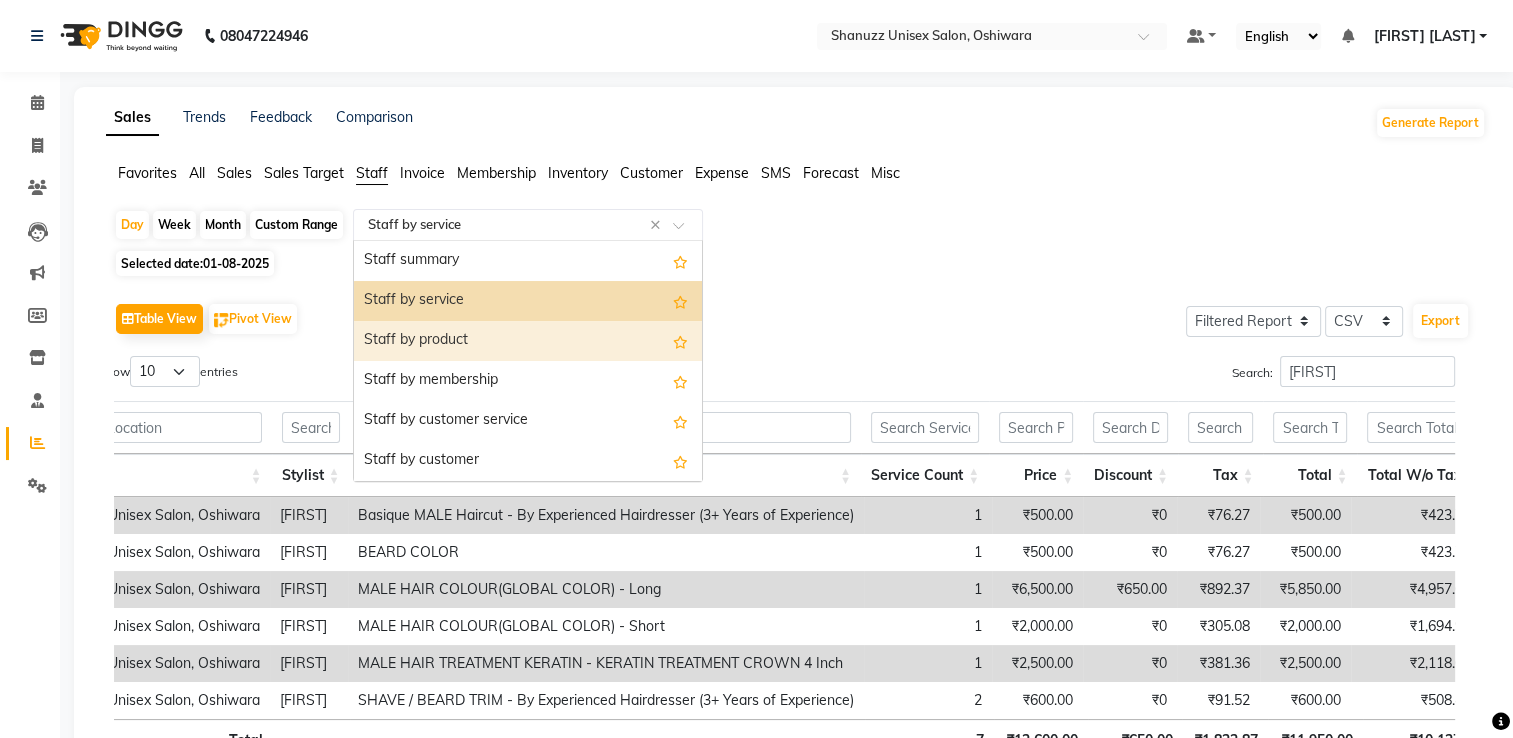 click on "Staff by product" at bounding box center (528, 341) 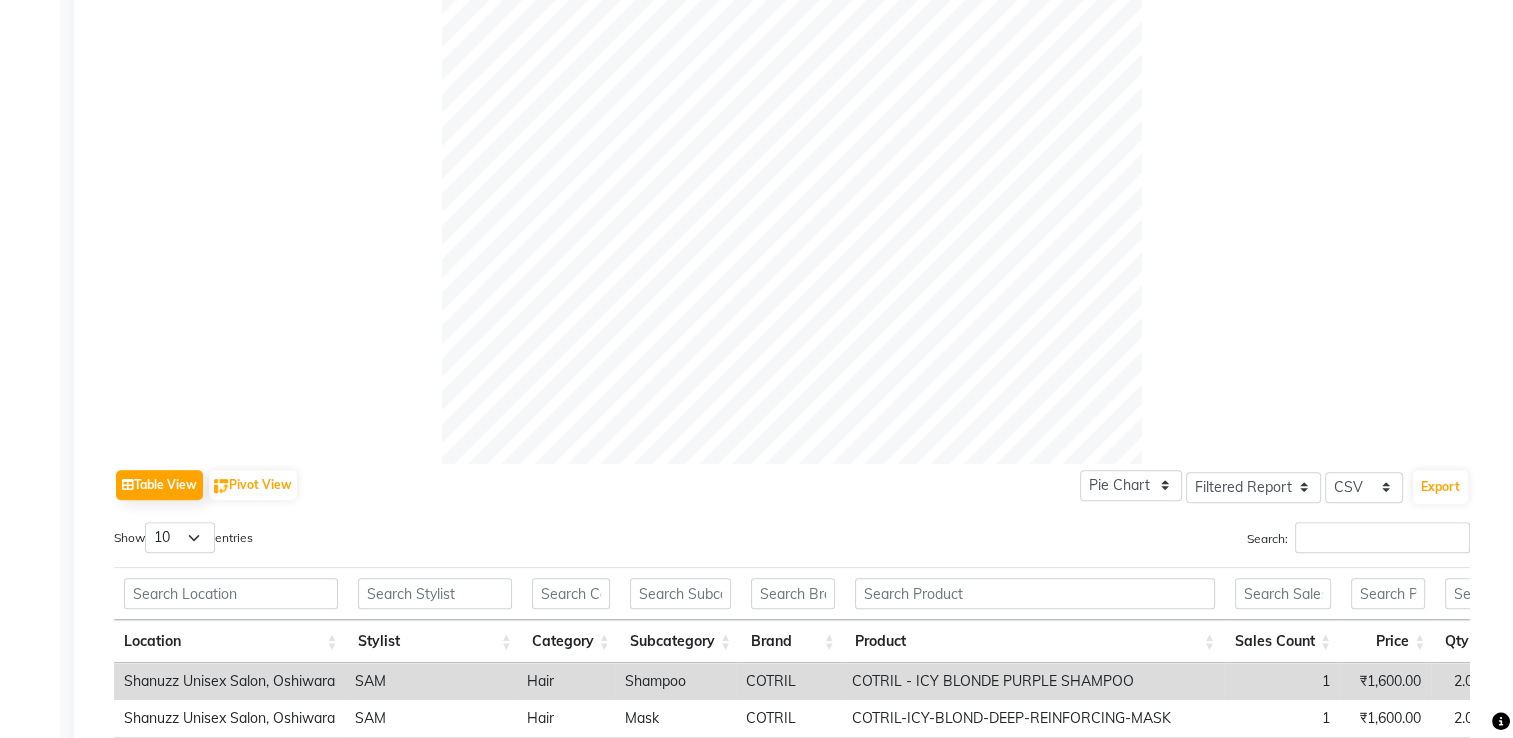 scroll, scrollTop: 564, scrollLeft: 0, axis: vertical 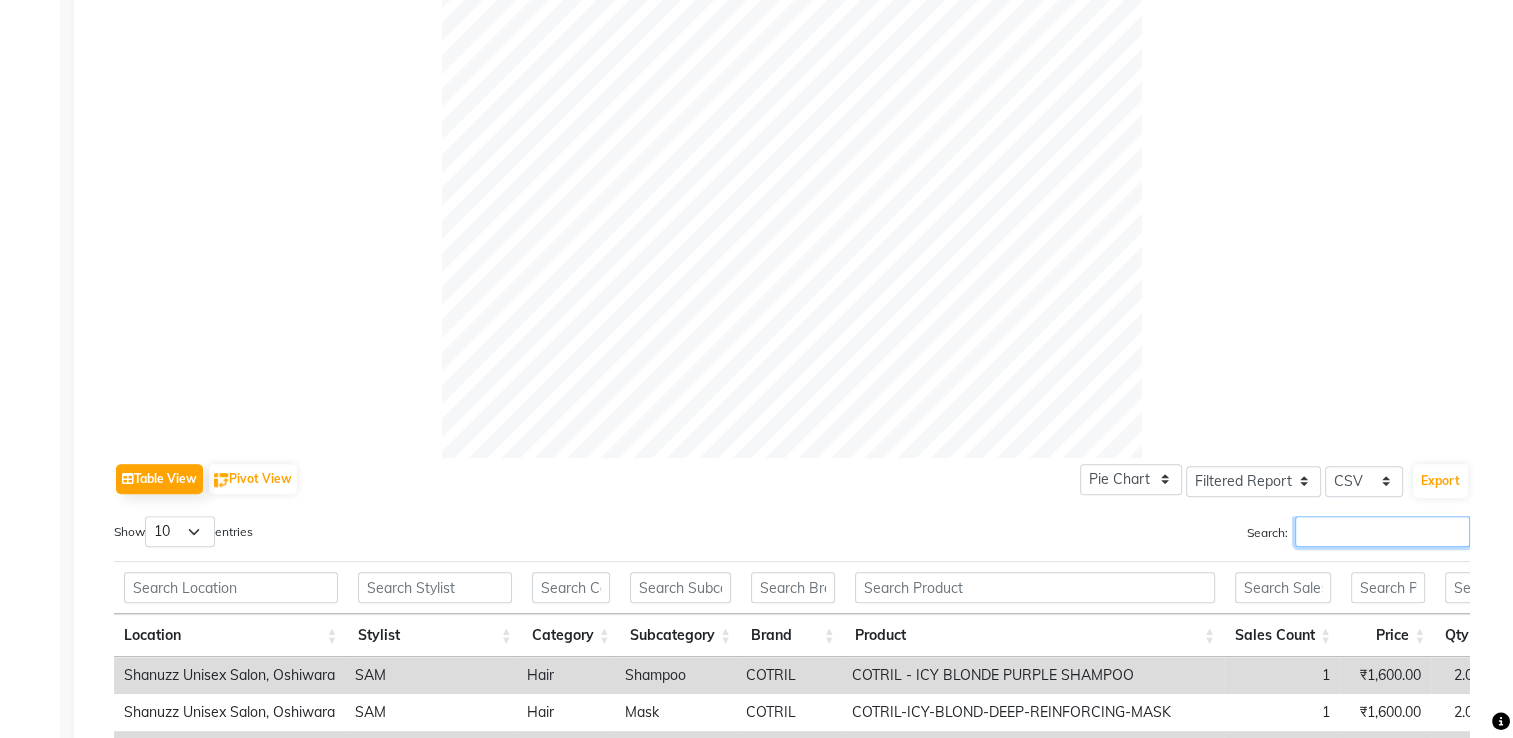 click on "Search:" at bounding box center [1382, 531] 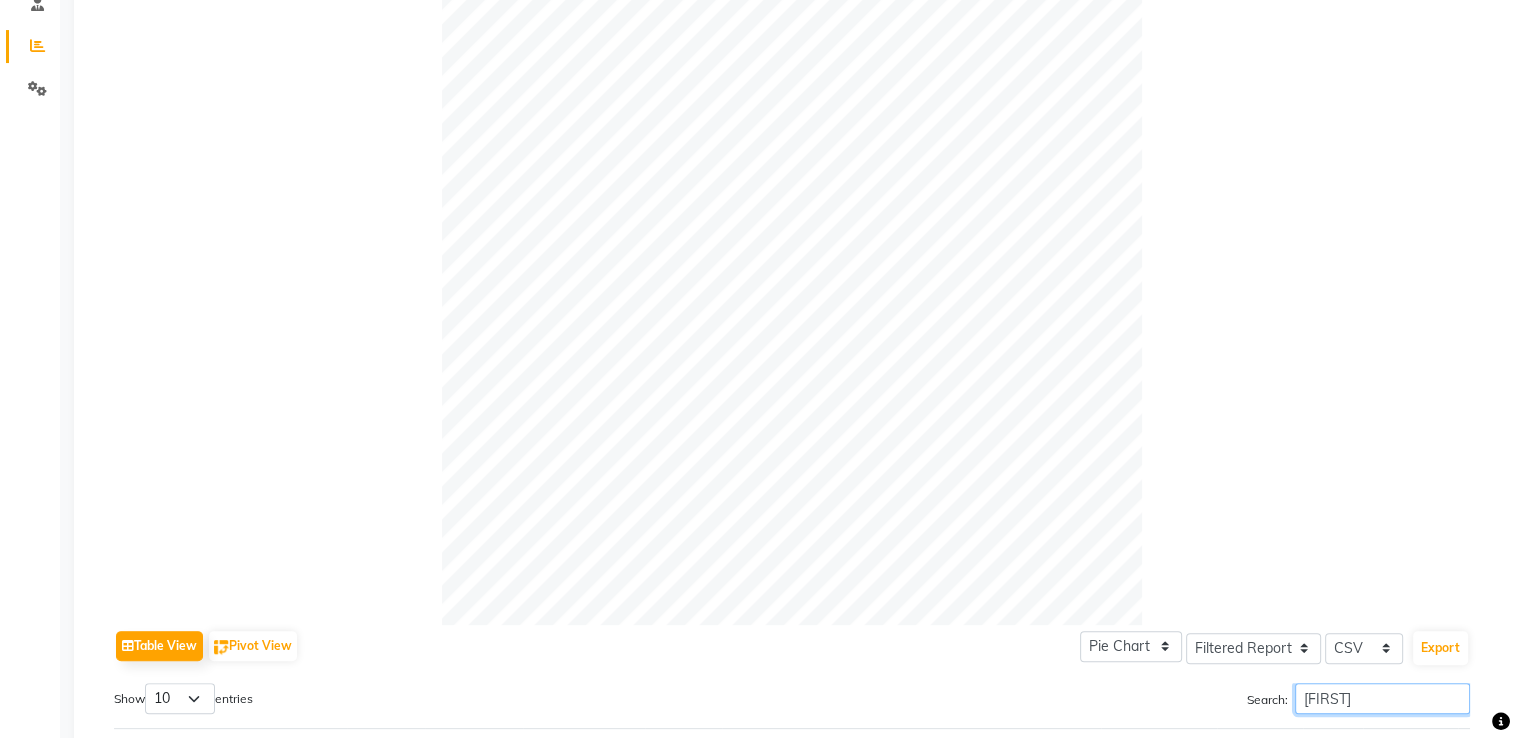 scroll, scrollTop: 0, scrollLeft: 0, axis: both 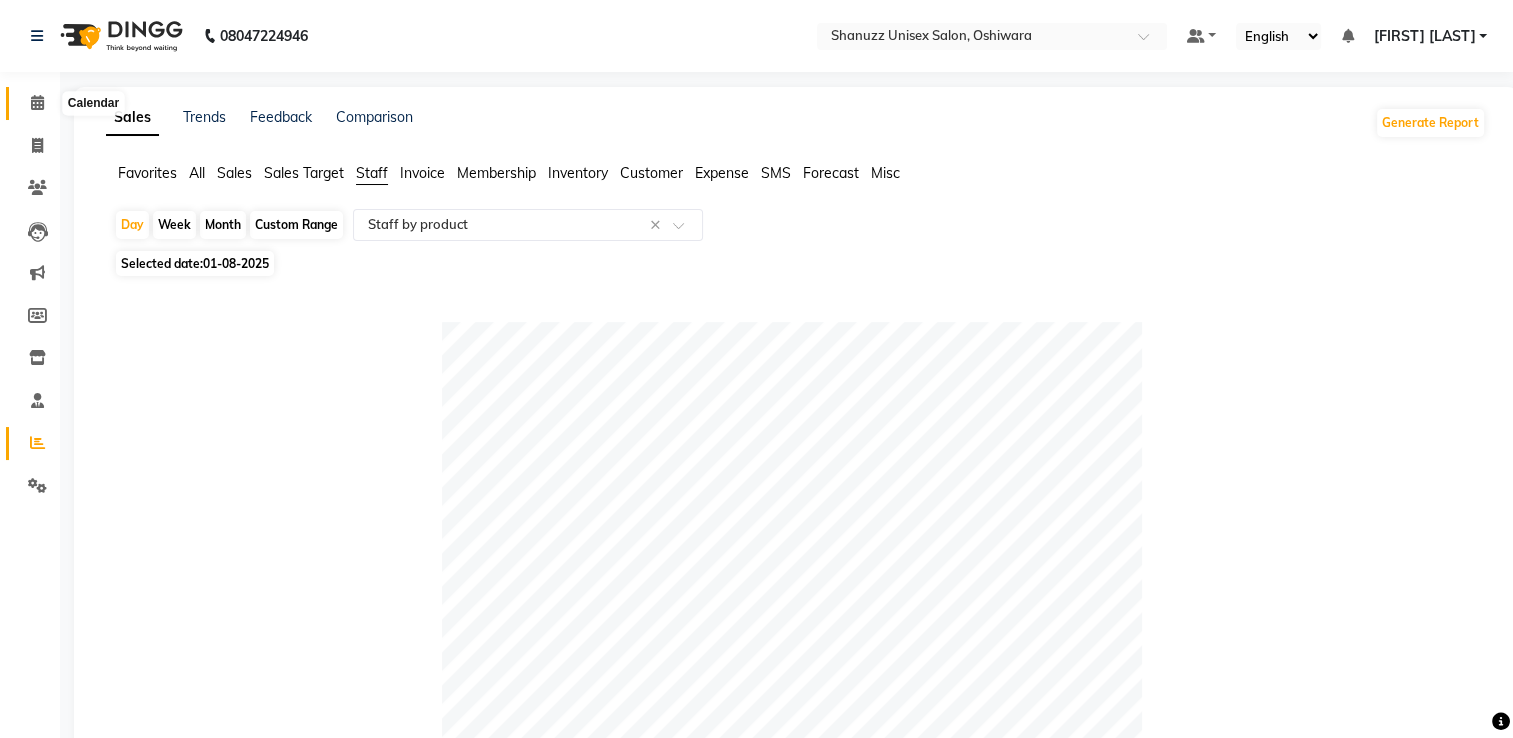 type on "AFZAN" 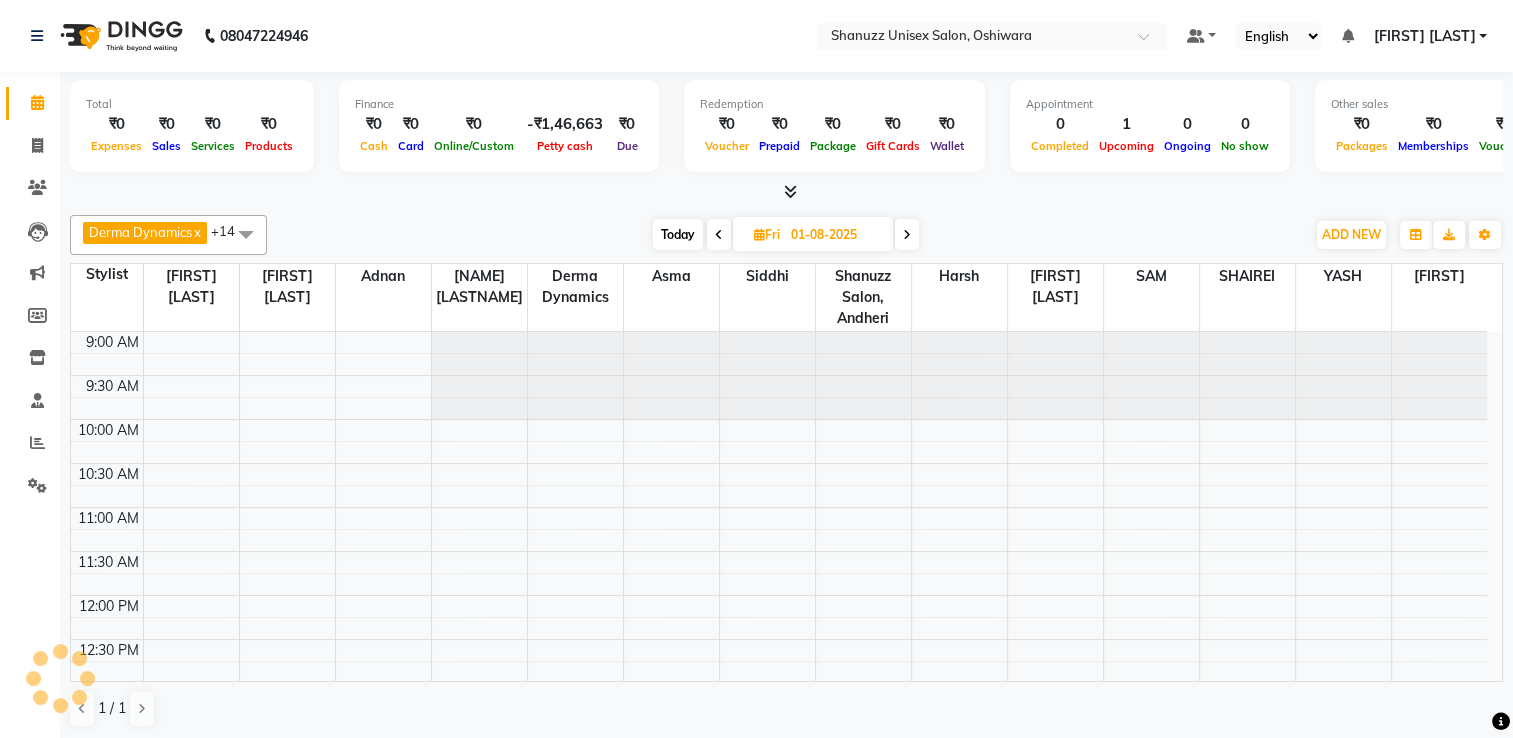 scroll, scrollTop: 263, scrollLeft: 0, axis: vertical 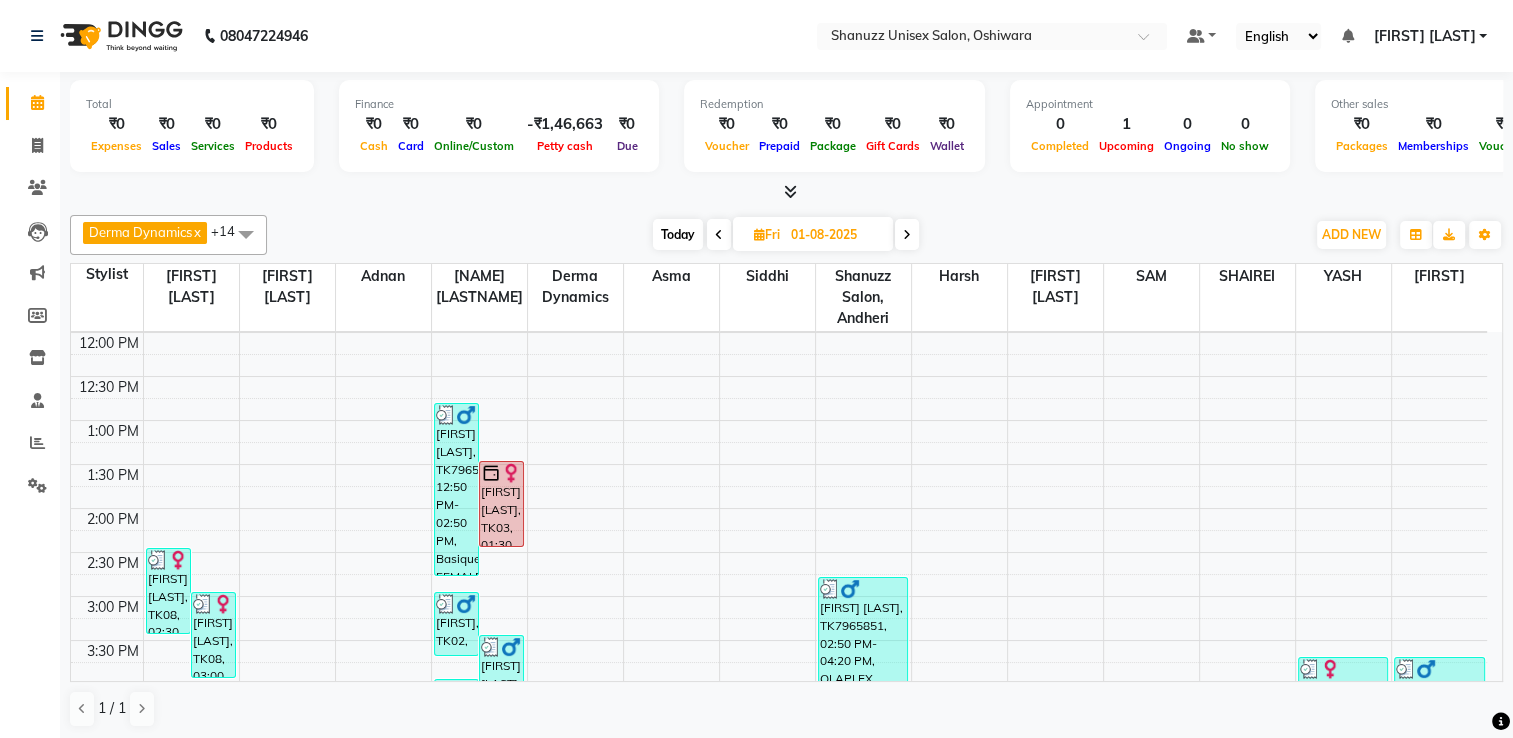 click at bounding box center (759, 234) 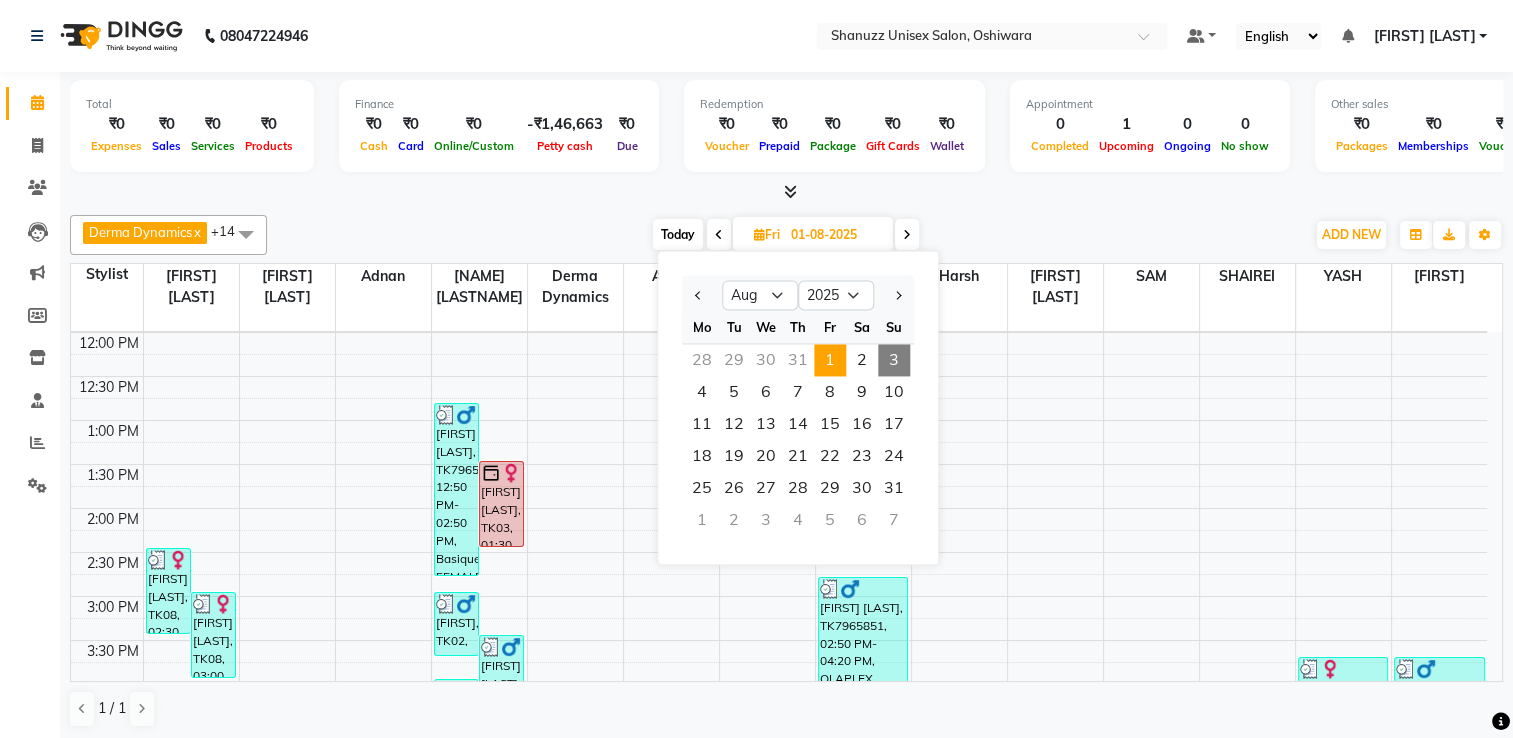click on "3" at bounding box center [766, 520] 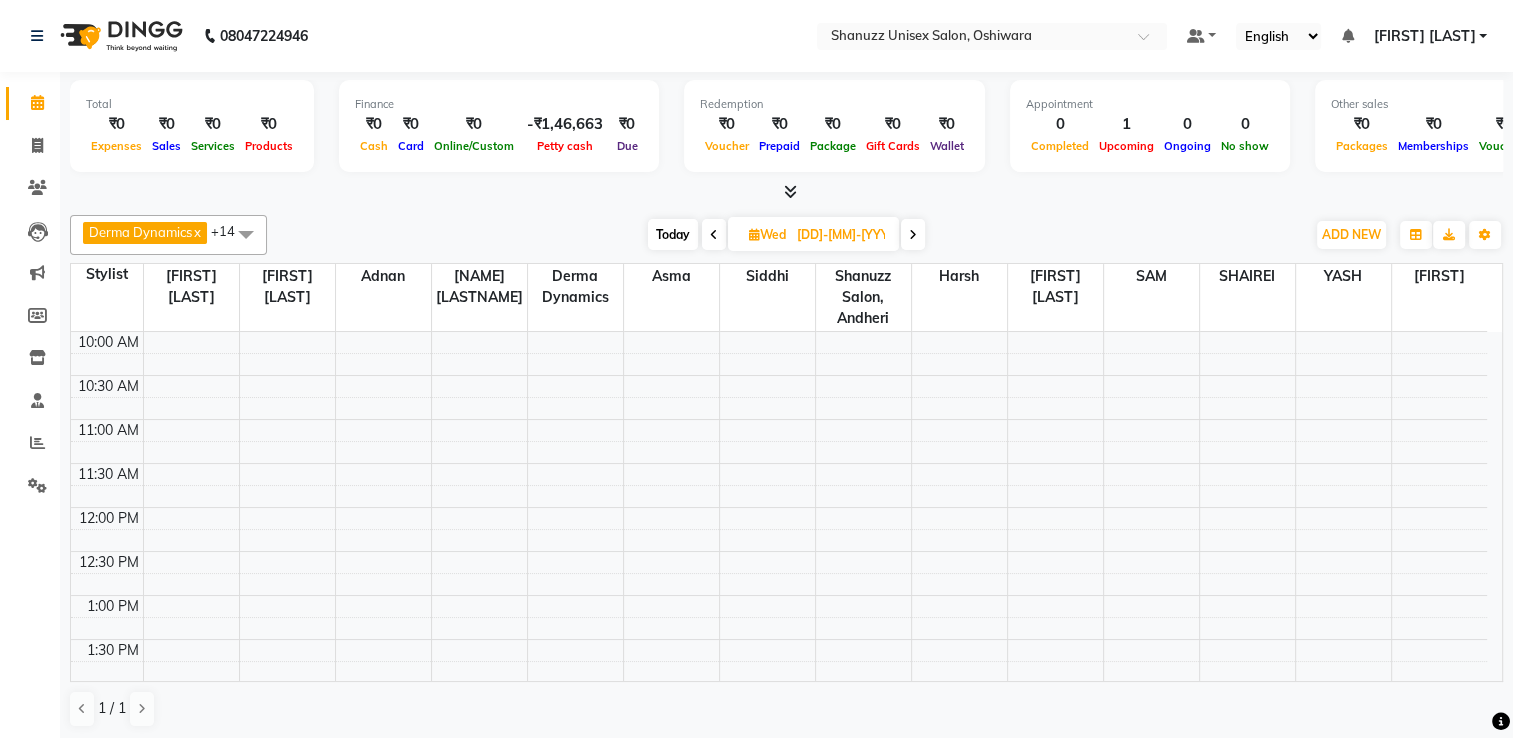 scroll, scrollTop: 90, scrollLeft: 0, axis: vertical 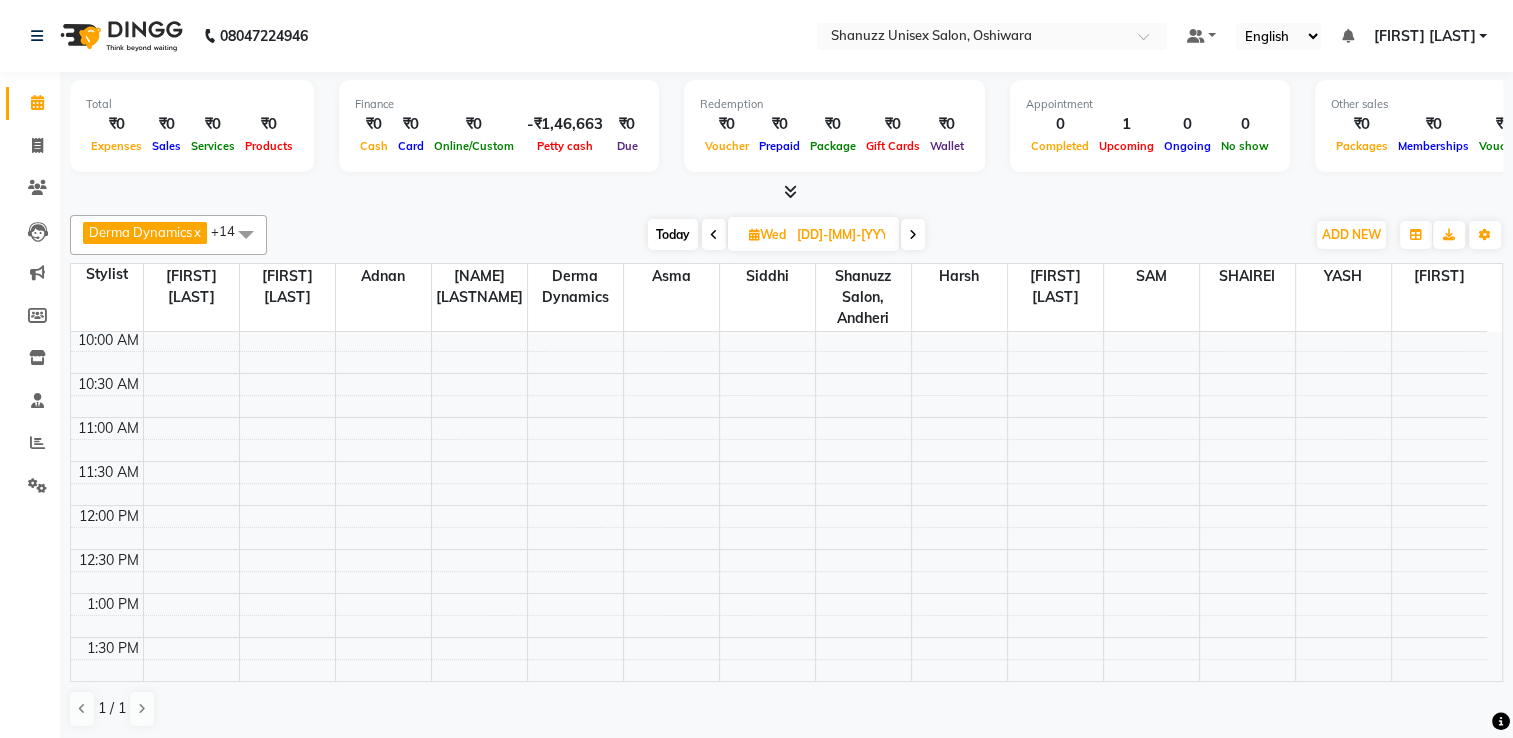 click at bounding box center (714, 235) 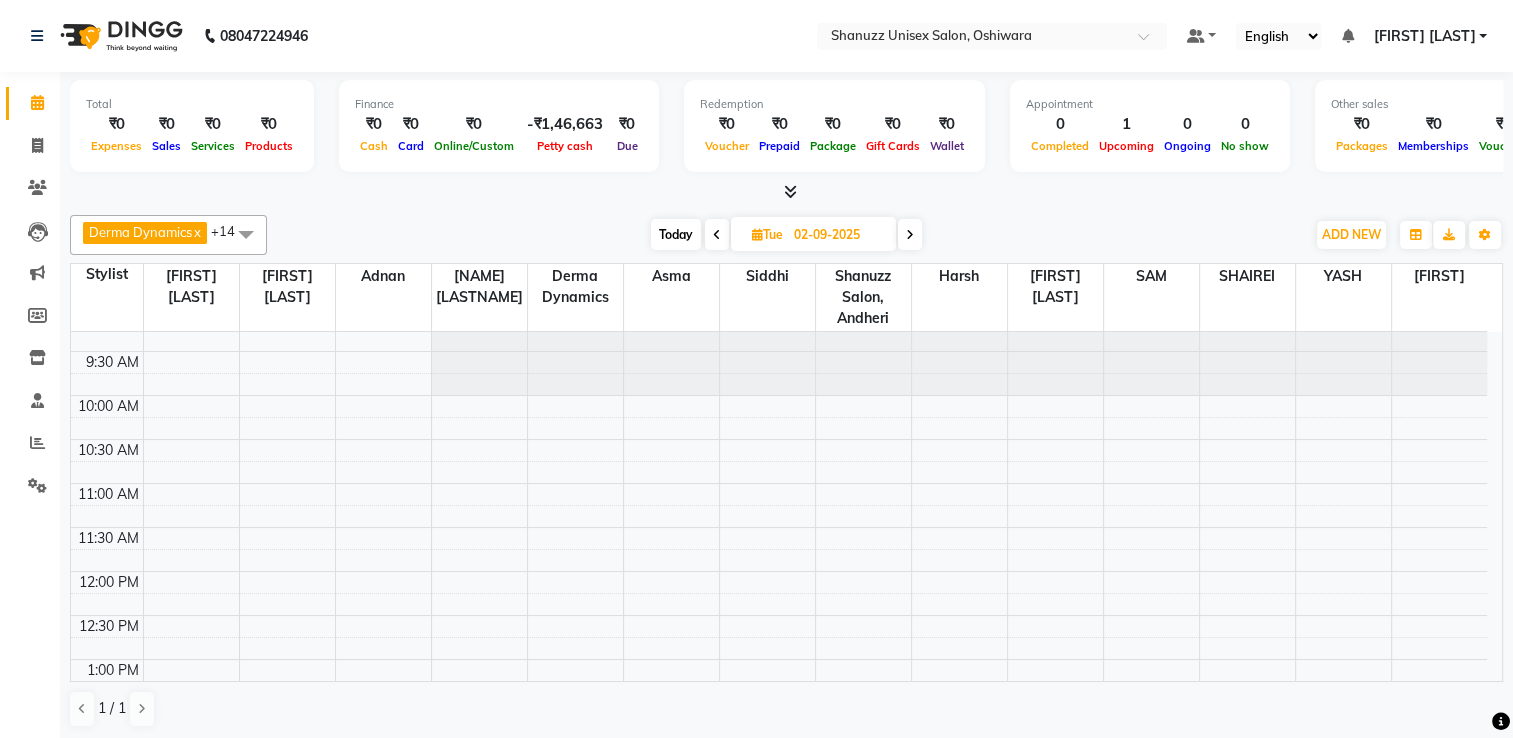 scroll, scrollTop: 0, scrollLeft: 0, axis: both 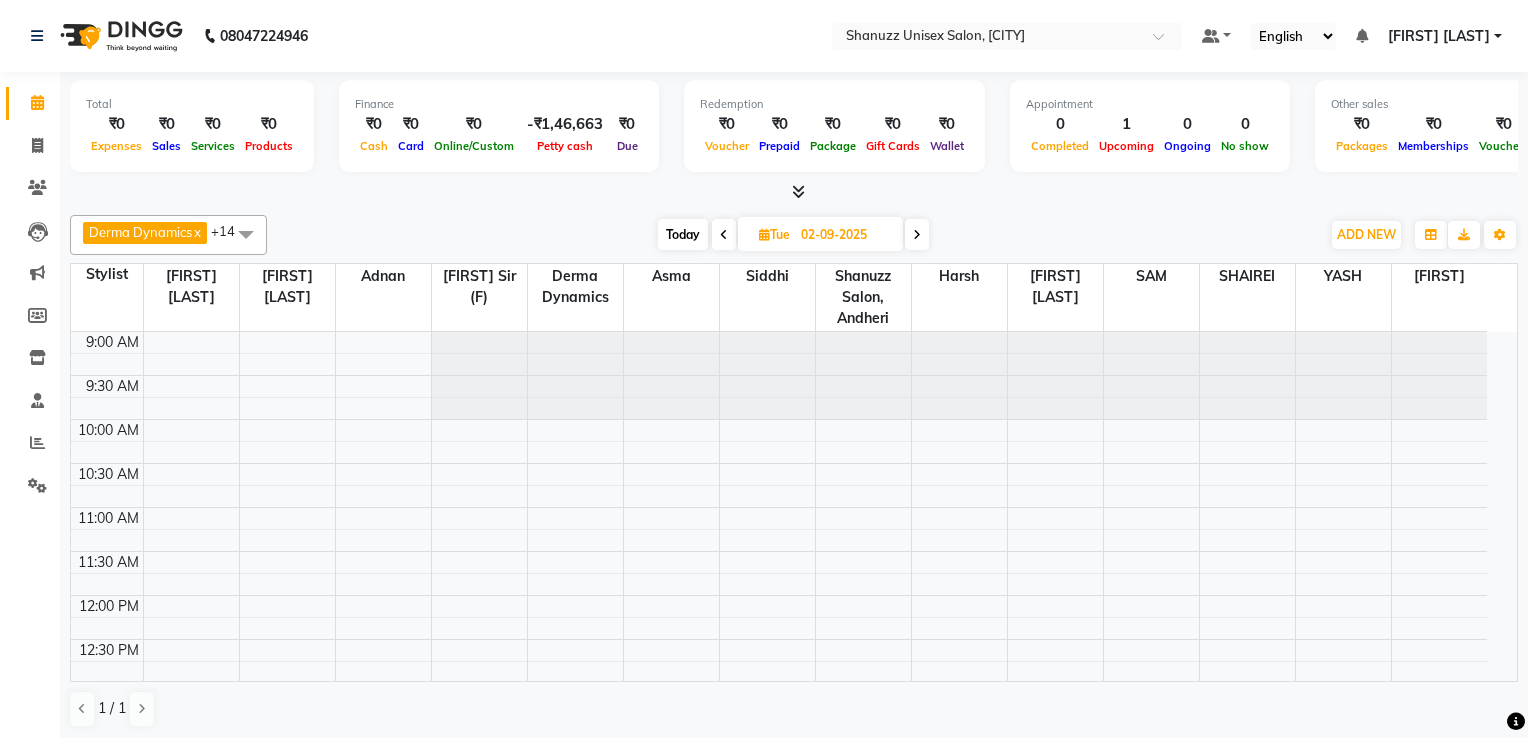 select on "en" 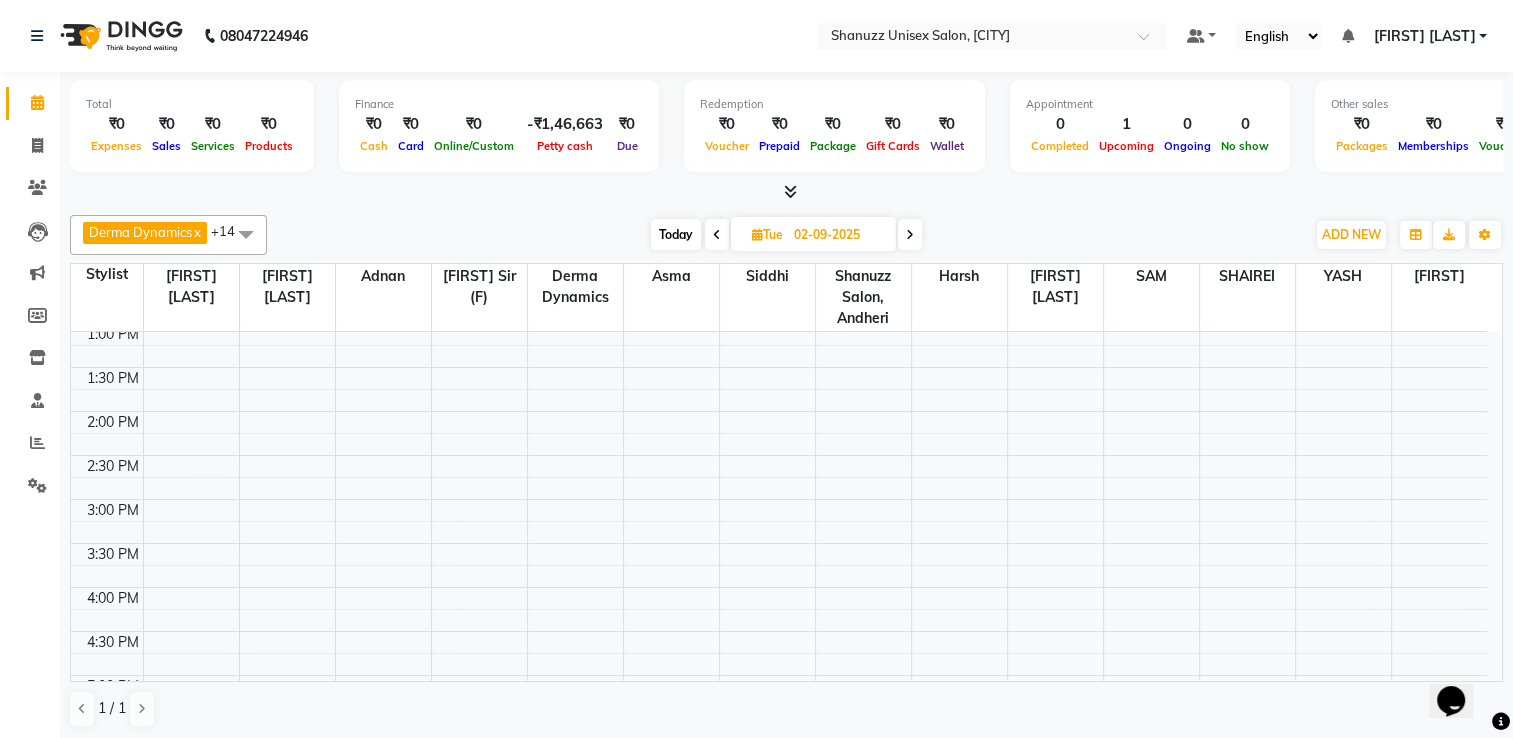 scroll, scrollTop: 0, scrollLeft: 0, axis: both 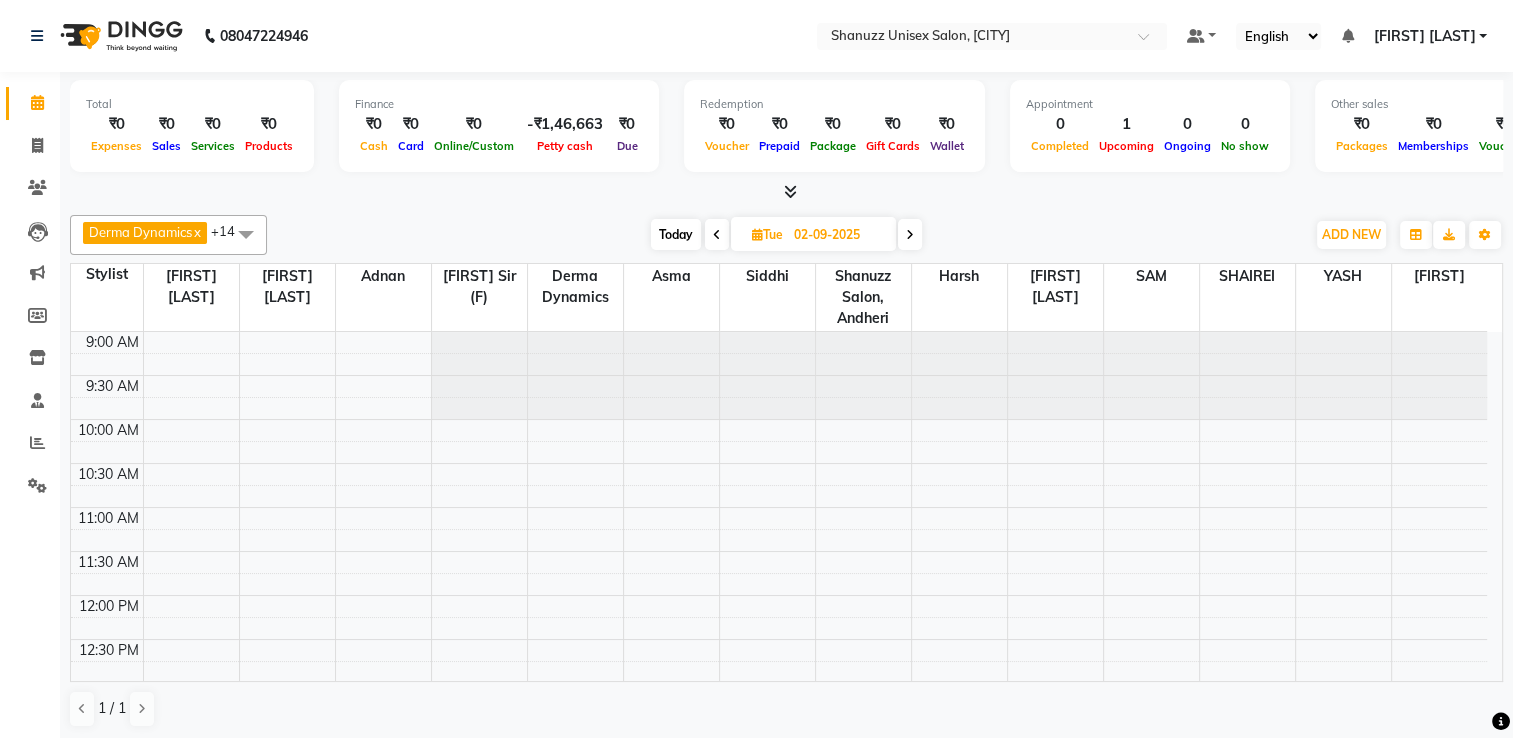 click on "Tue [DATE]" at bounding box center [813, 234] 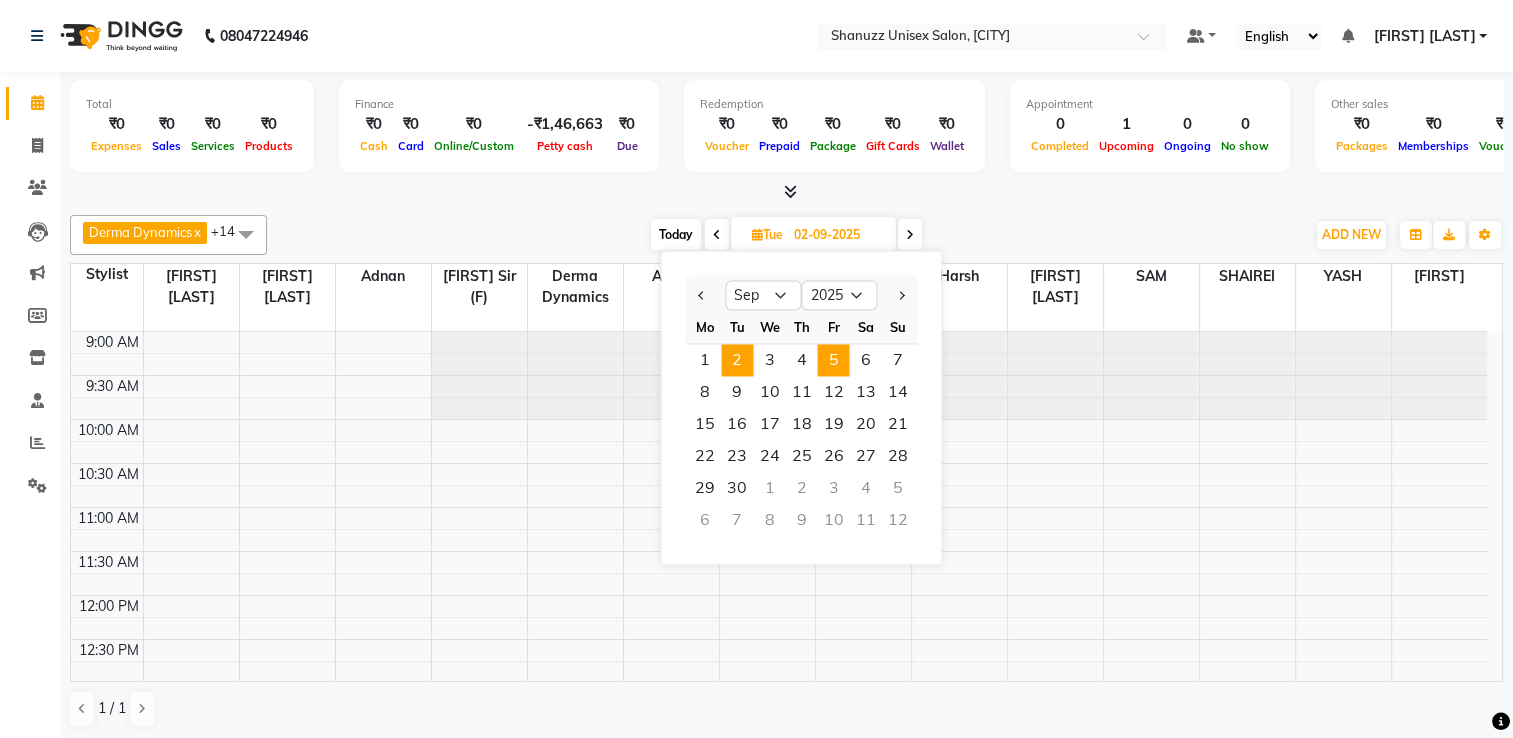 click on "5" at bounding box center (833, 360) 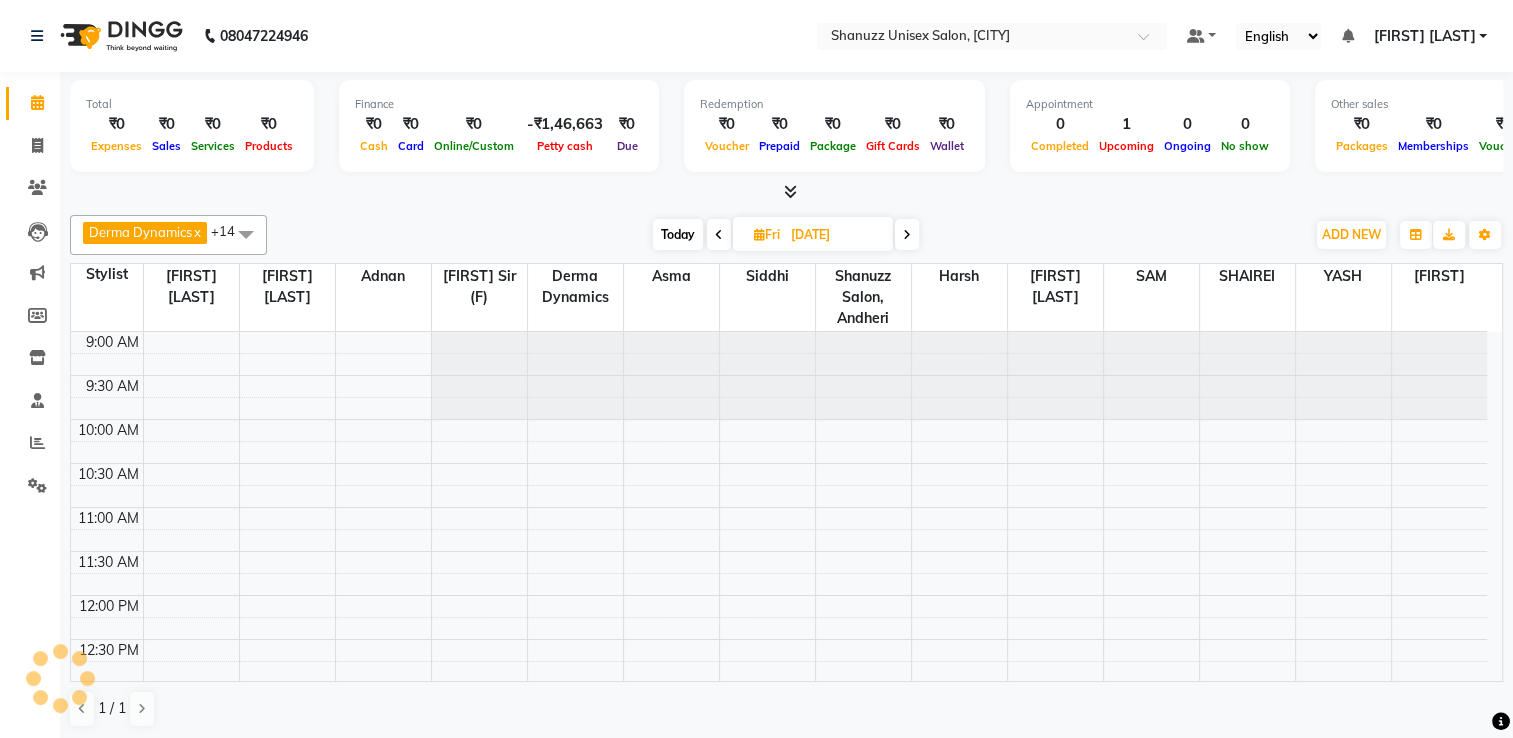 scroll, scrollTop: 263, scrollLeft: 0, axis: vertical 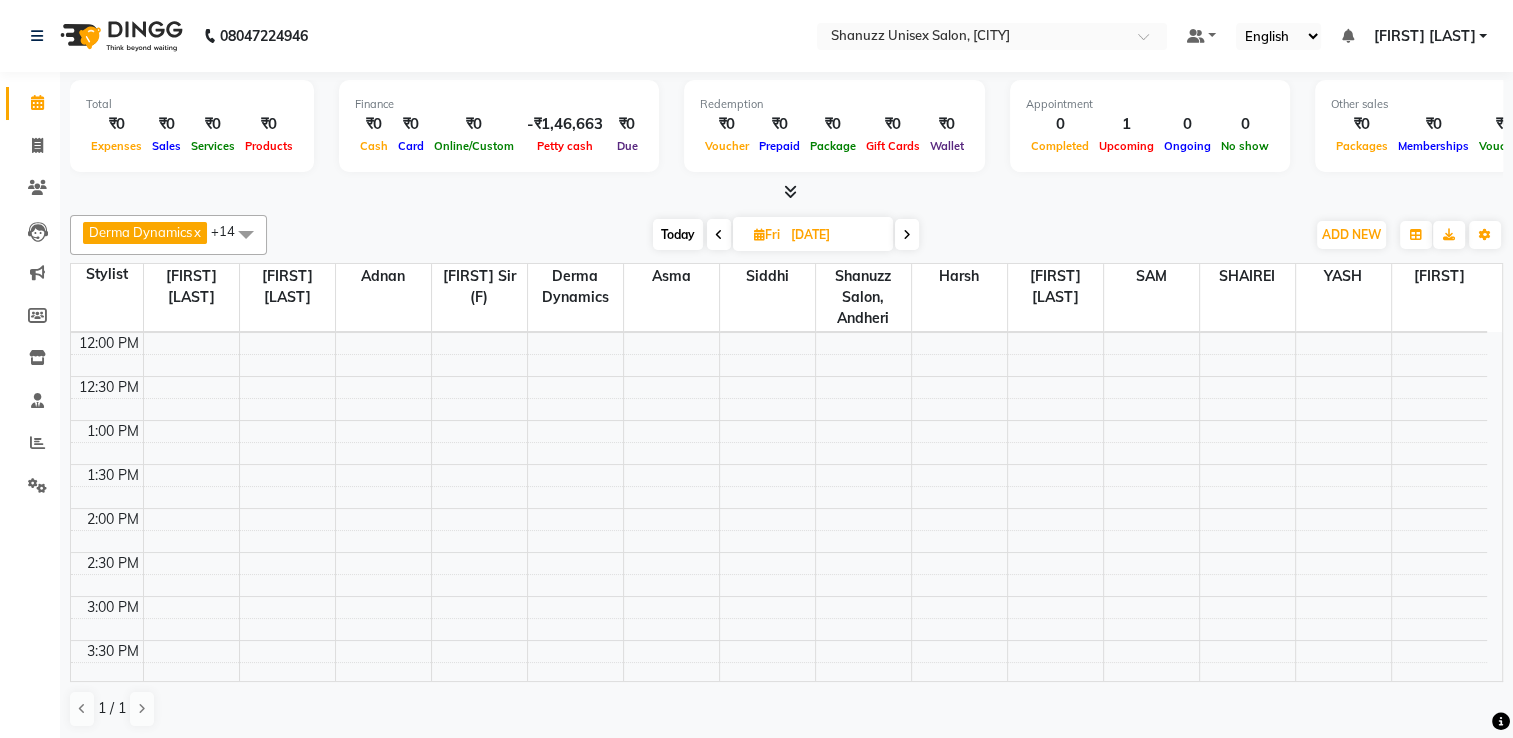 click at bounding box center [907, 234] 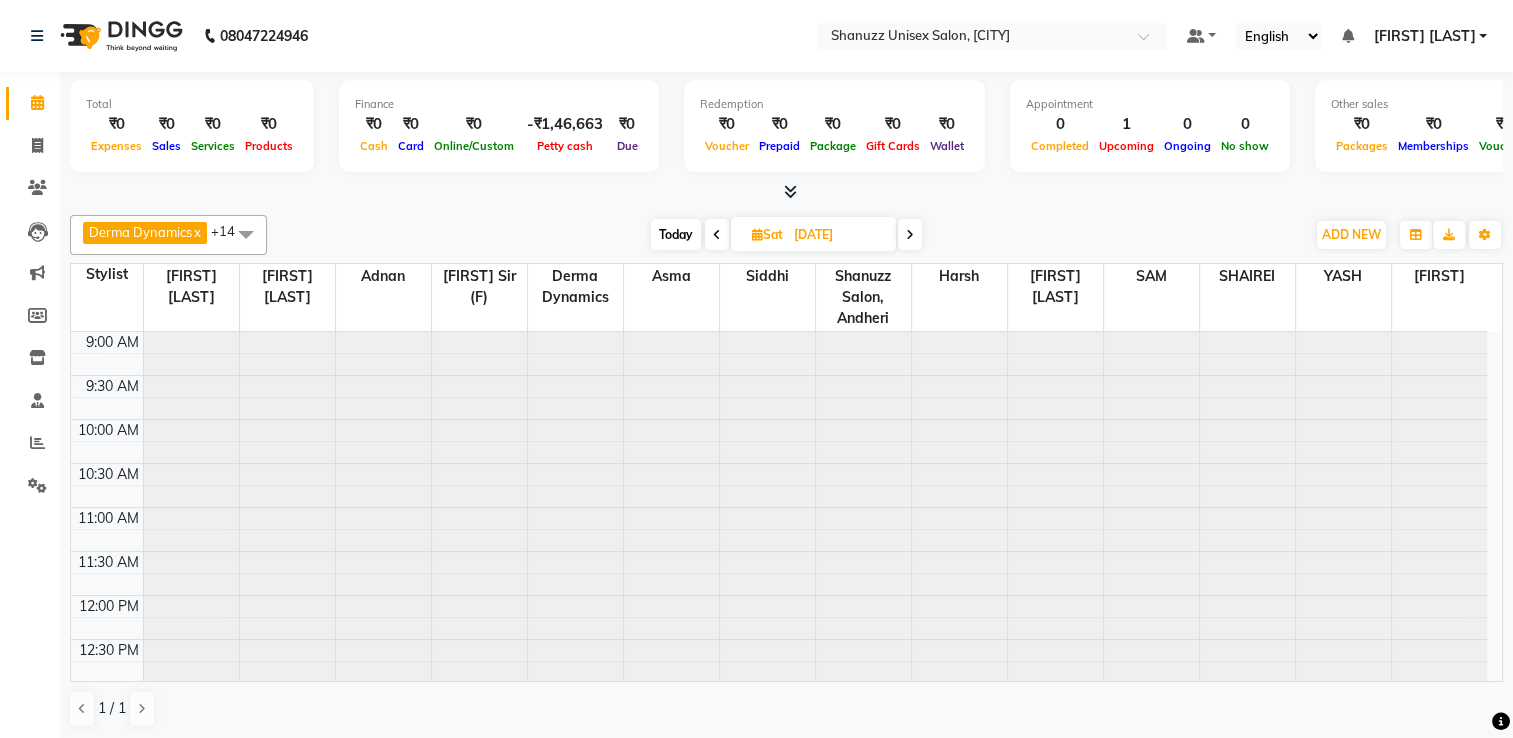 scroll, scrollTop: 263, scrollLeft: 0, axis: vertical 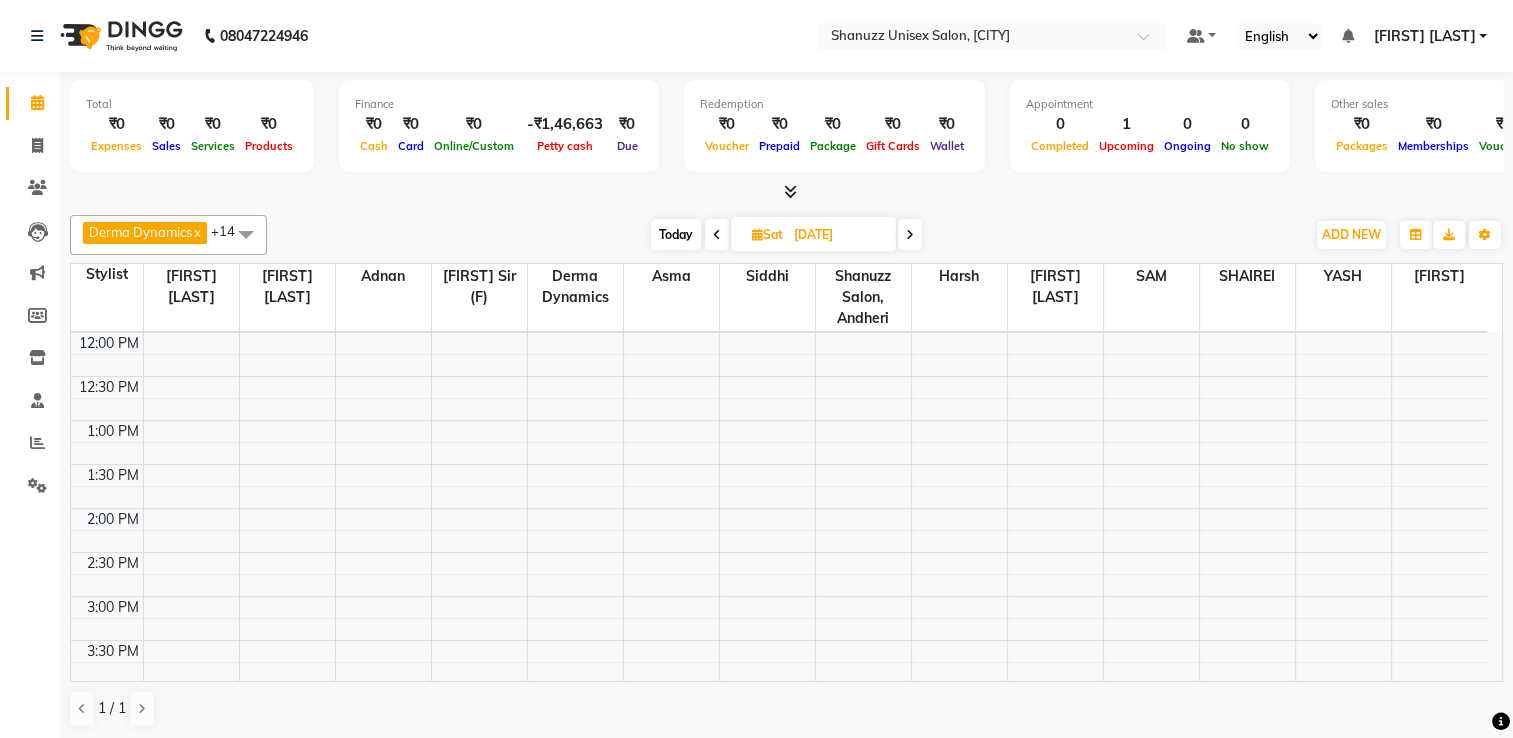 click at bounding box center (717, 235) 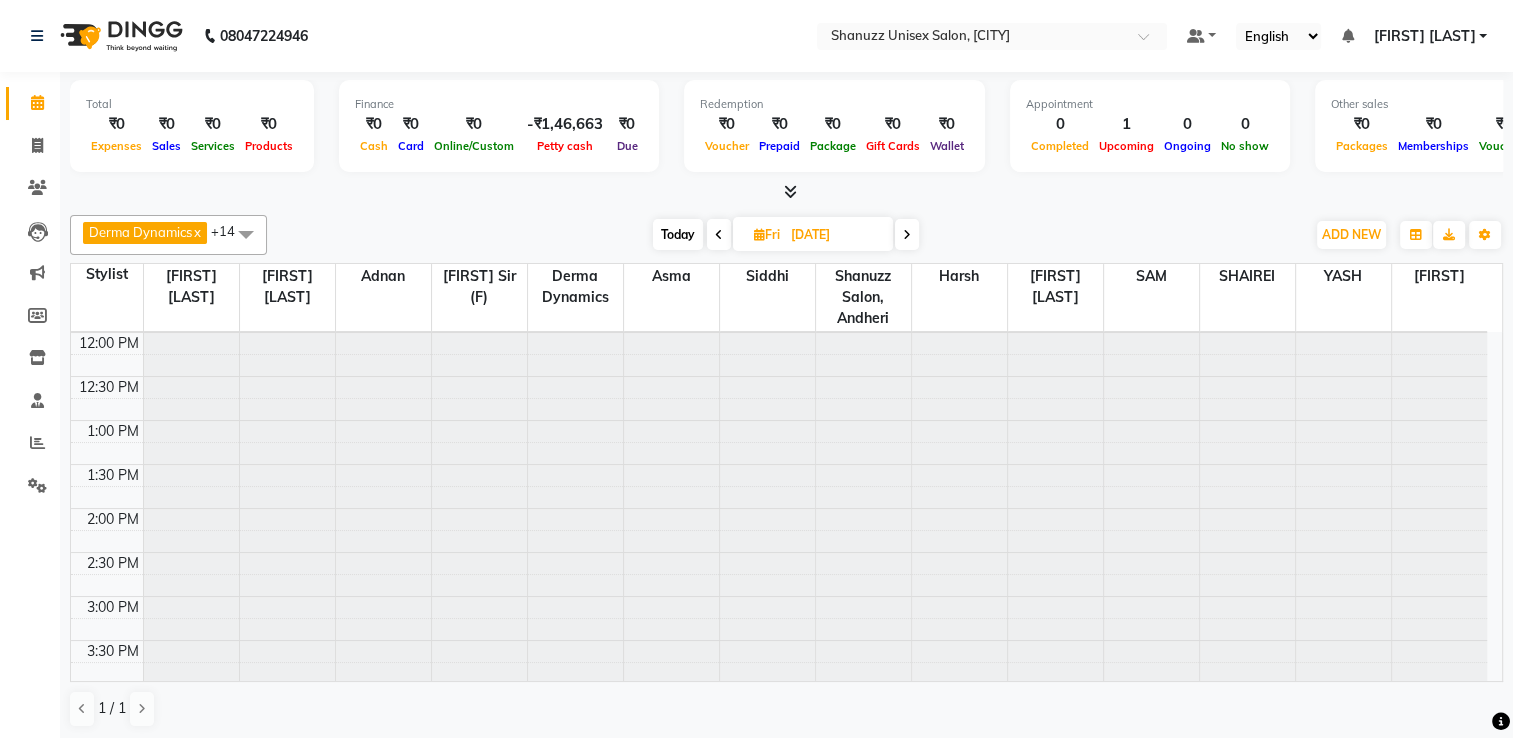 scroll, scrollTop: 263, scrollLeft: 0, axis: vertical 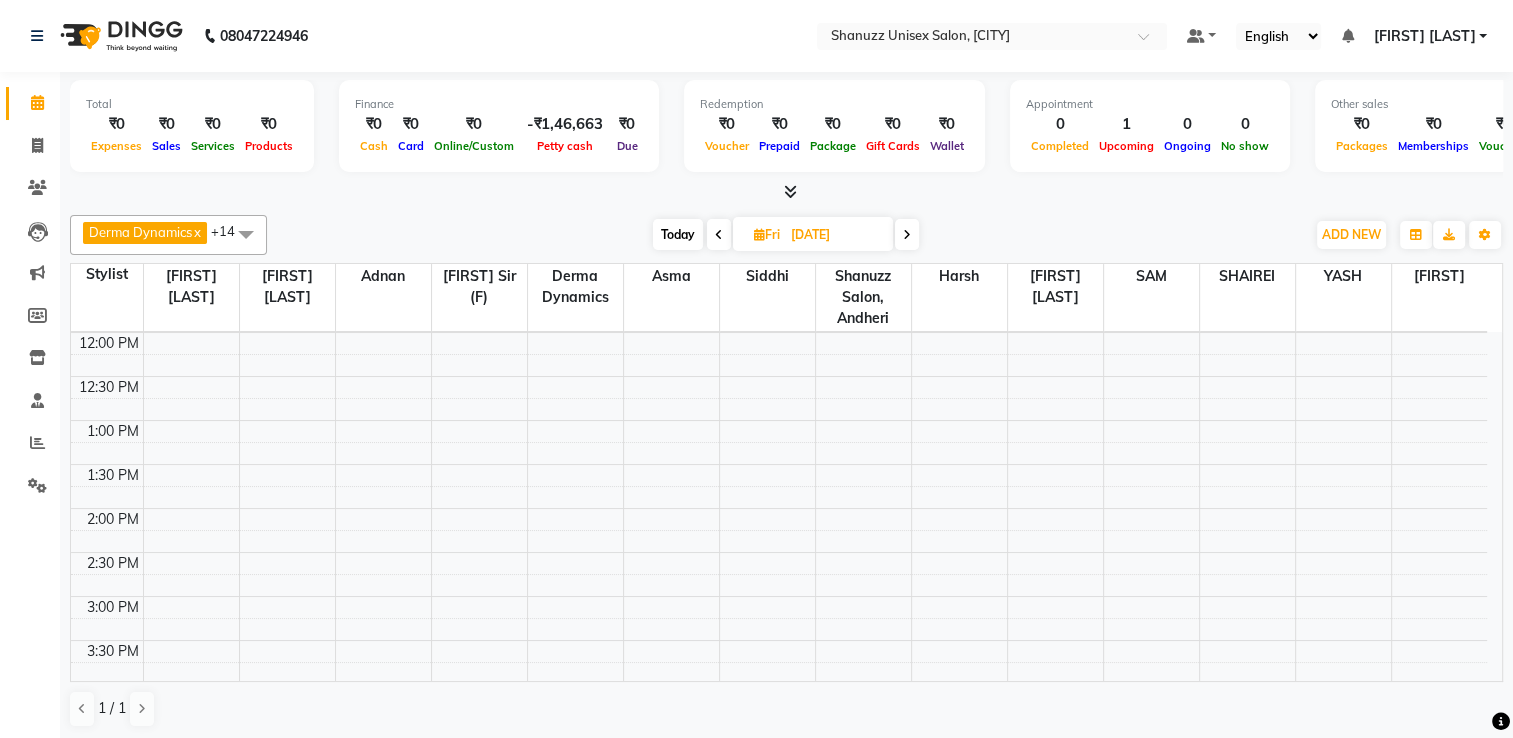 click on "Fri" at bounding box center [767, 234] 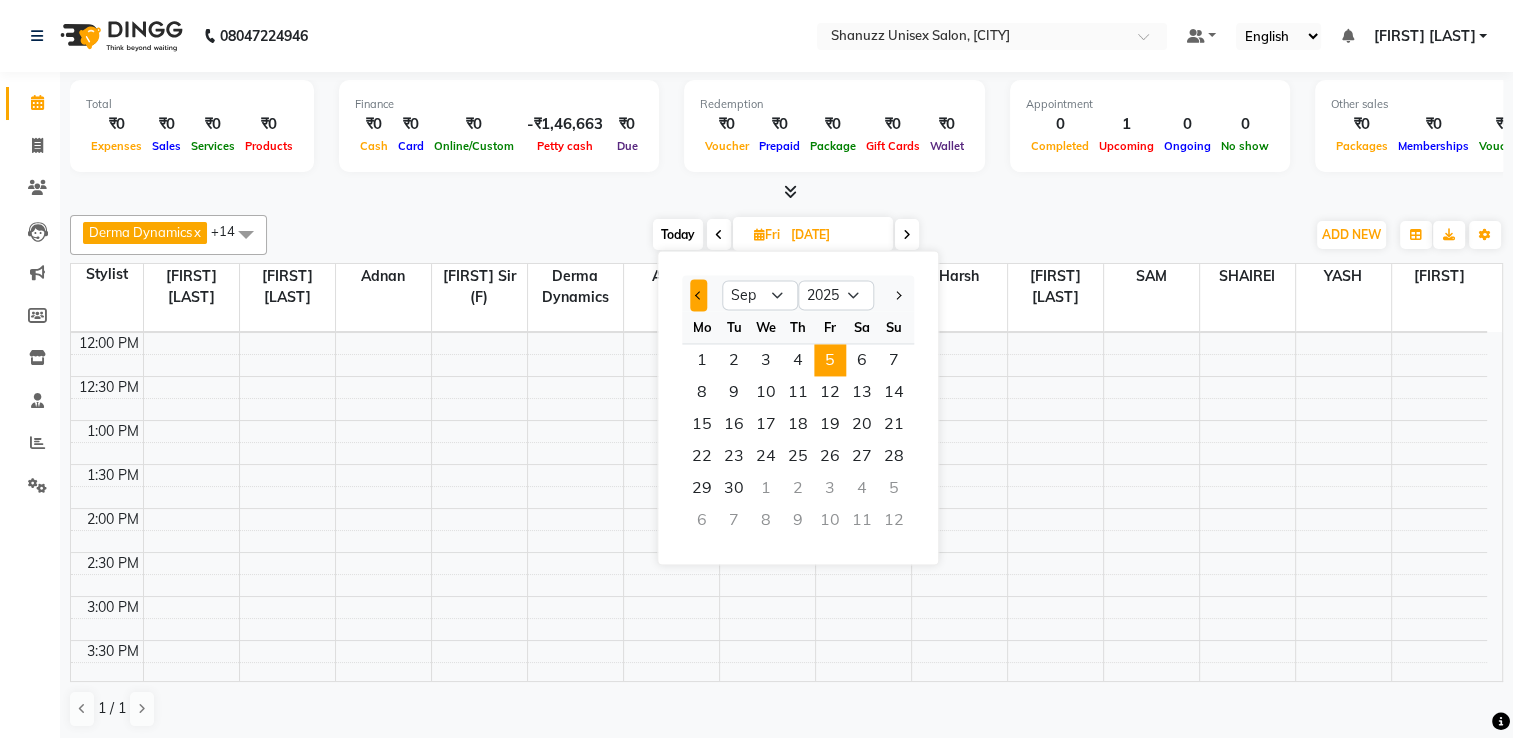 click at bounding box center [698, 295] 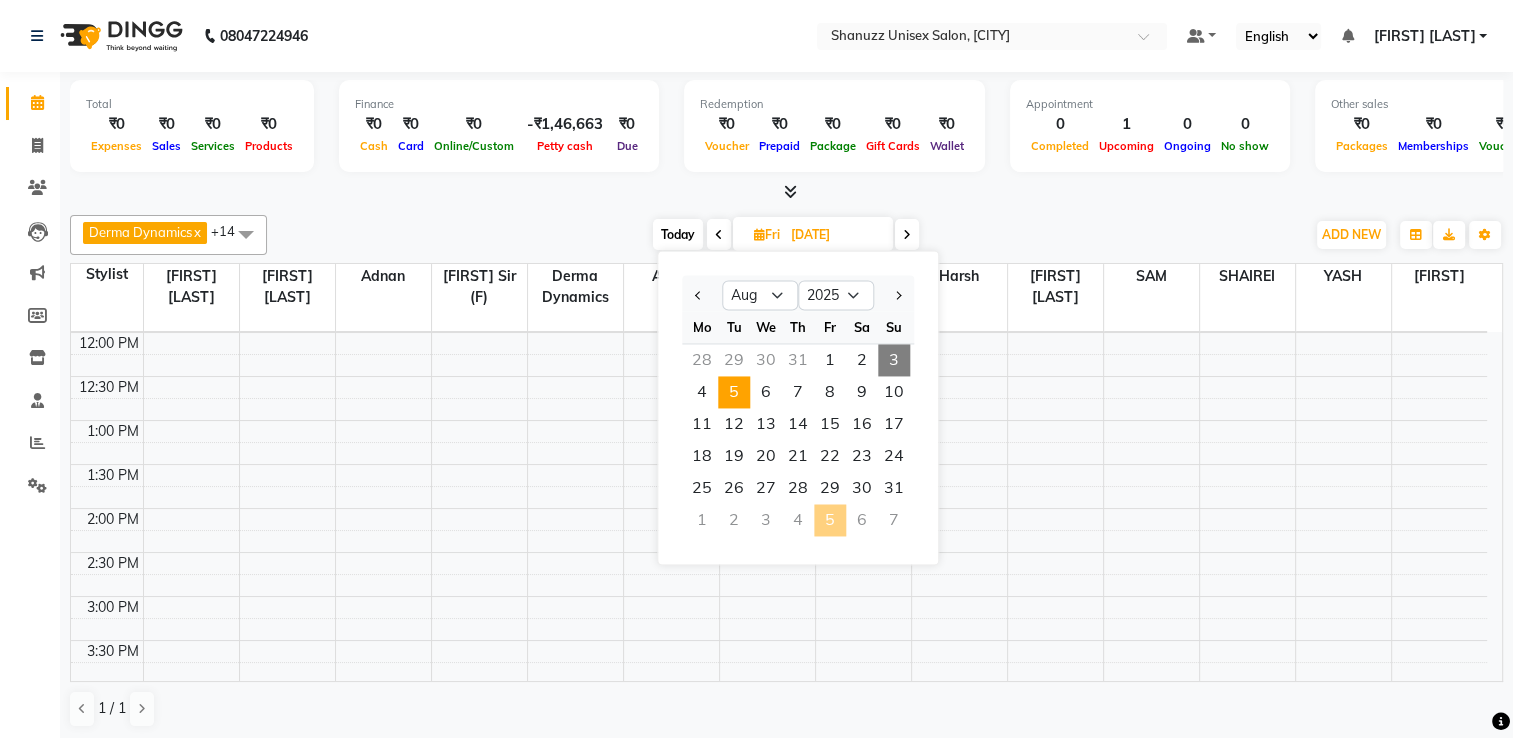 click on "5" at bounding box center (734, 392) 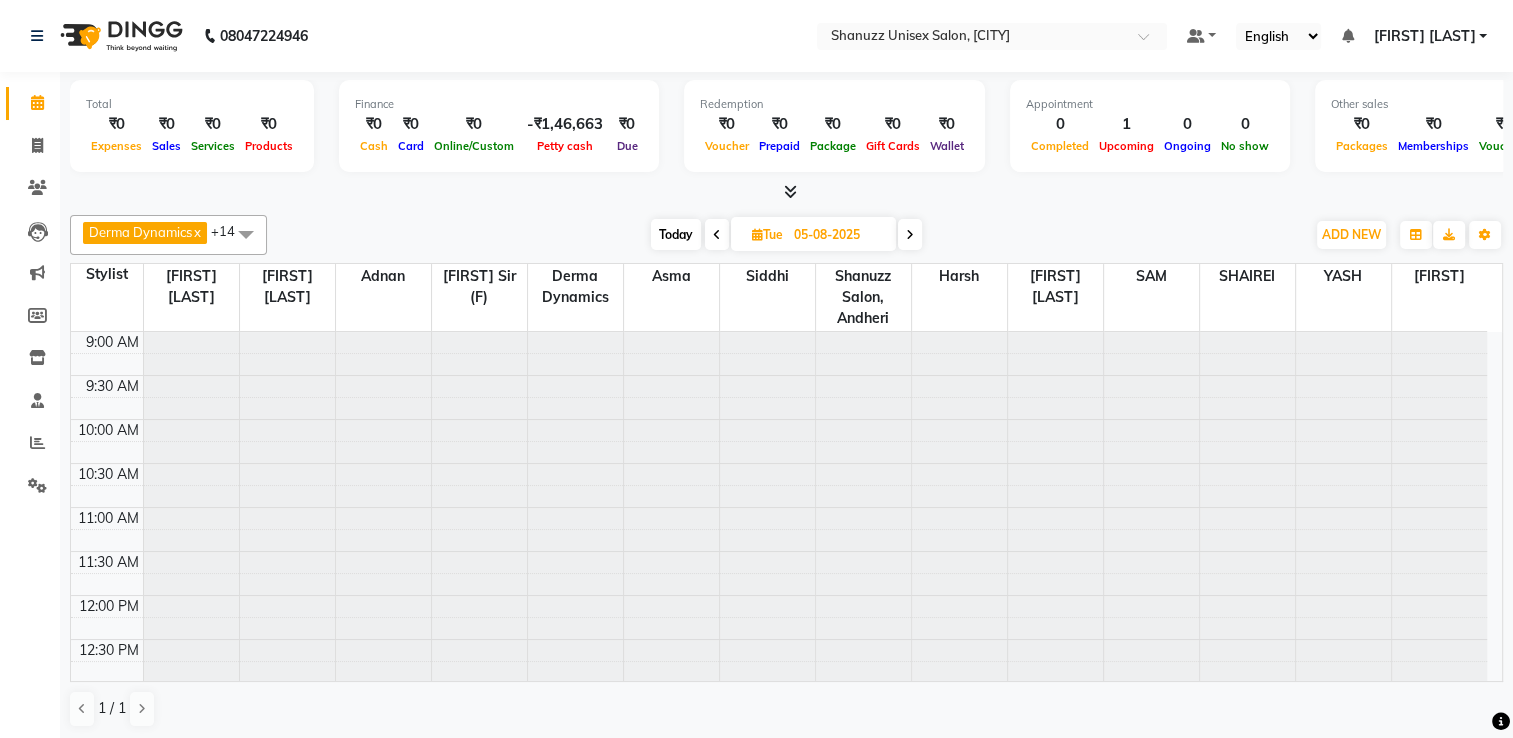 scroll, scrollTop: 263, scrollLeft: 0, axis: vertical 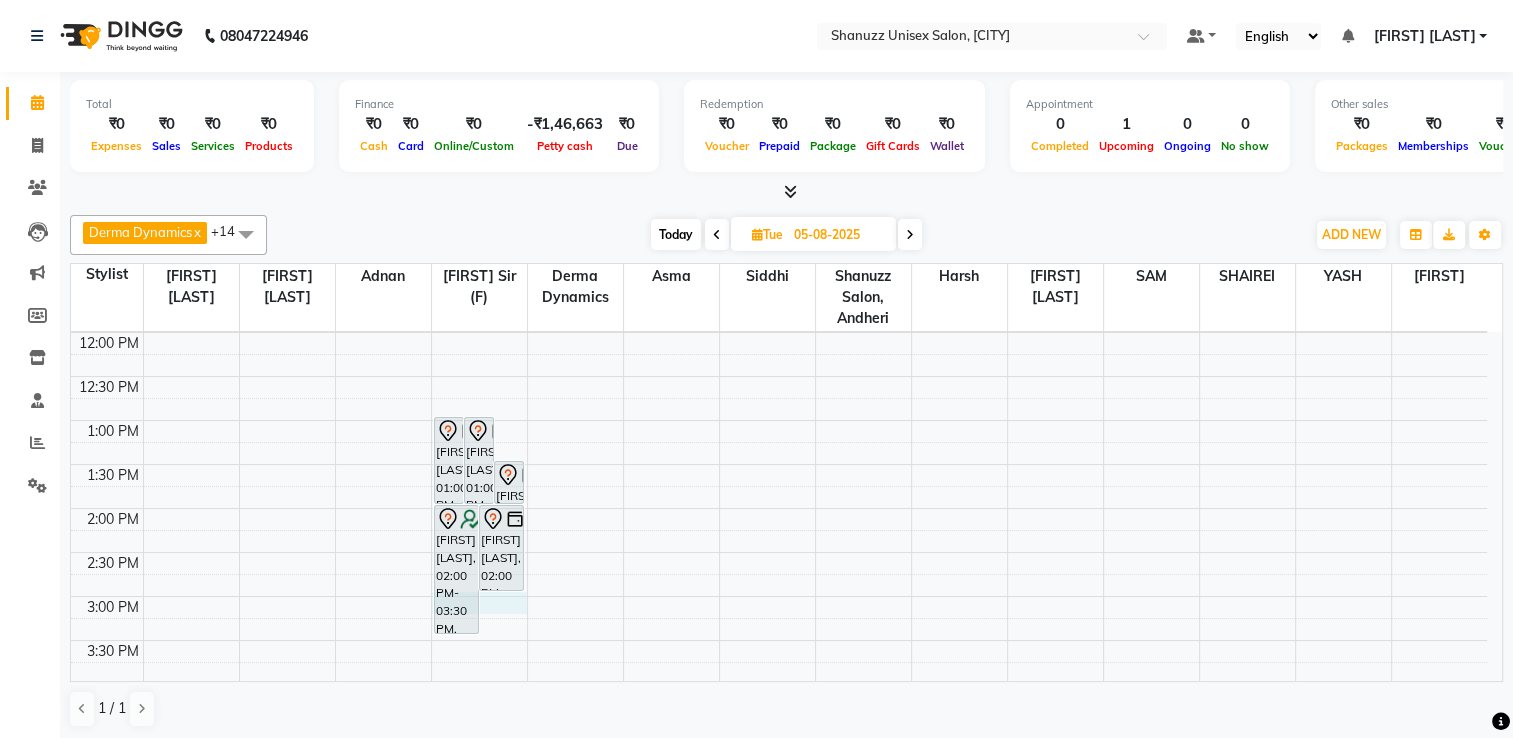 click on "9:00 AM 9:30 AM 10:00 AM 10:30 AM 11:00 AM 11:30 AM 12:00 PM 12:30 PM 1:00 PM 1:30 PM 2:00 PM 2:30 PM 3:00 PM 3:30 PM 4:00 PM 4:30 PM 5:00 PM 5:30 PM 6:00 PM 6:30 PM 7:00 PM 7:30 PM 8:00 PM 8:30 PM             sunitanull, 01:00 PM-02:00 PM, Basique FEMALE Haircut - By Shanuzz (18+ Years of Experience)             ANIL RAVINDRA, 01:00 PM-02:00 PM, GLOBAL COLOR + HIGHLIGHTS  - Hair below waist             ARSHAD NEYAZ, 01:30 PM-02:00 PM, Basique MALE Haircut - By Shanuzz (18+ Years of Experience)             HITENDRA SHAH, 02:00 PM-03:30 PM, Basique MALE Haircut - By Shanuzz (18+ Years of Experience)             ANIL RAVINDRA, 02:00 PM-03:00 PM, GLOBAL COLOR + HIGHLIGHTS  - Hair below waist             SIDDESH MISTRY, 04:30 PM-06:00 PM, Basique MALE Haircut - By Shanuzz (18+ Years of Experience)" at bounding box center (779, 596) 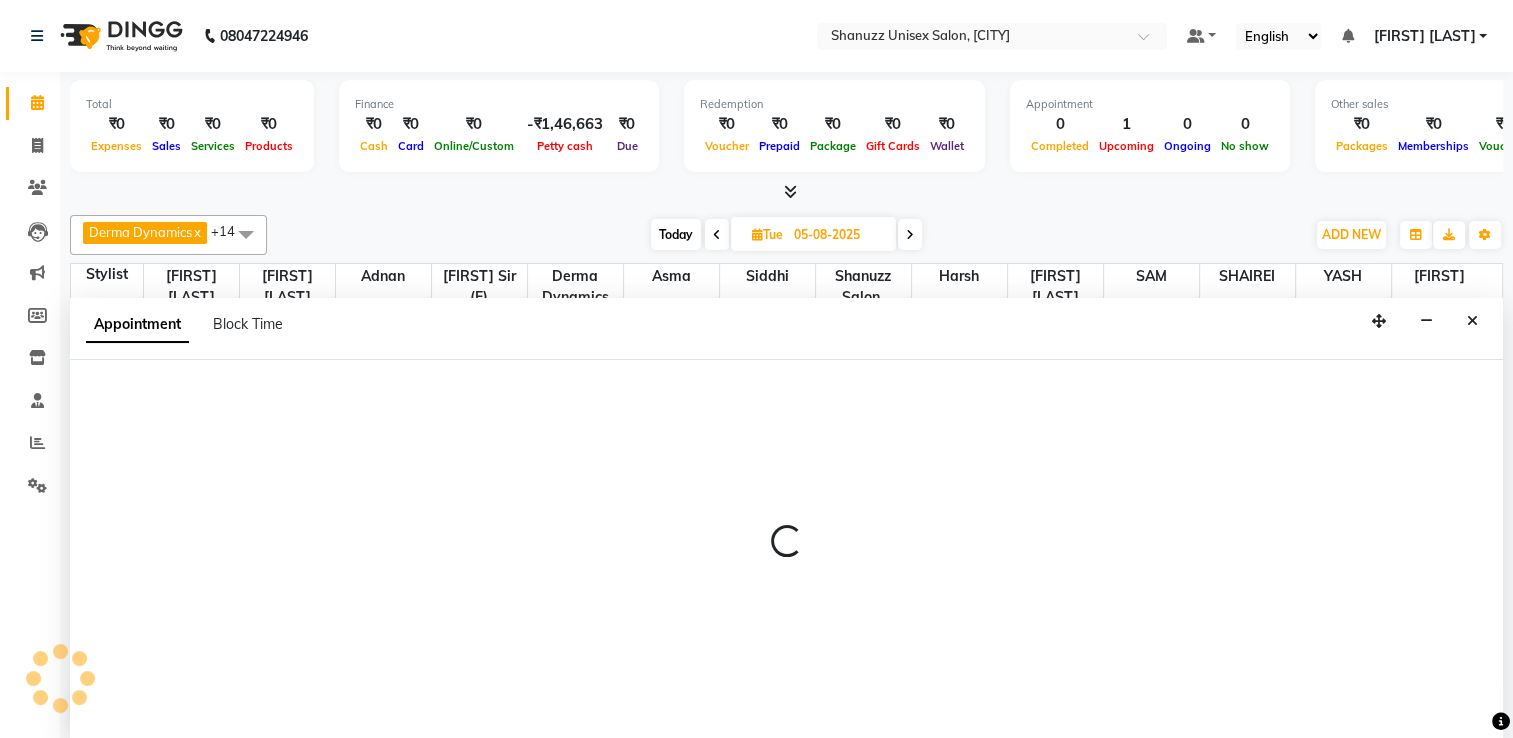 scroll, scrollTop: 0, scrollLeft: 0, axis: both 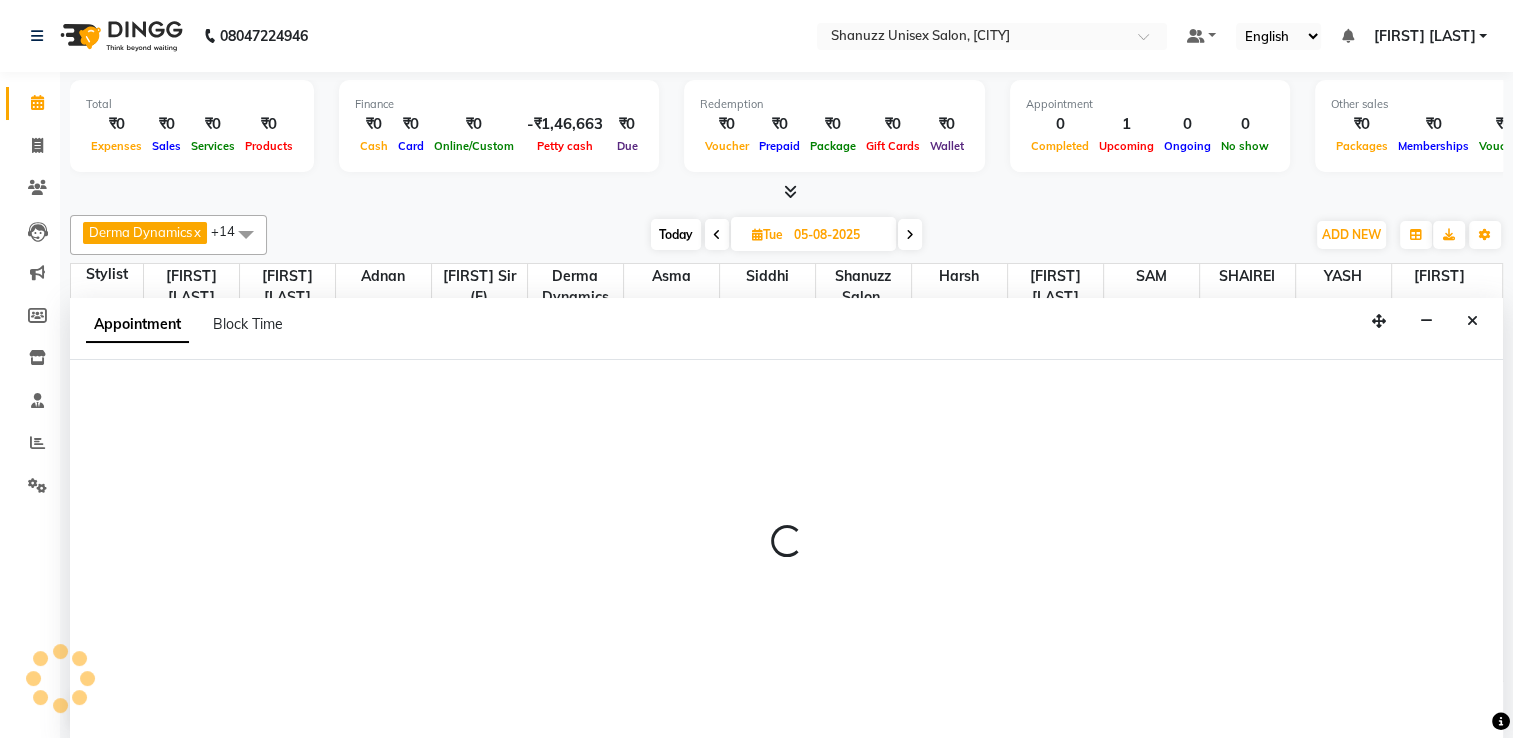 select on "59304" 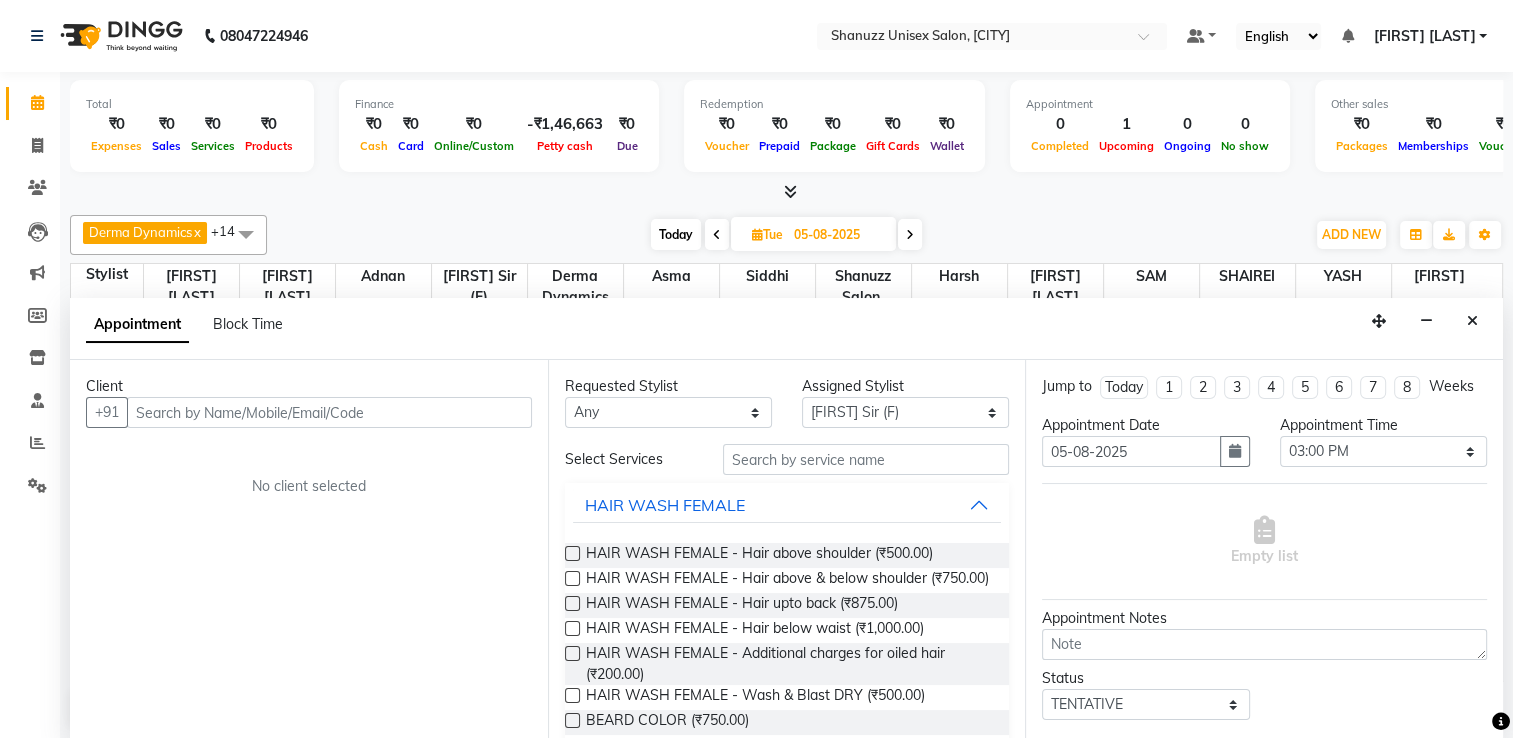 click at bounding box center (329, 412) 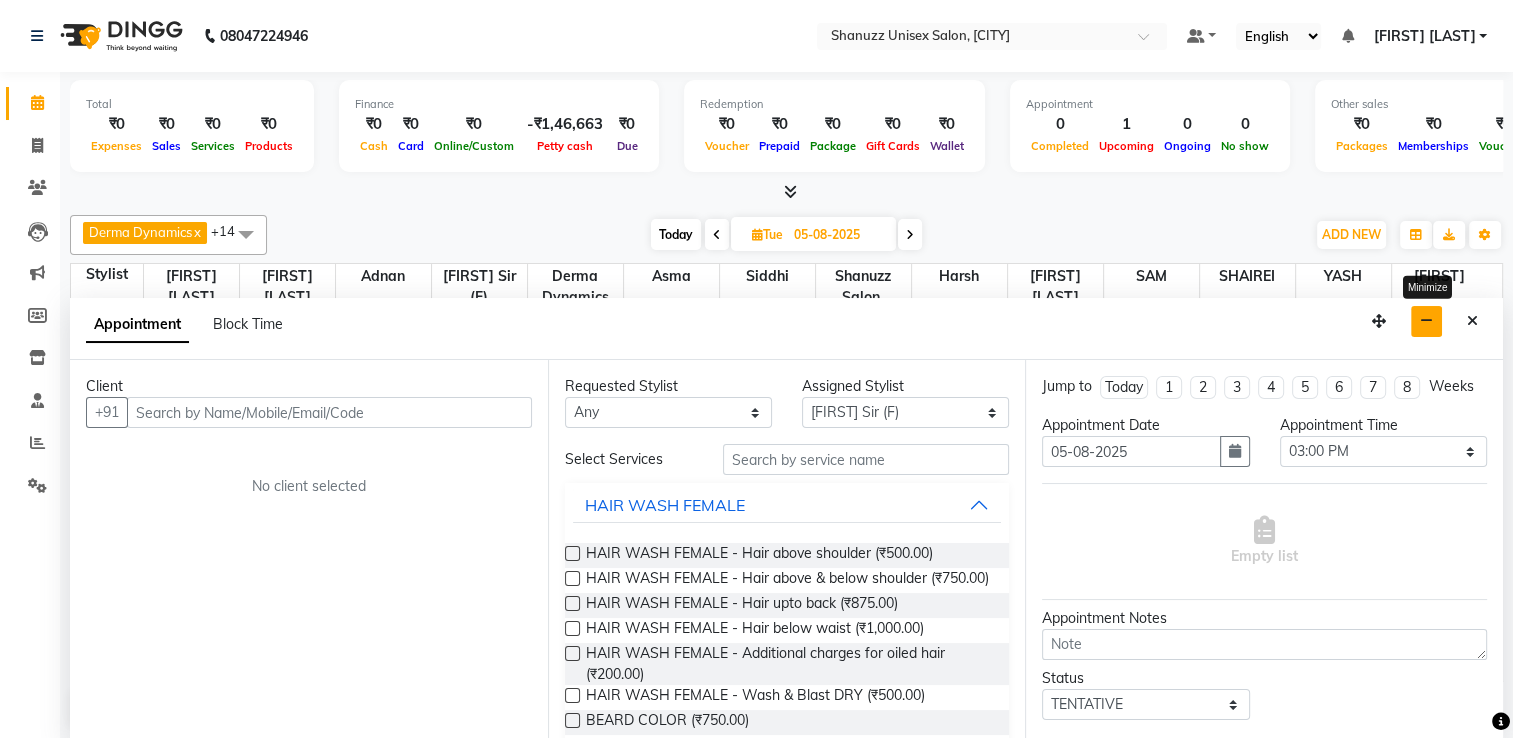 click at bounding box center (1426, 321) 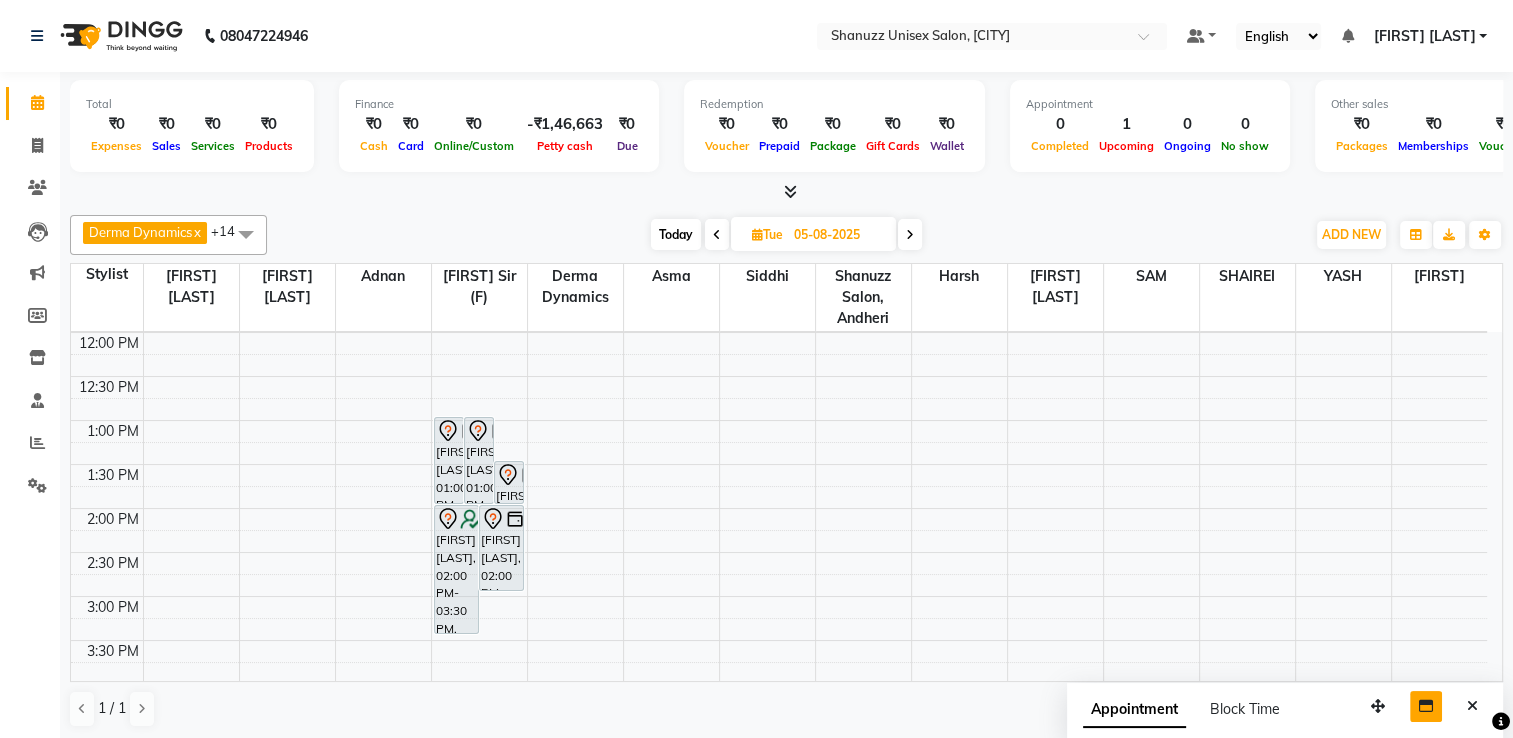 click on "Today" at bounding box center (676, 234) 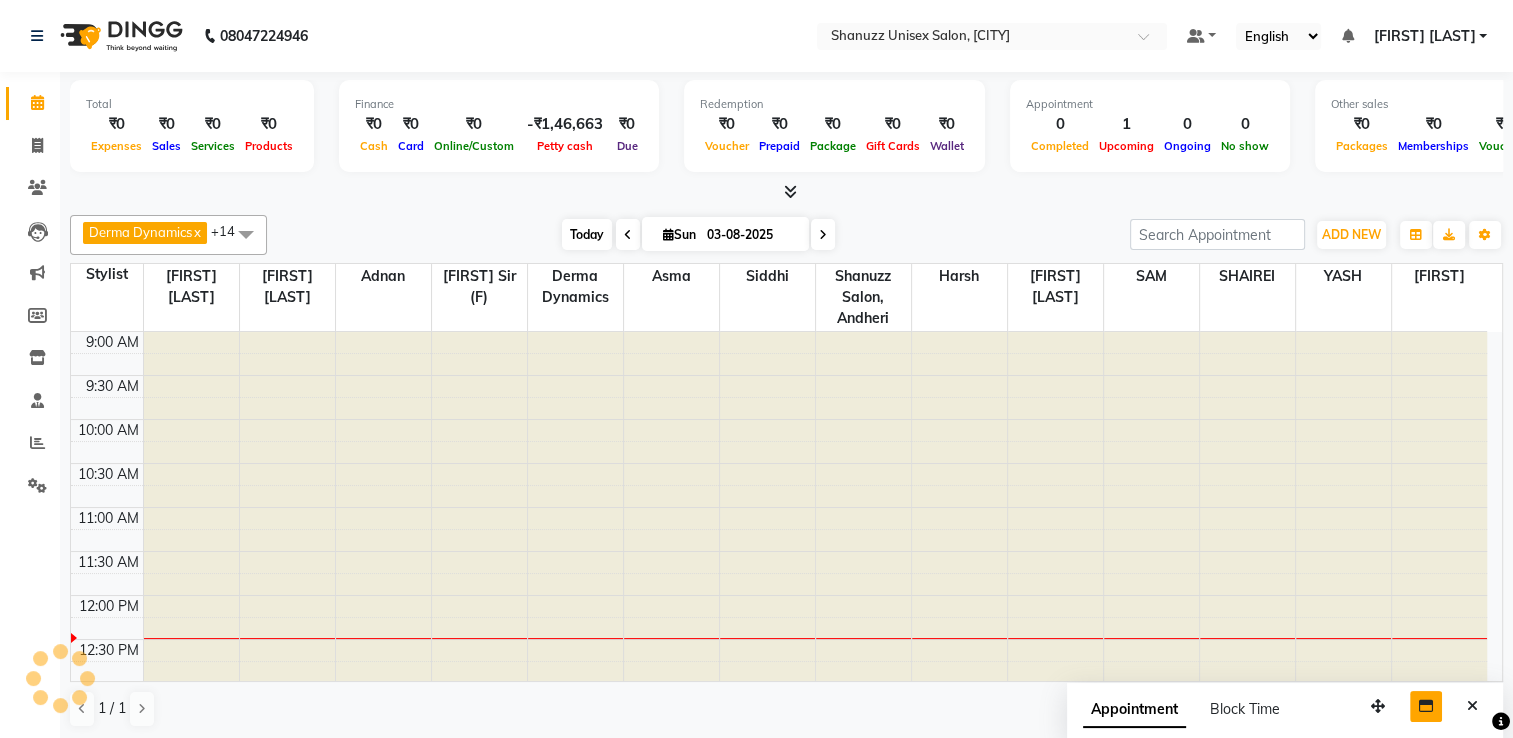 scroll, scrollTop: 263, scrollLeft: 0, axis: vertical 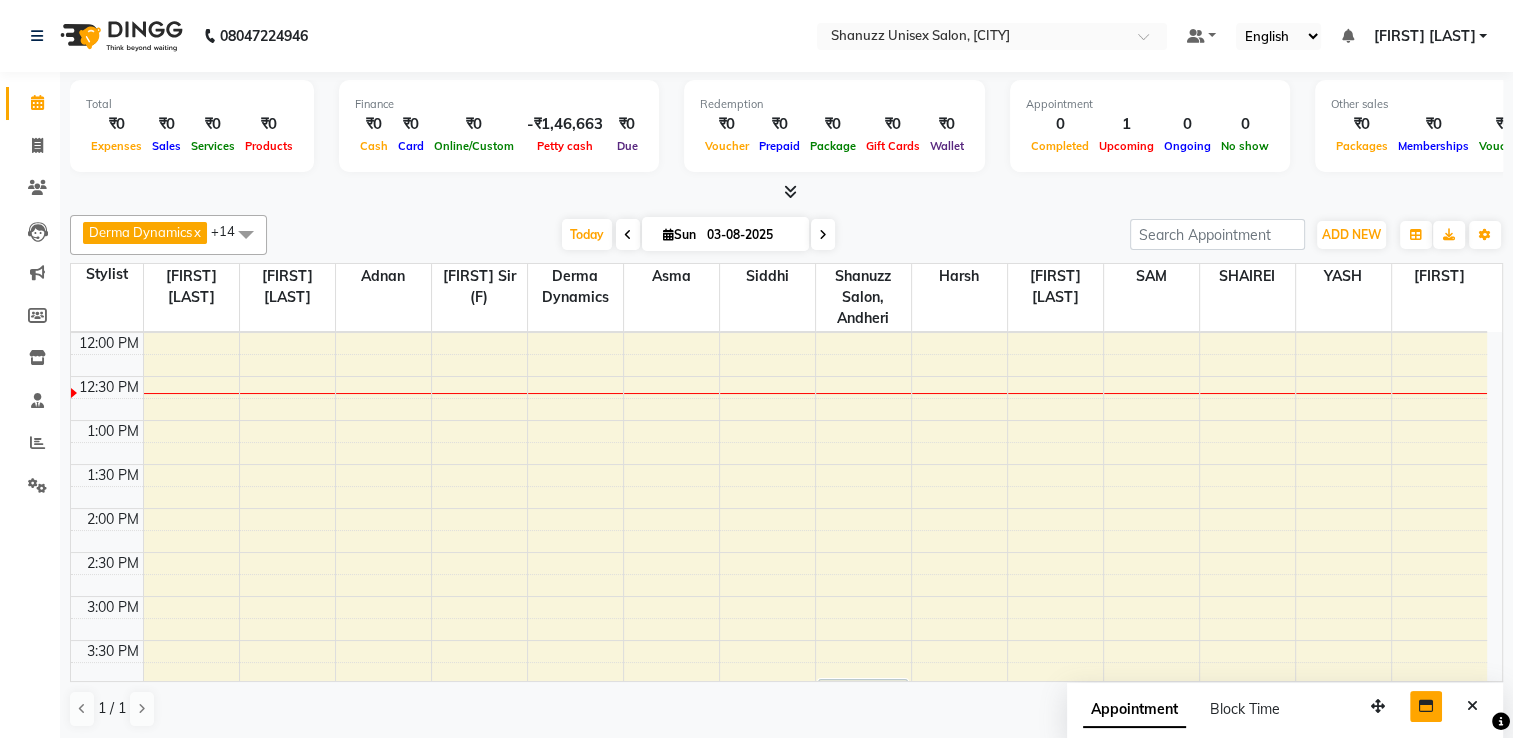 click at bounding box center [823, 234] 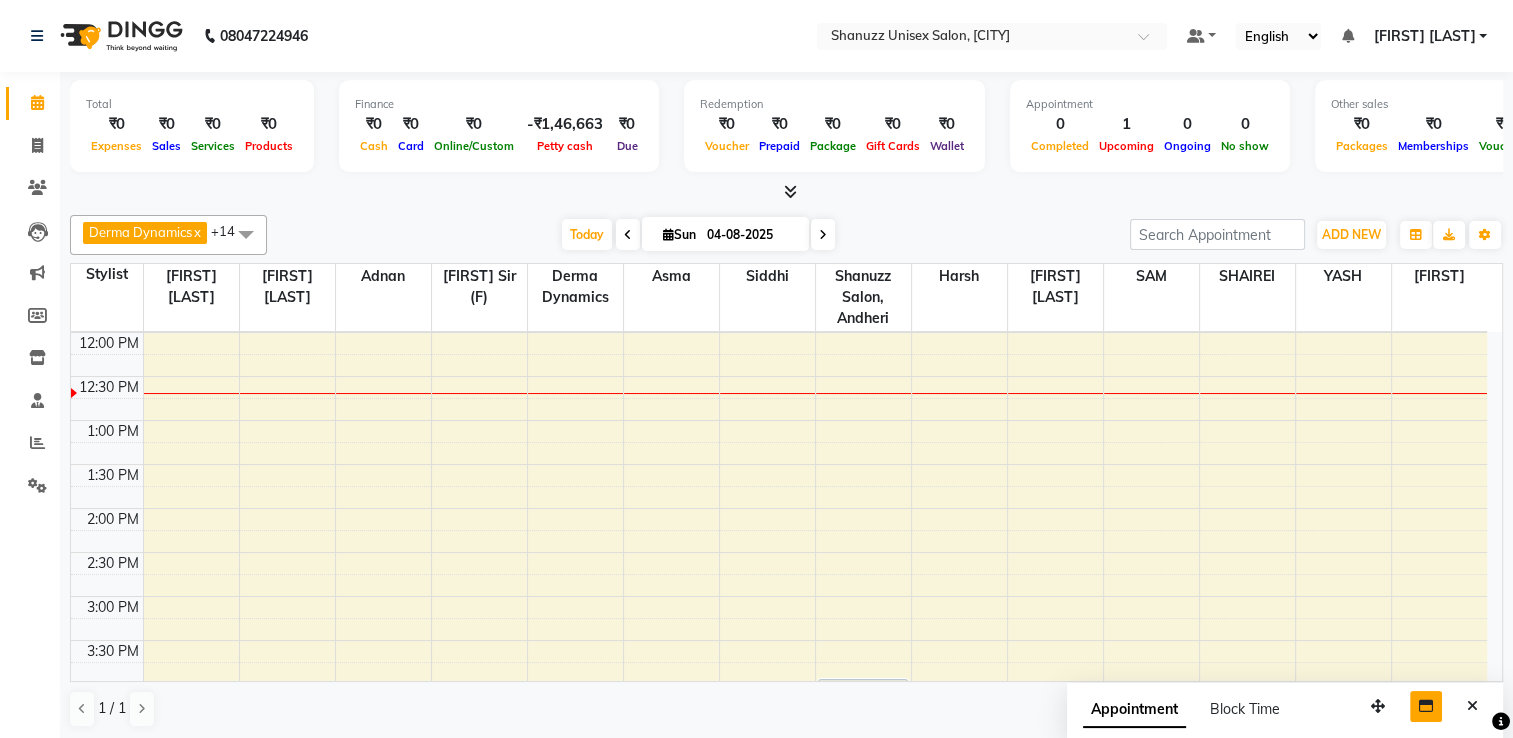 scroll, scrollTop: 263, scrollLeft: 0, axis: vertical 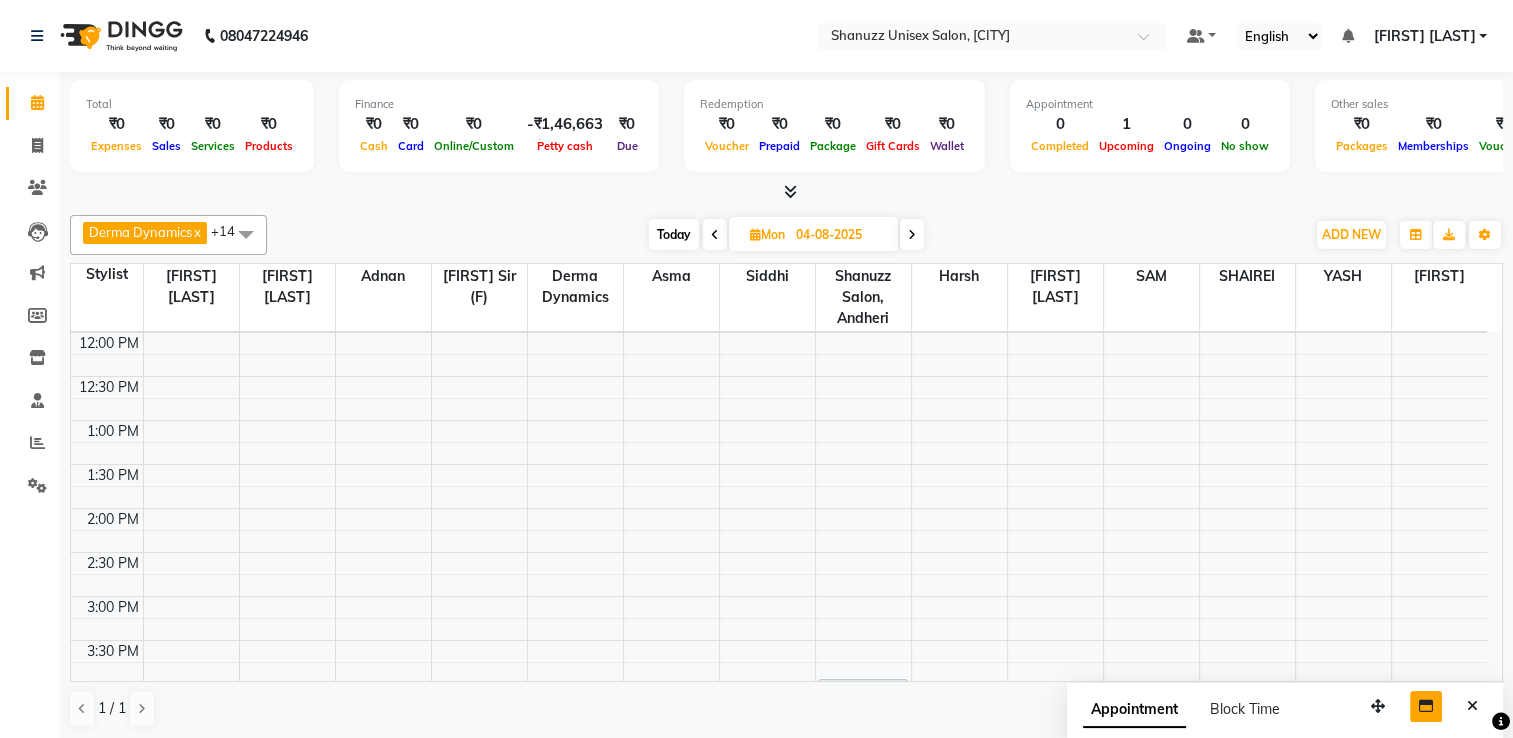 click at bounding box center (912, 235) 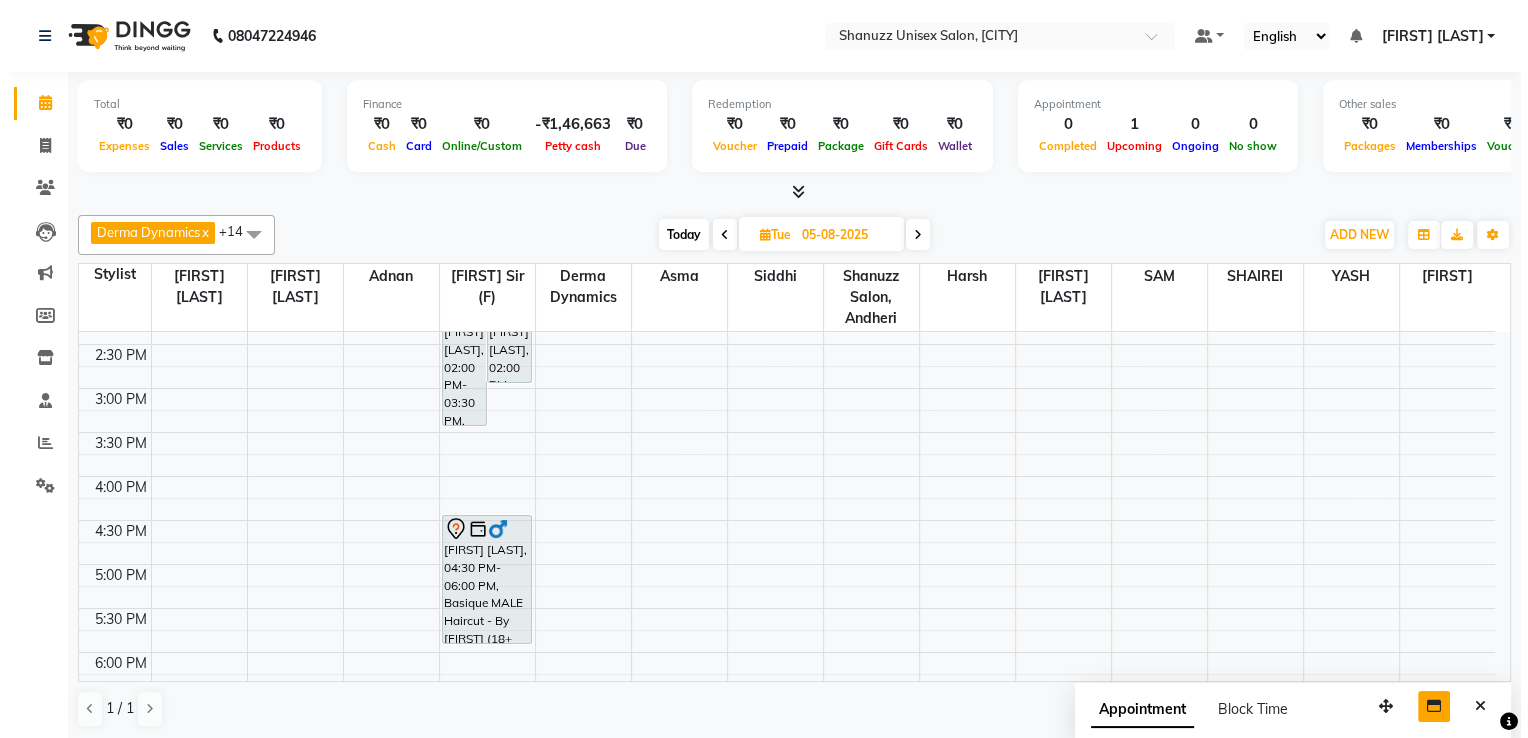 scroll, scrollTop: 477, scrollLeft: 0, axis: vertical 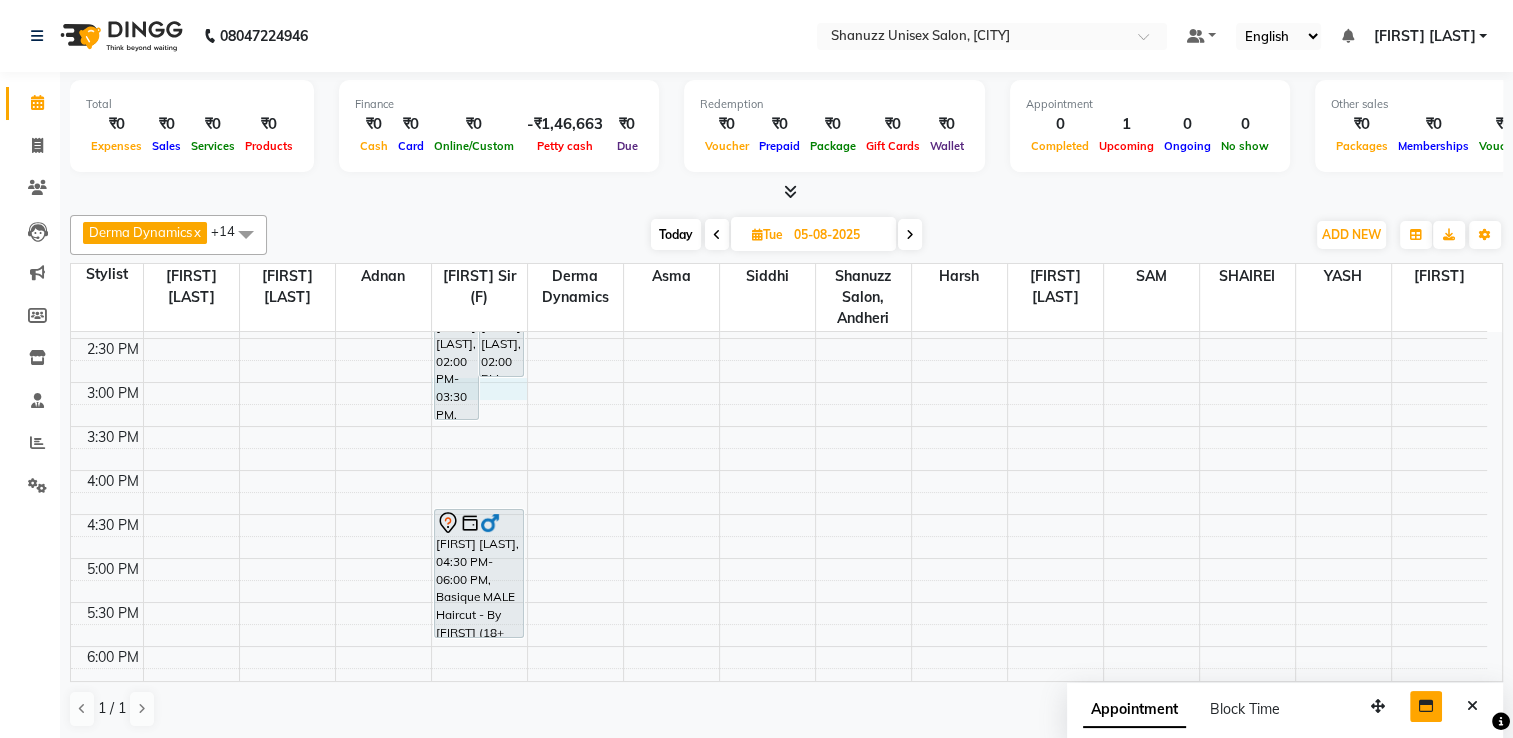 click on "9:00 AM 9:30 AM 10:00 AM 10:30 AM 11:00 AM 11:30 AM 12:00 PM 12:30 PM 1:00 PM 1:30 PM 2:00 PM 2:30 PM 3:00 PM 3:30 PM 4:00 PM 4:30 PM 5:00 PM 5:30 PM 6:00 PM 6:30 PM 7:00 PM 7:30 PM 8:00 PM 8:30 PM             sunitanull, 01:00 PM-02:00 PM, Basique FEMALE Haircut - By Shanuzz (18+ Years of Experience)             ANIL RAVINDRA, 01:00 PM-02:00 PM, GLOBAL COLOR + HIGHLIGHTS  - Hair below waist             ARSHAD NEYAZ, 01:30 PM-02:00 PM, Basique MALE Haircut - By Shanuzz (18+ Years of Experience)             HITENDRA SHAH, 02:00 PM-03:30 PM, Basique MALE Haircut - By Shanuzz (18+ Years of Experience)             ANIL RAVINDRA, 02:00 PM-03:00 PM, GLOBAL COLOR + HIGHLIGHTS  - Hair below waist             SIDDESH MISTRY, 04:30 PM-06:00 PM, Basique MALE Haircut - By Shanuzz (18+ Years of Experience)" at bounding box center [779, 382] 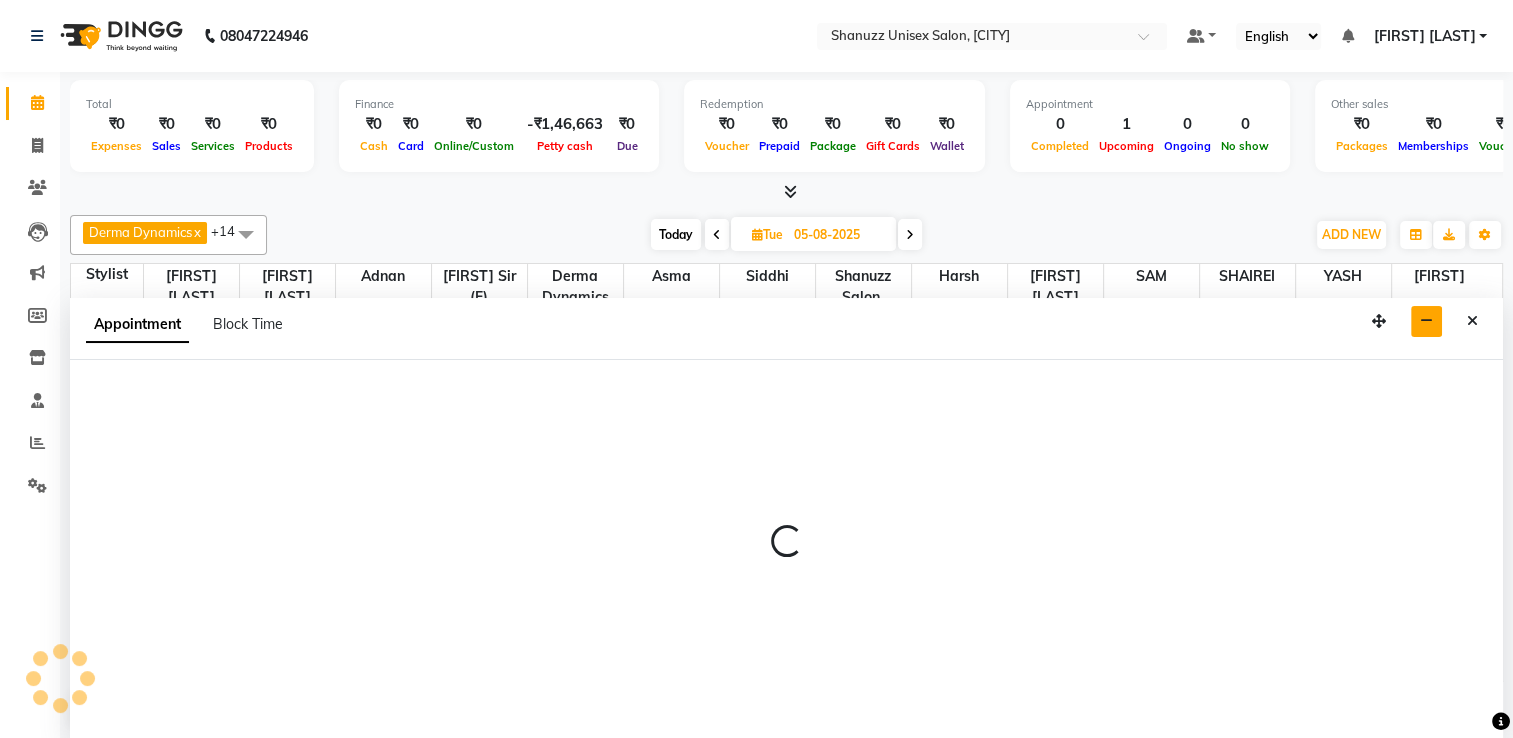 select on "59304" 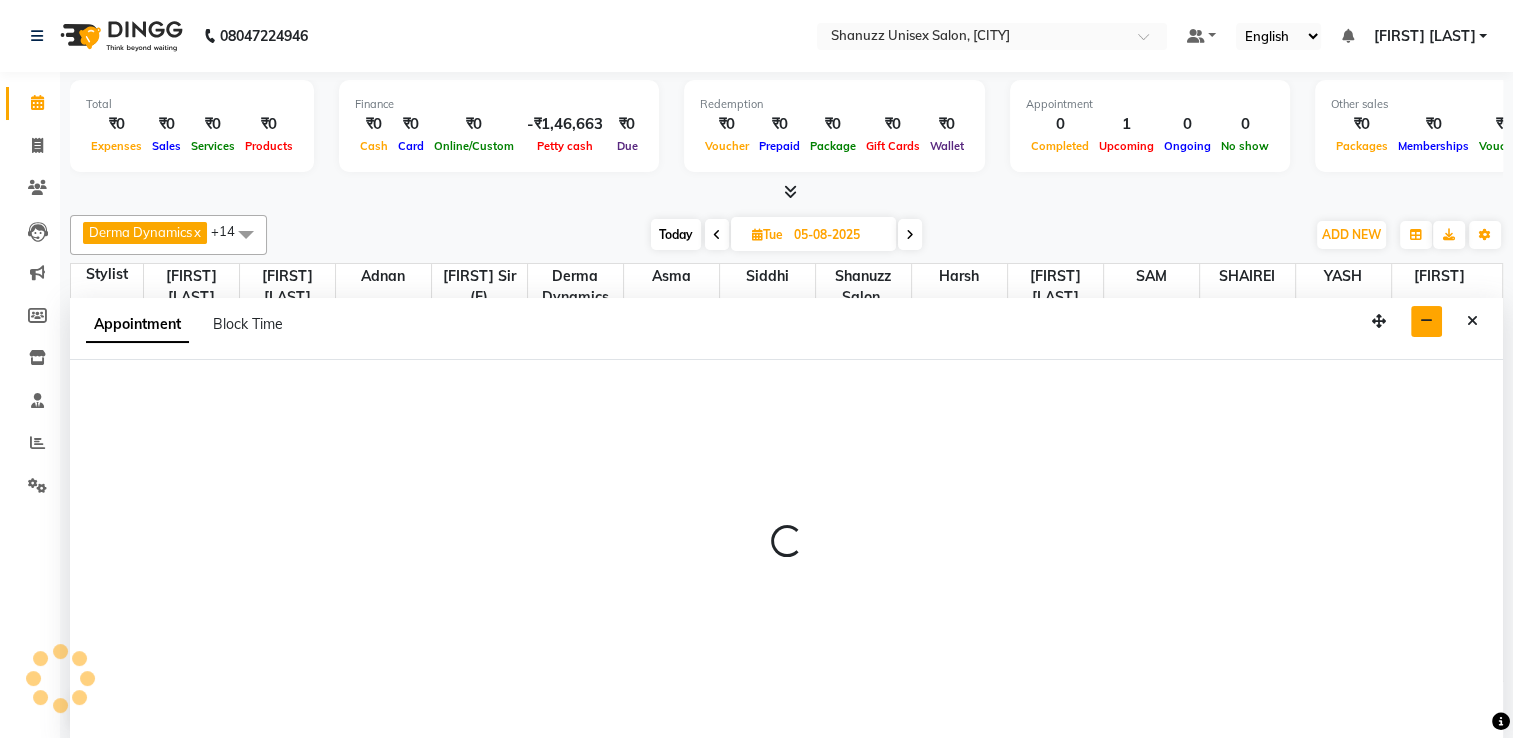 select on "tentative" 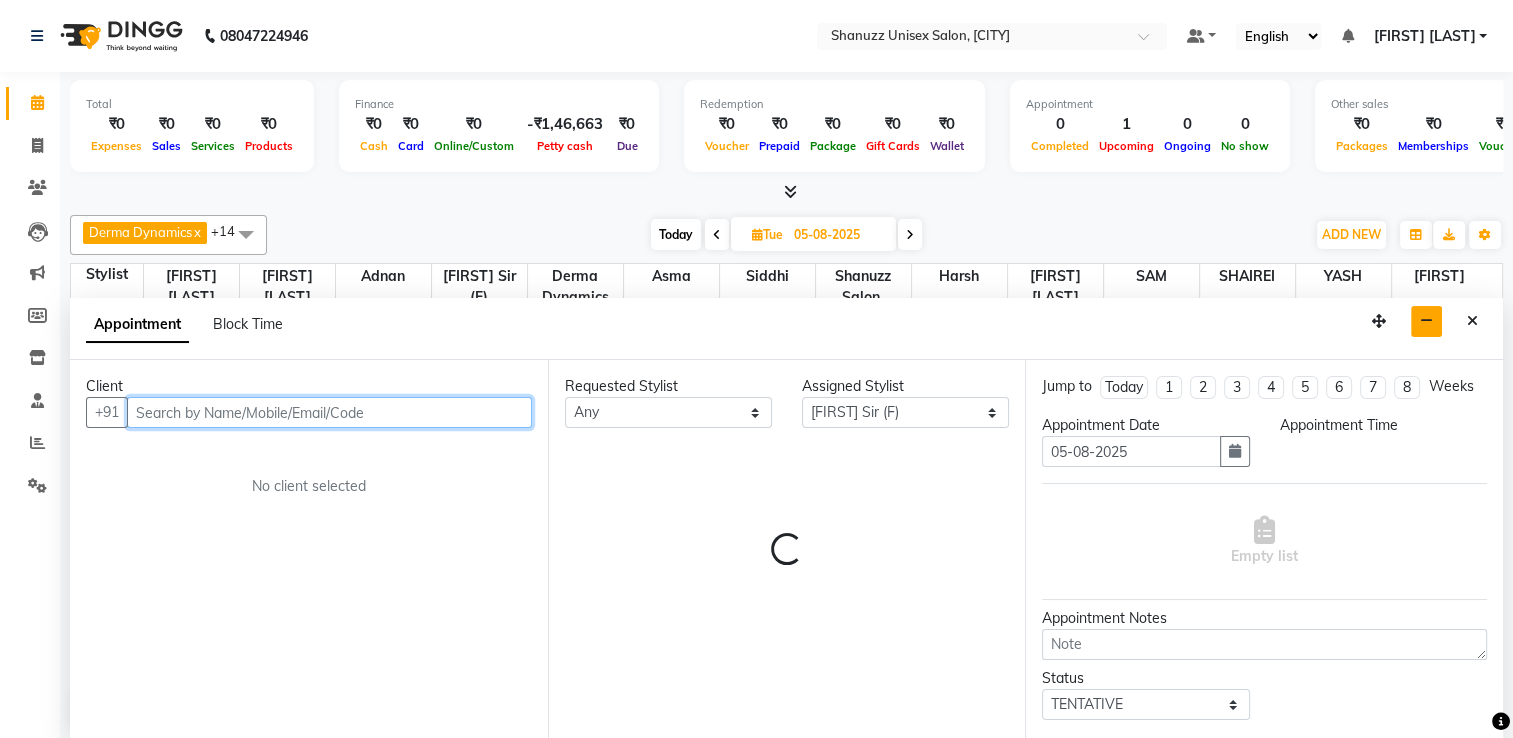select on "900" 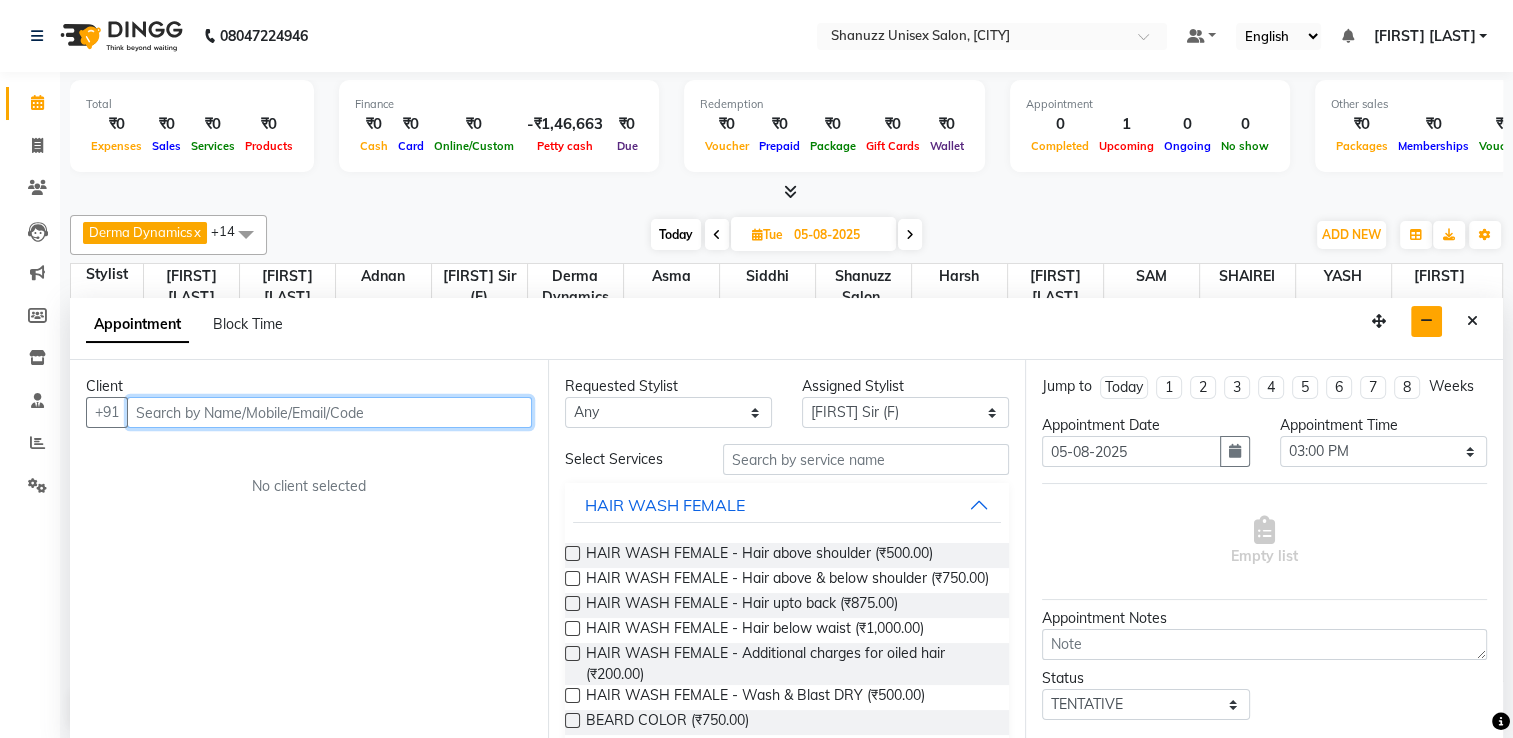 click at bounding box center (329, 412) 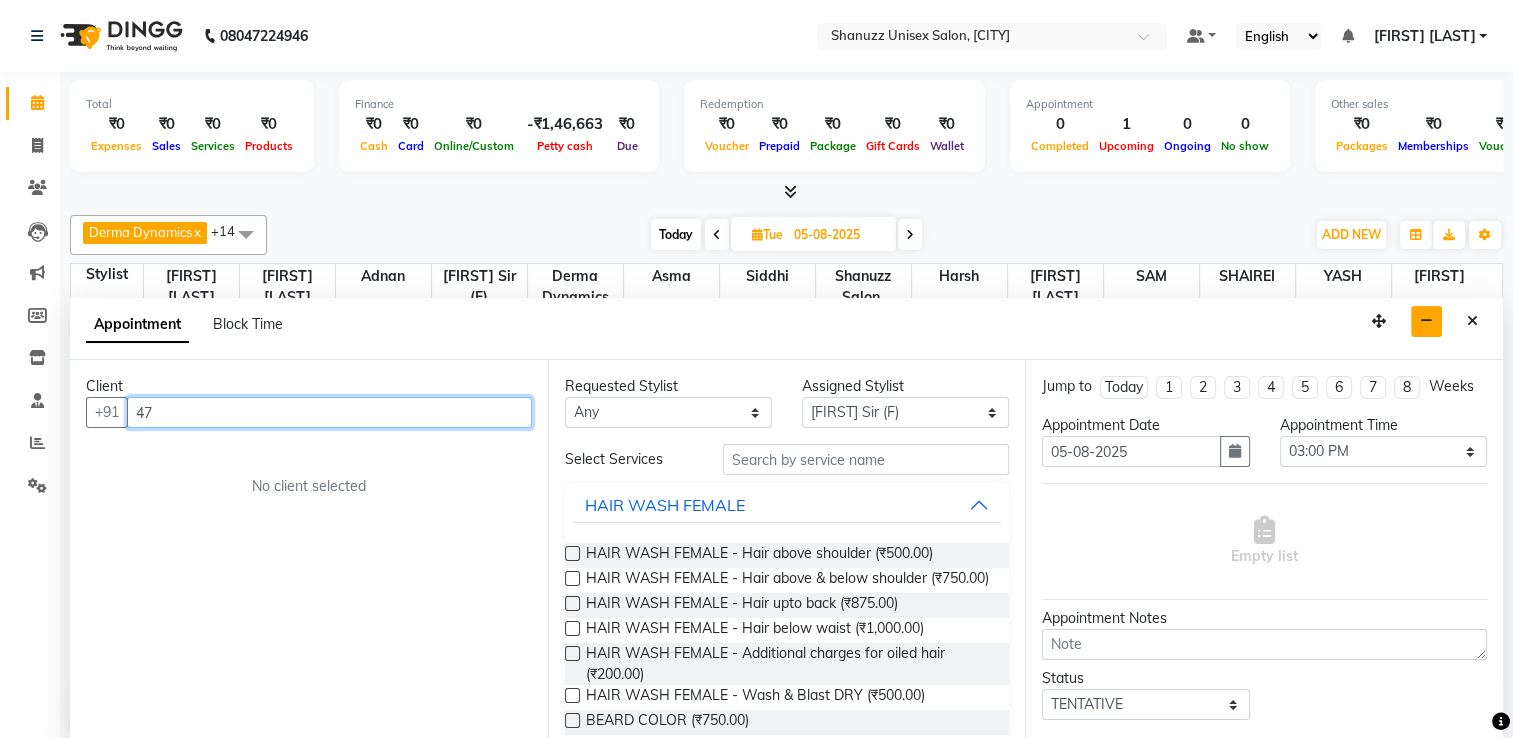 type on "4" 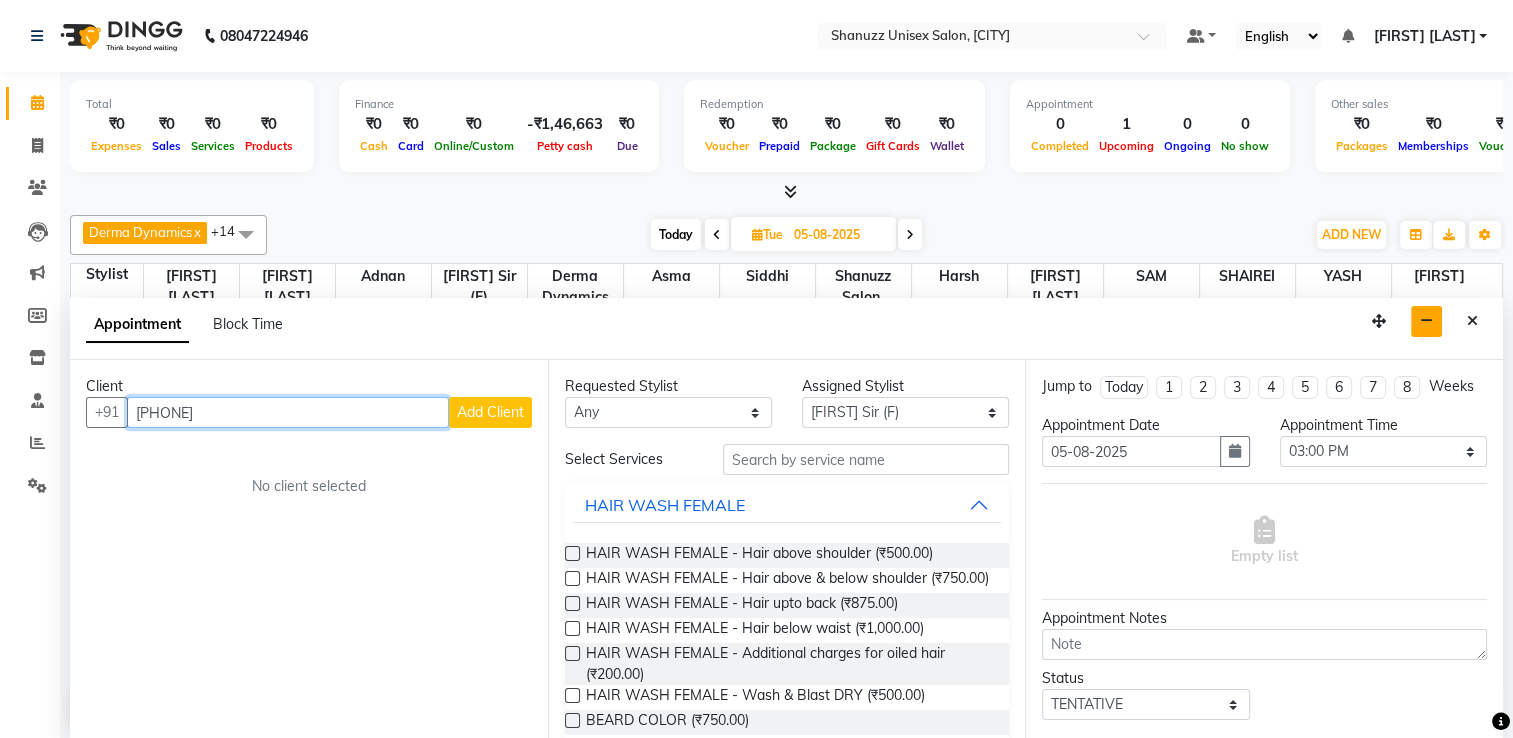 type on "7400088896" 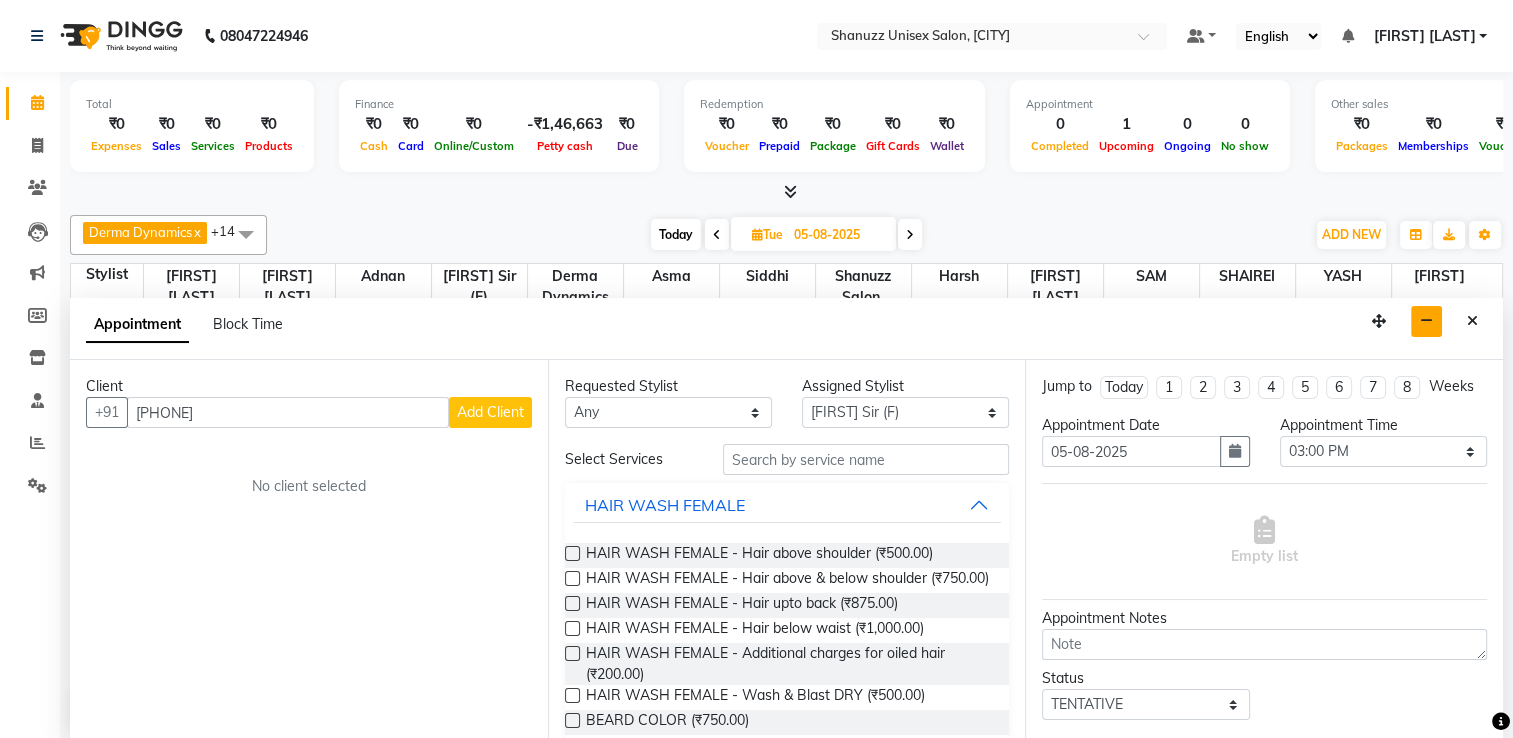 click on "Add Client" at bounding box center (490, 412) 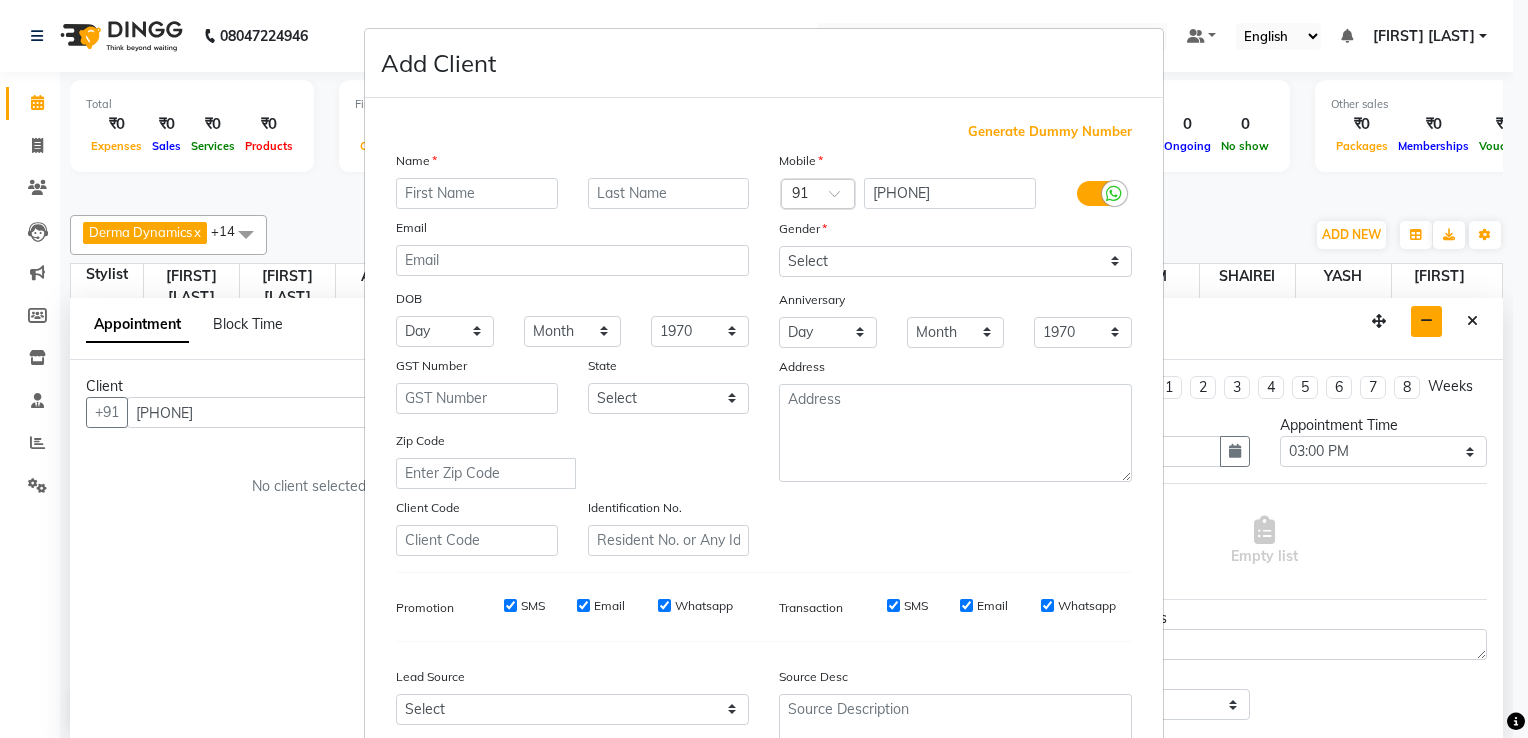 click on "Name Email DOB Day 01 02 03 04 05 06 07 08 09 10 11 12 13 14 15 16 17 18 19 20 21 22 23 24 25 26 27 28 29 30 31 Month January February March April May June July August September October November December 1940 1941 1942 1943 1944 1945 1946 1947 1948 1949 1950 1951 1952 1953 1954 1955 1956 1957 1958 1959 1960 1961 1962 1963 1964 1965 1966 1967 1968 1969 1970 1971 1972 1973 1974 1975 1976 1977 1978 1979 1980 1981 1982 1983 1984 1985 1986 1987 1988 1989 1990 1991 1992 1993 1994 1995 1996 1997 1998 1999 2000 2001 2002 2003 2004 2005 2006 2007 2008 2009 2010 2011 2012 2013 2014 2015 2016 2017 2018 2019 2020 2021 2022 2023 2024 GST Number State Select Andaman and Nicobar Islands Andhra Pradesh Arunachal Pradesh Assam Bihar Chandigarh Chhattisgarh Dadra and Nagar Haveli Daman and Diu Delhi Goa Gujarat Haryana Himachal Pradesh Jammu and Kashmir Jharkhand Karnataka Kerala Lakshadweep Madhya Pradesh Maharashtra Manipur Meghalaya Mizoram Nagaland Odisha Pondicherry Punjab Rajasthan Sikkim Tamil Nadu Telangana Tripura" at bounding box center (572, 353) 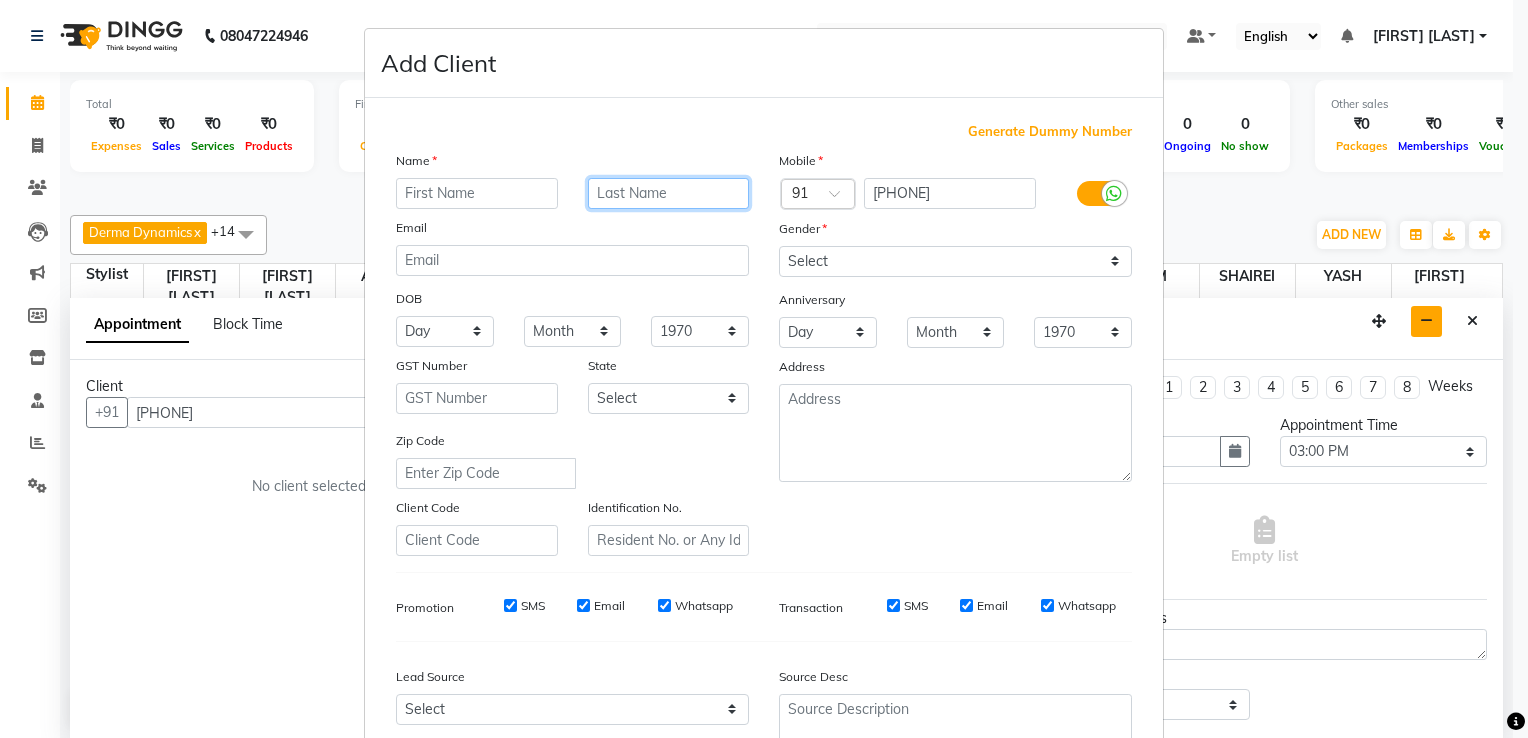 click at bounding box center (669, 193) 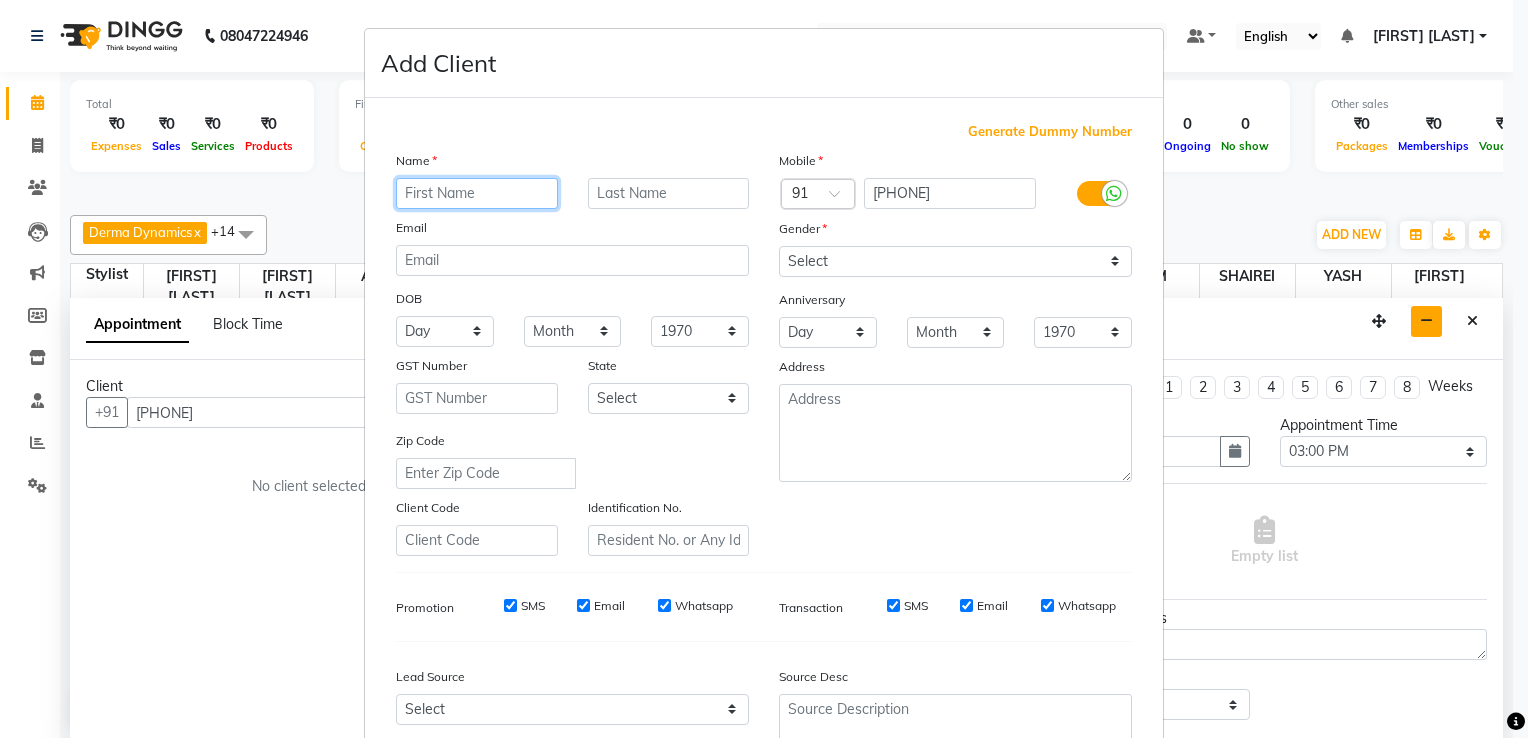click at bounding box center [477, 193] 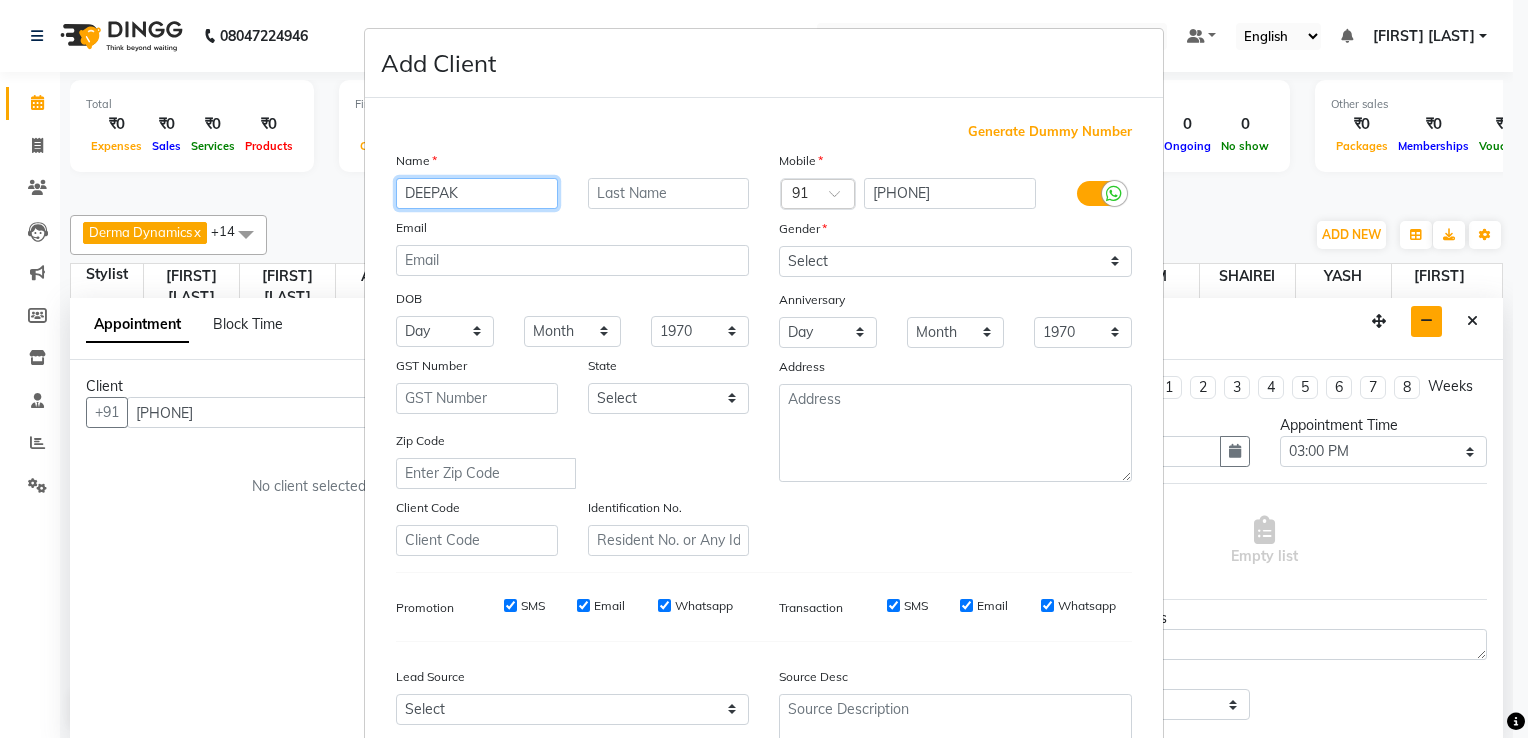 type on "DEEPAK" 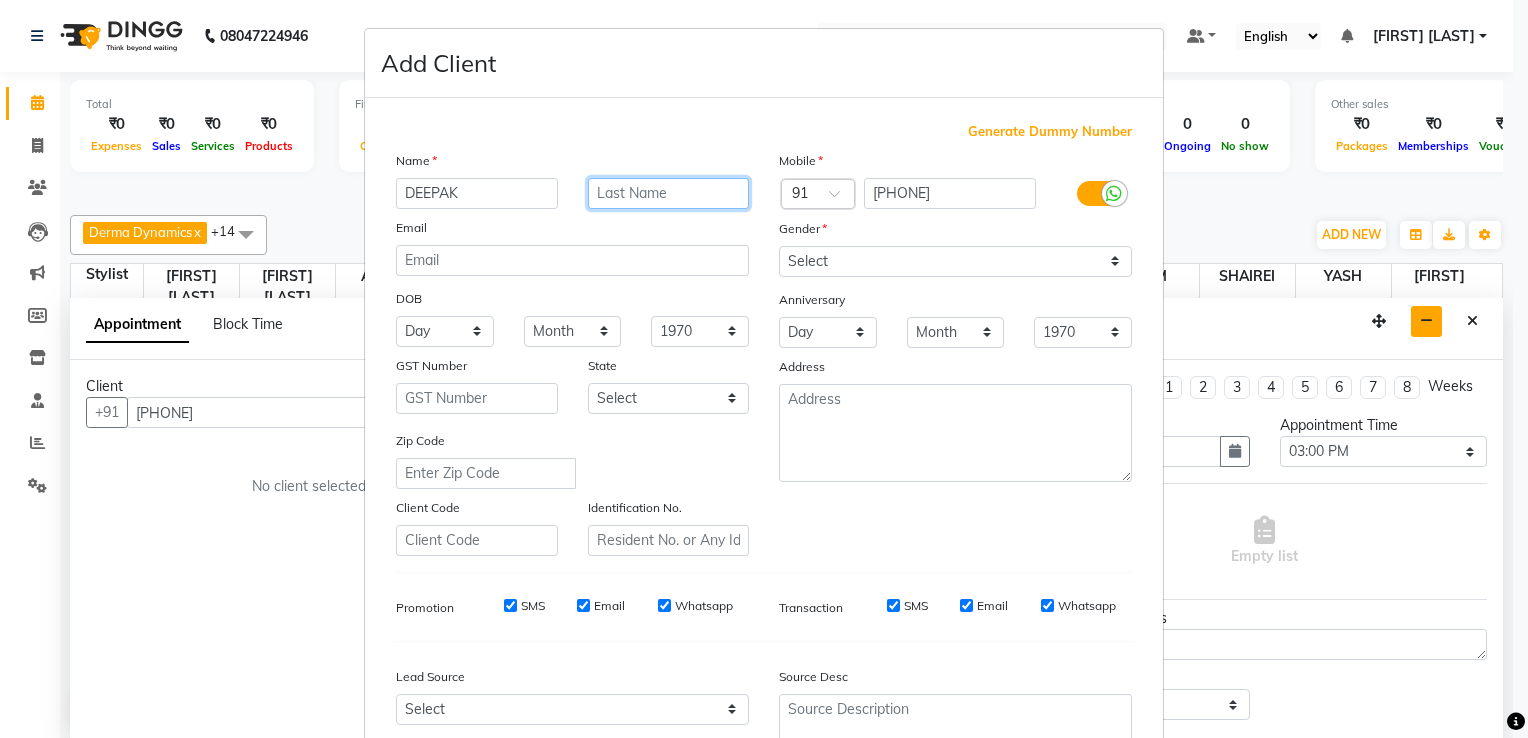 click at bounding box center [669, 193] 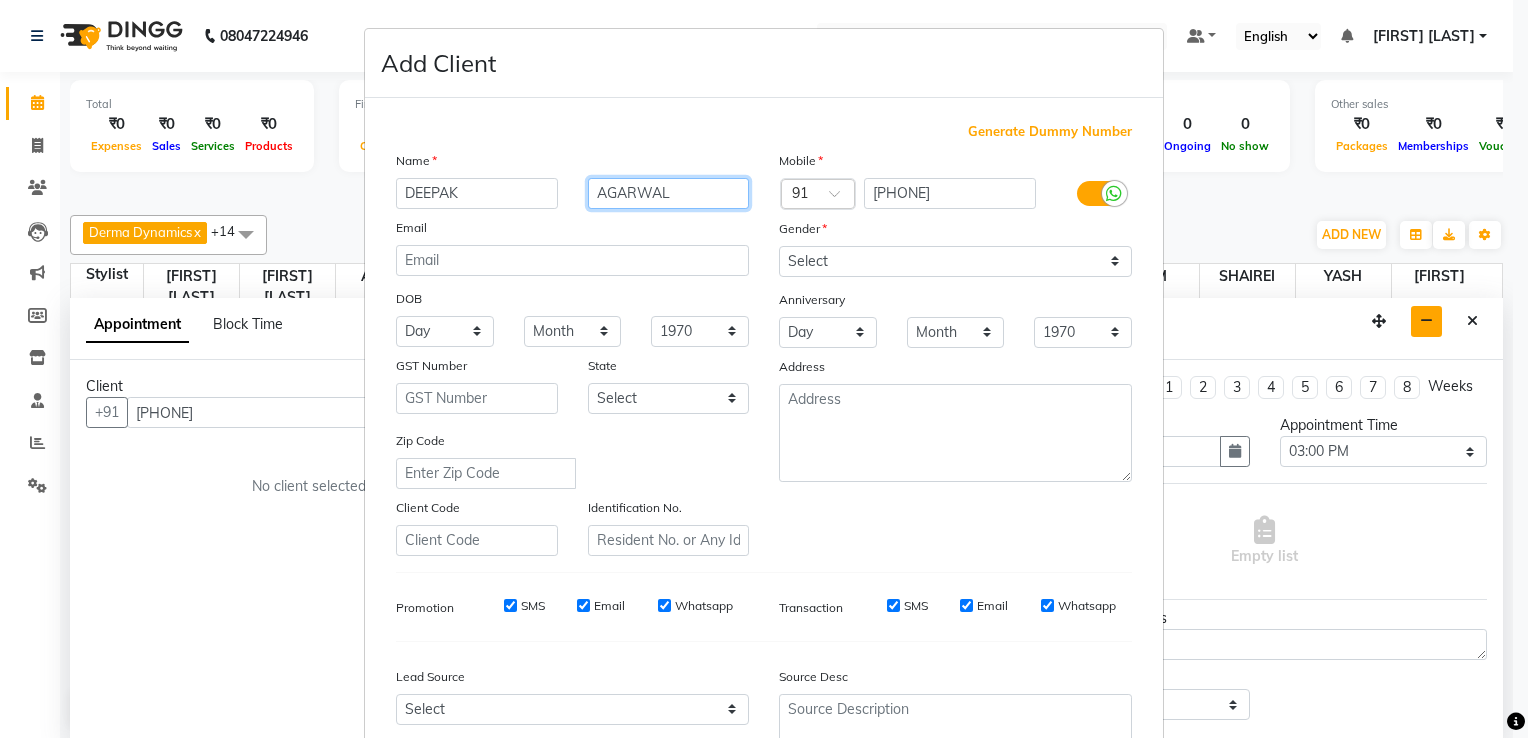 type on "AGARWAL" 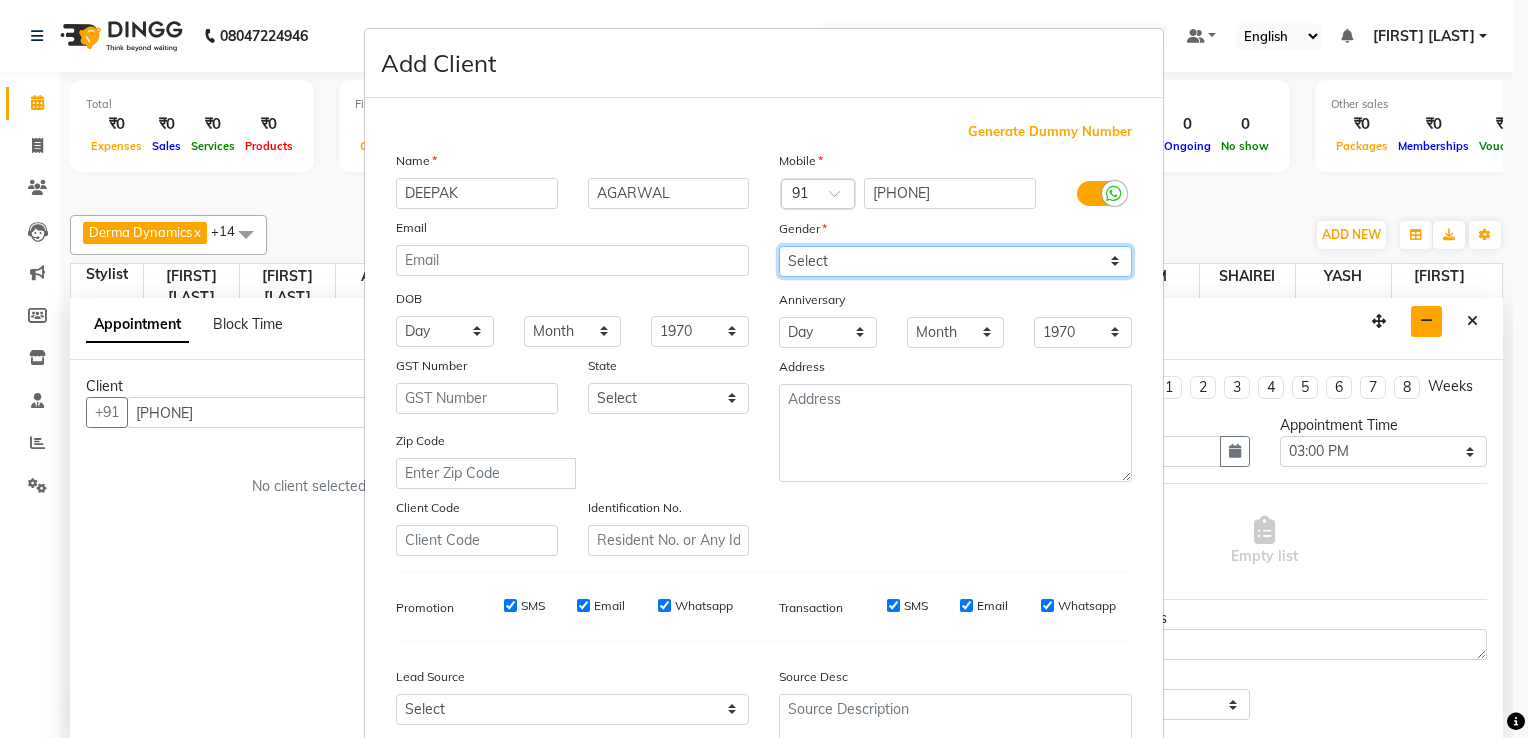 click on "Select Male Female Other Prefer Not To Say" at bounding box center [955, 261] 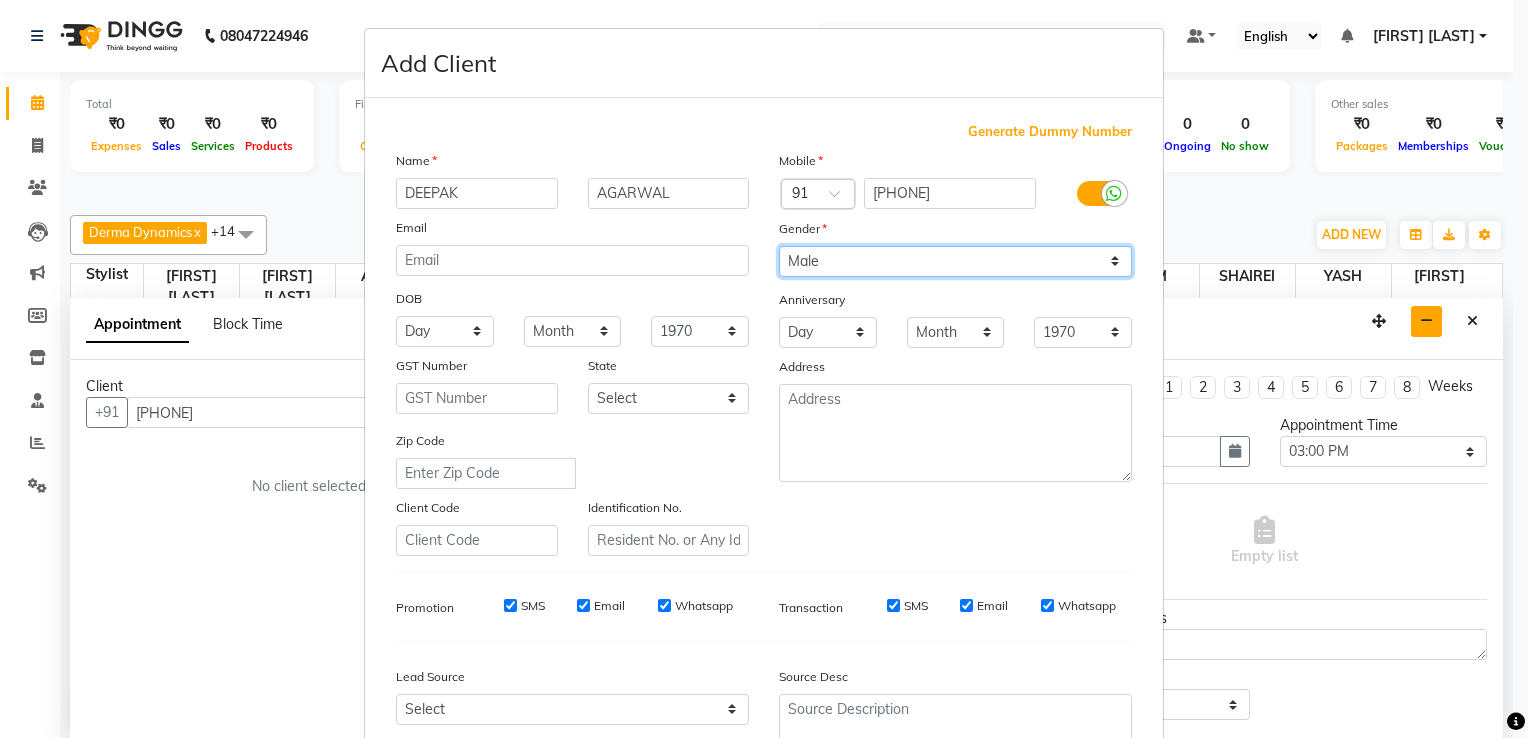 click on "Select Male Female Other Prefer Not To Say" at bounding box center (955, 261) 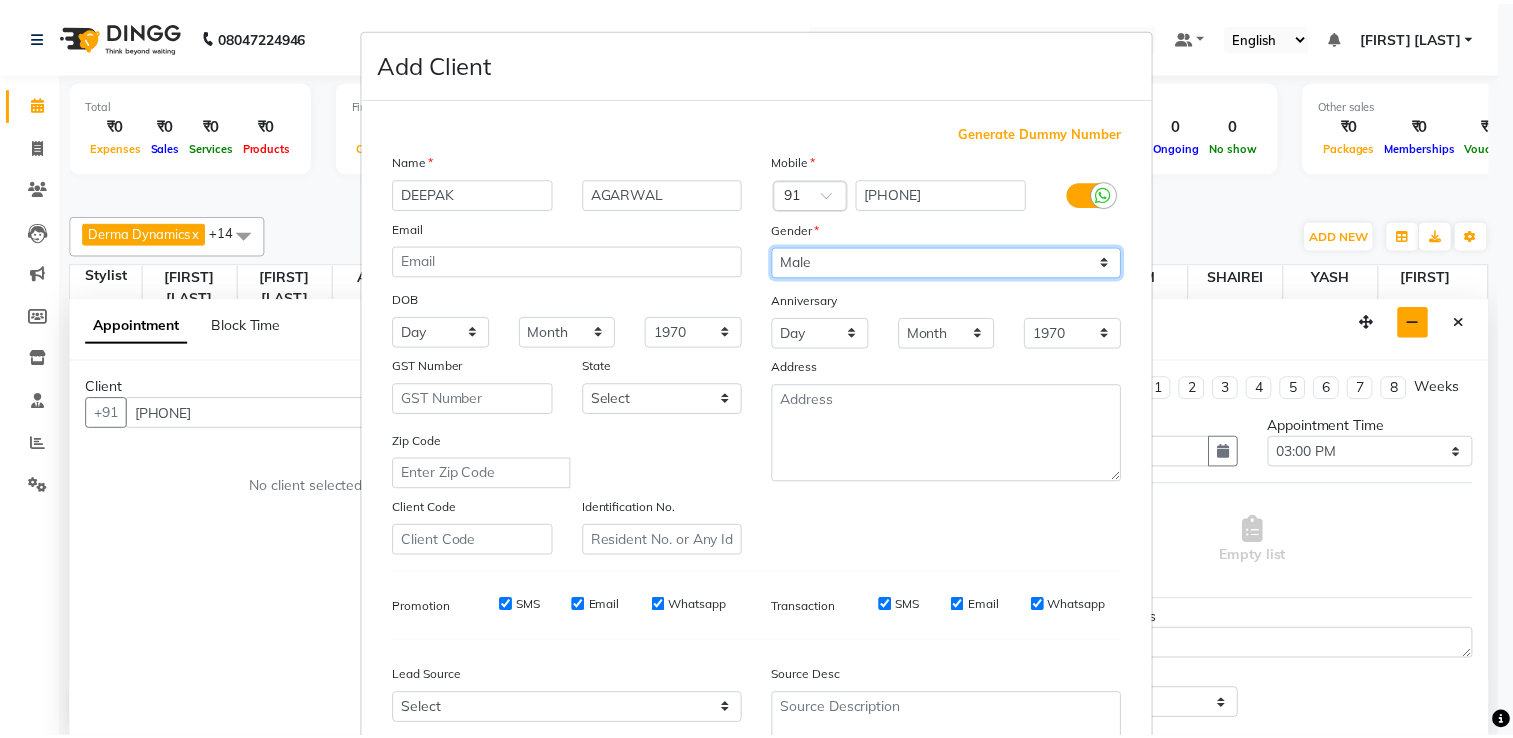 scroll, scrollTop: 194, scrollLeft: 0, axis: vertical 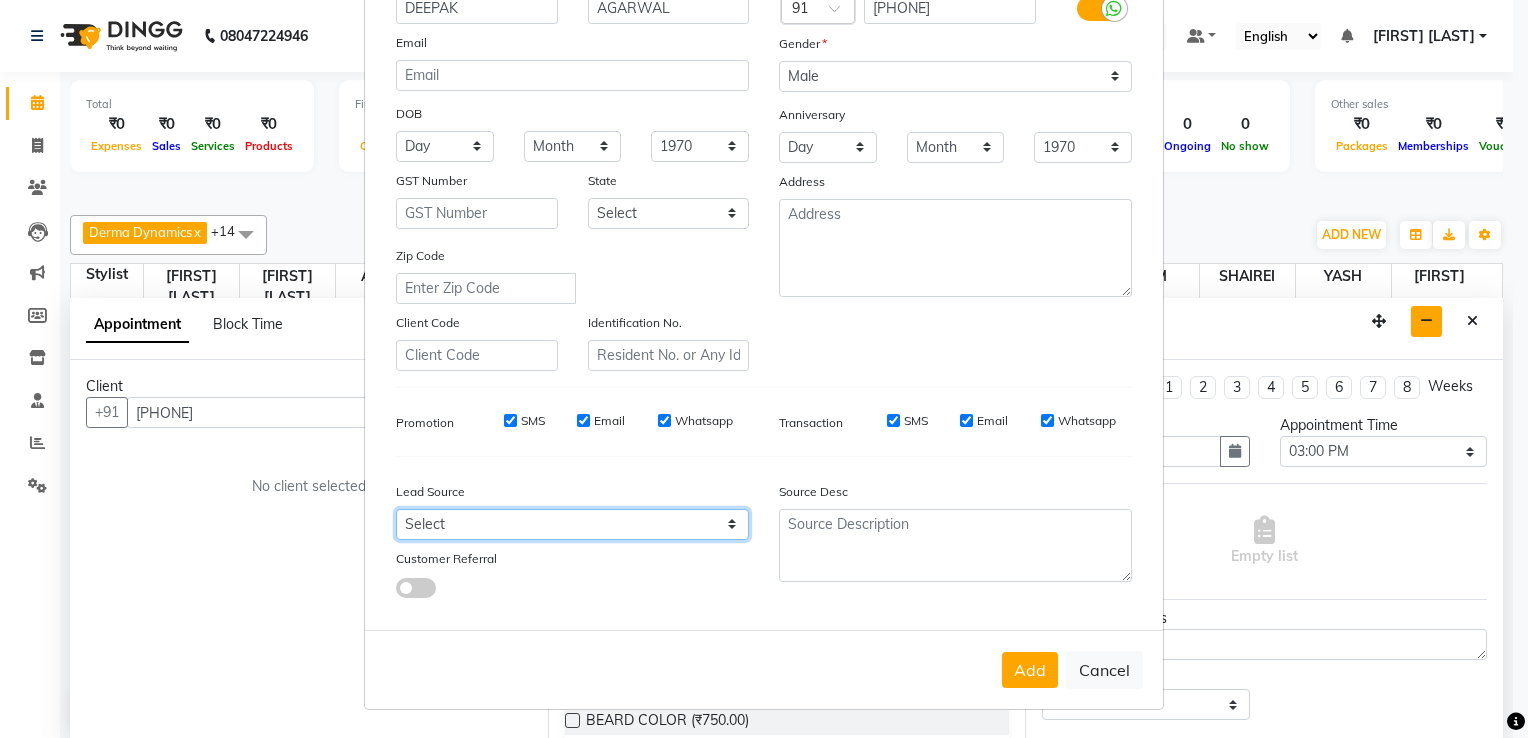 click on "Select Walk-in Referral Internet Friend Word of Mouth Advertisement Facebook JustDial Google Other" at bounding box center (572, 524) 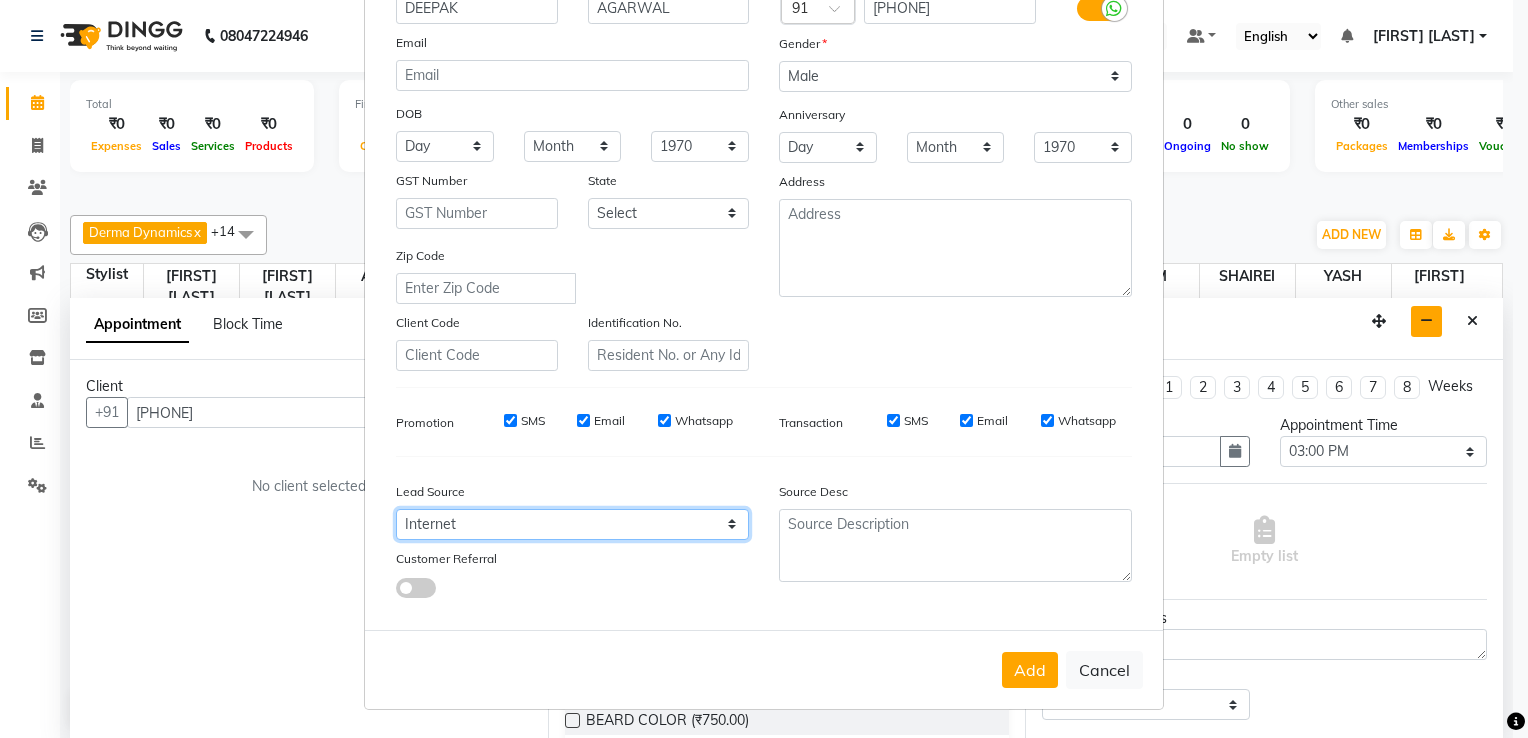 click on "Select Walk-in Referral Internet Friend Word of Mouth Advertisement Facebook JustDial Google Other" at bounding box center [572, 524] 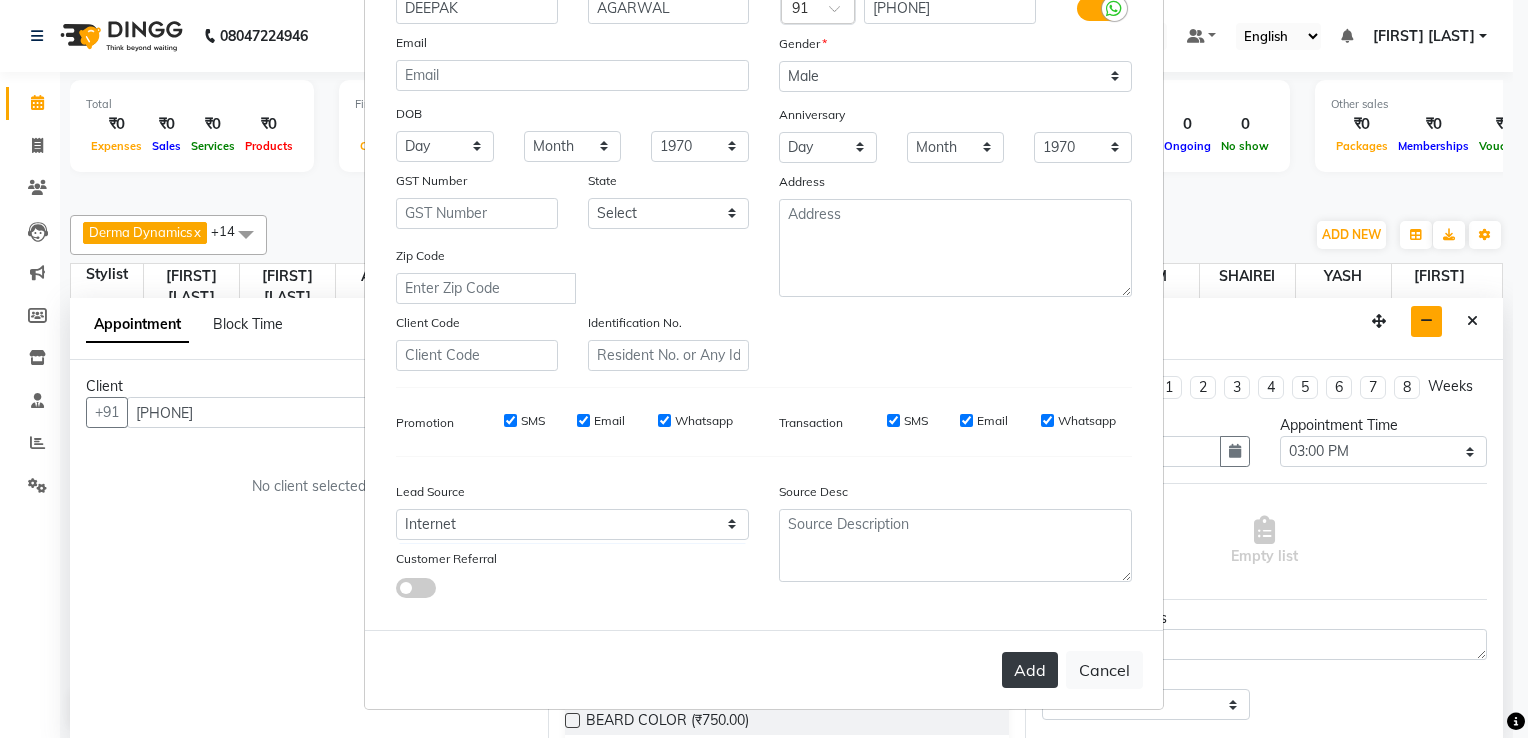click on "Add" at bounding box center [1030, 670] 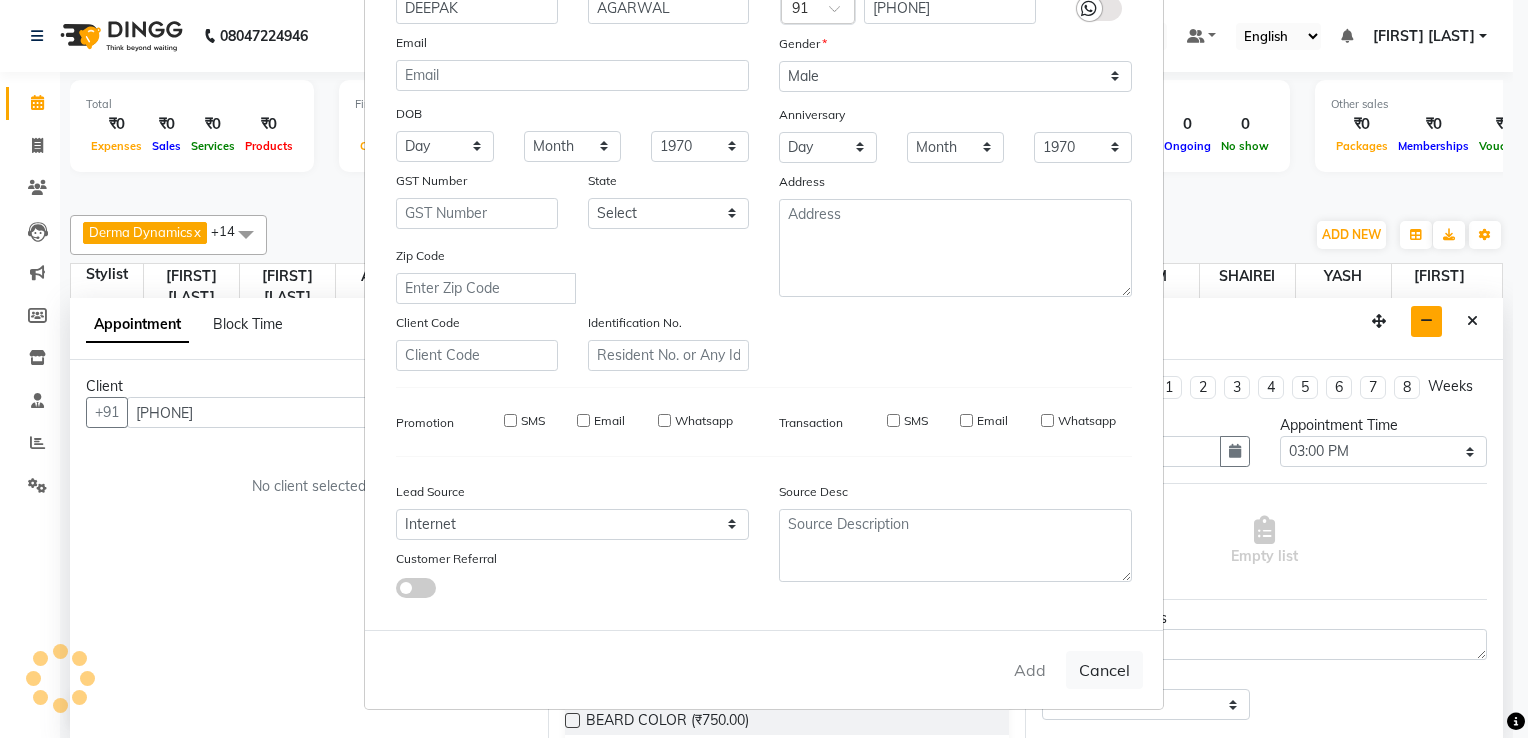 type 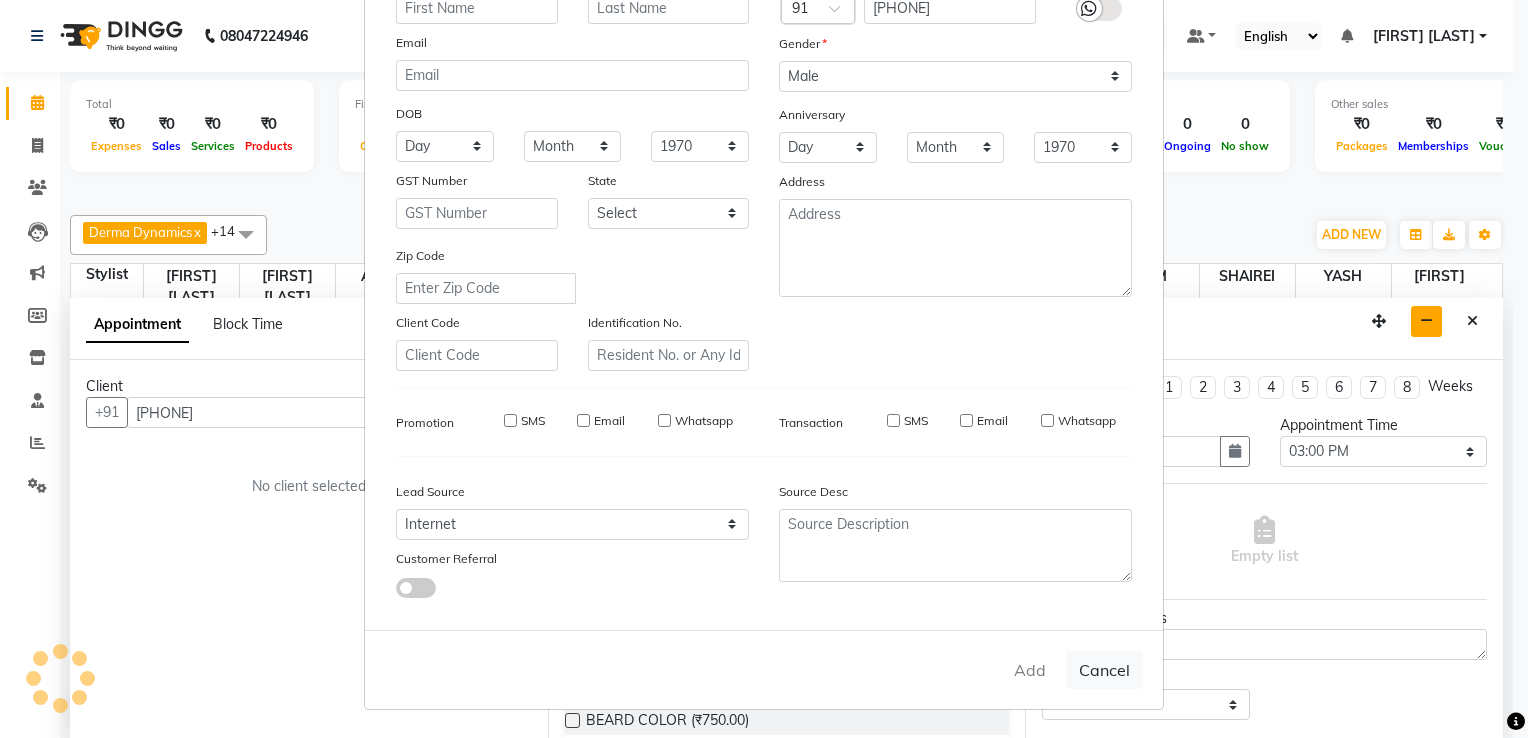 select 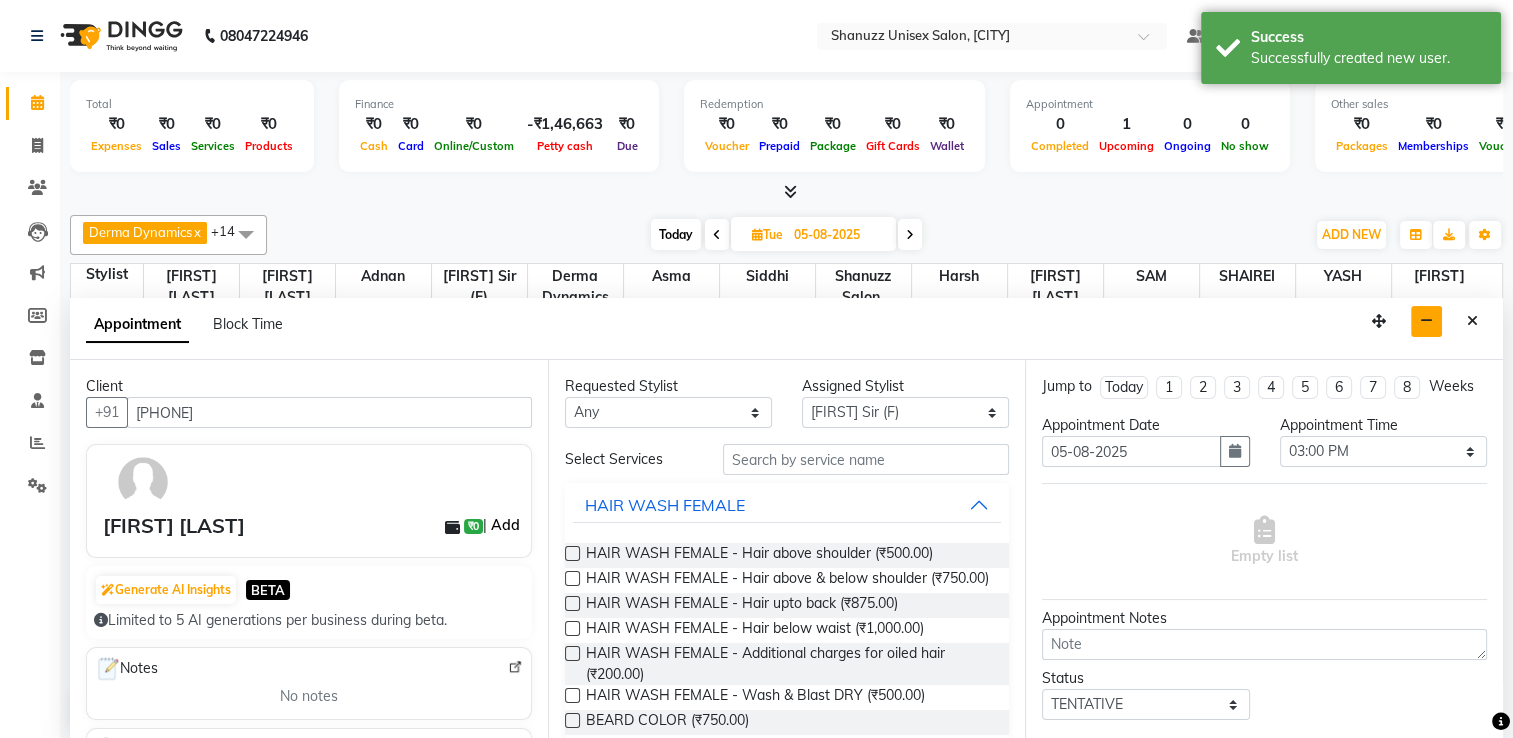 click on "Add" at bounding box center (504, 525) 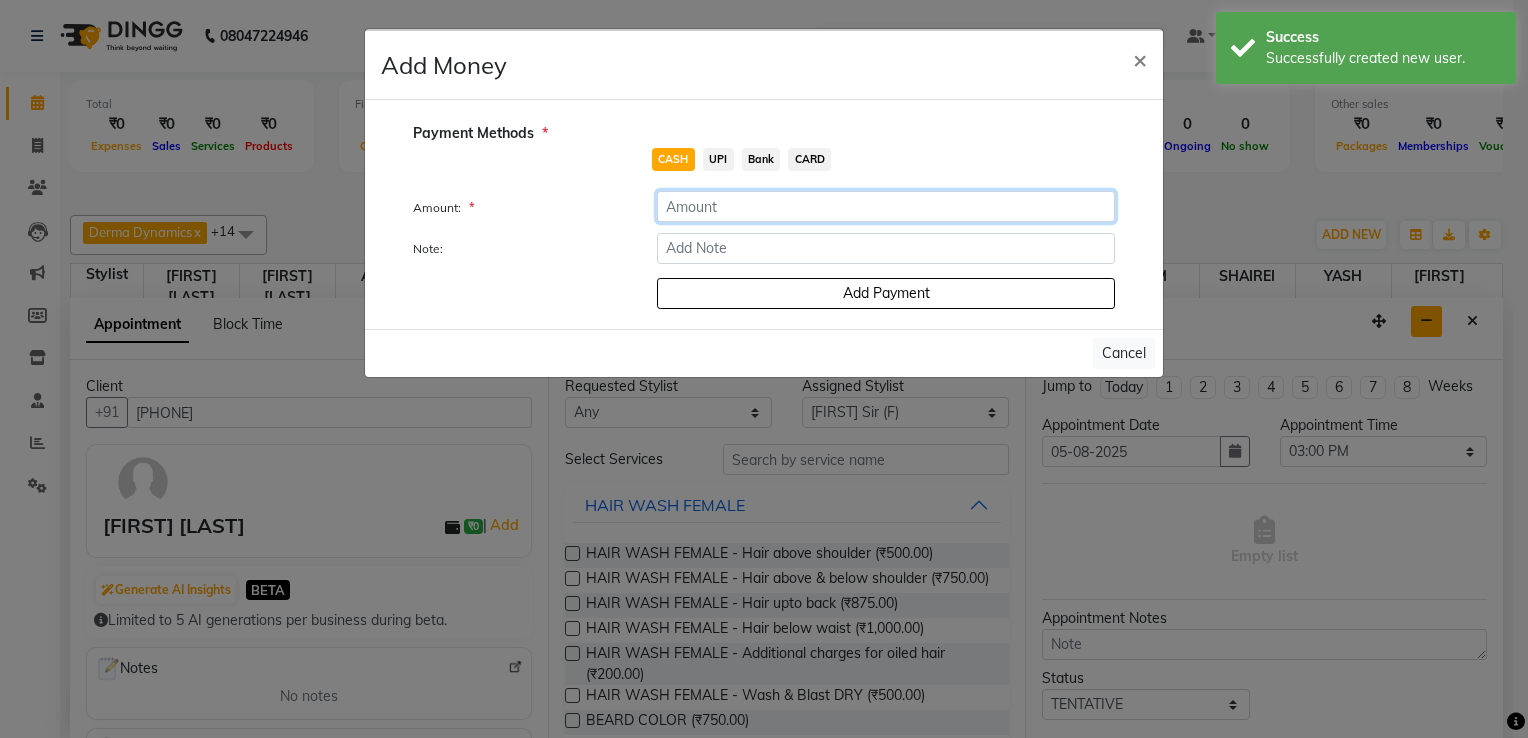 click 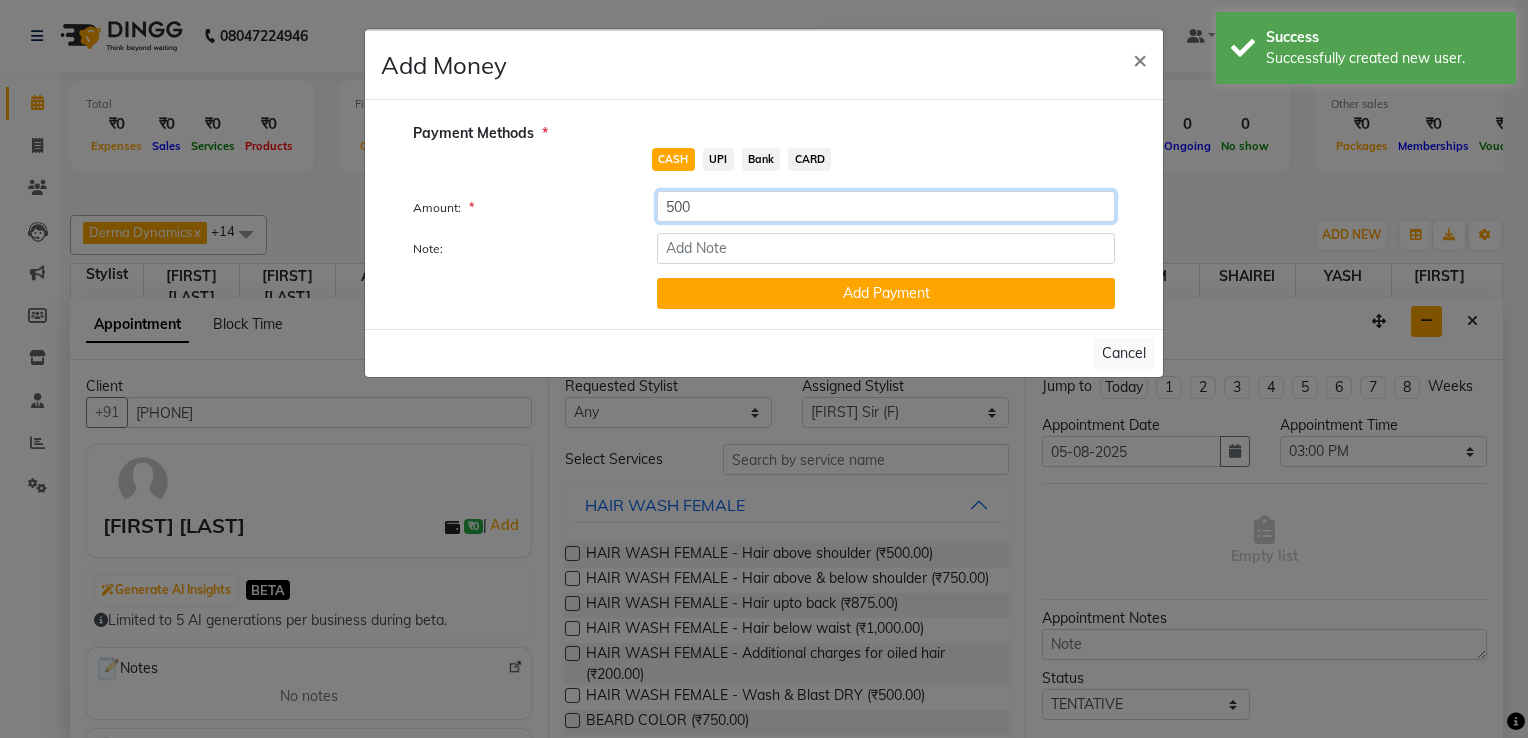 type on "500" 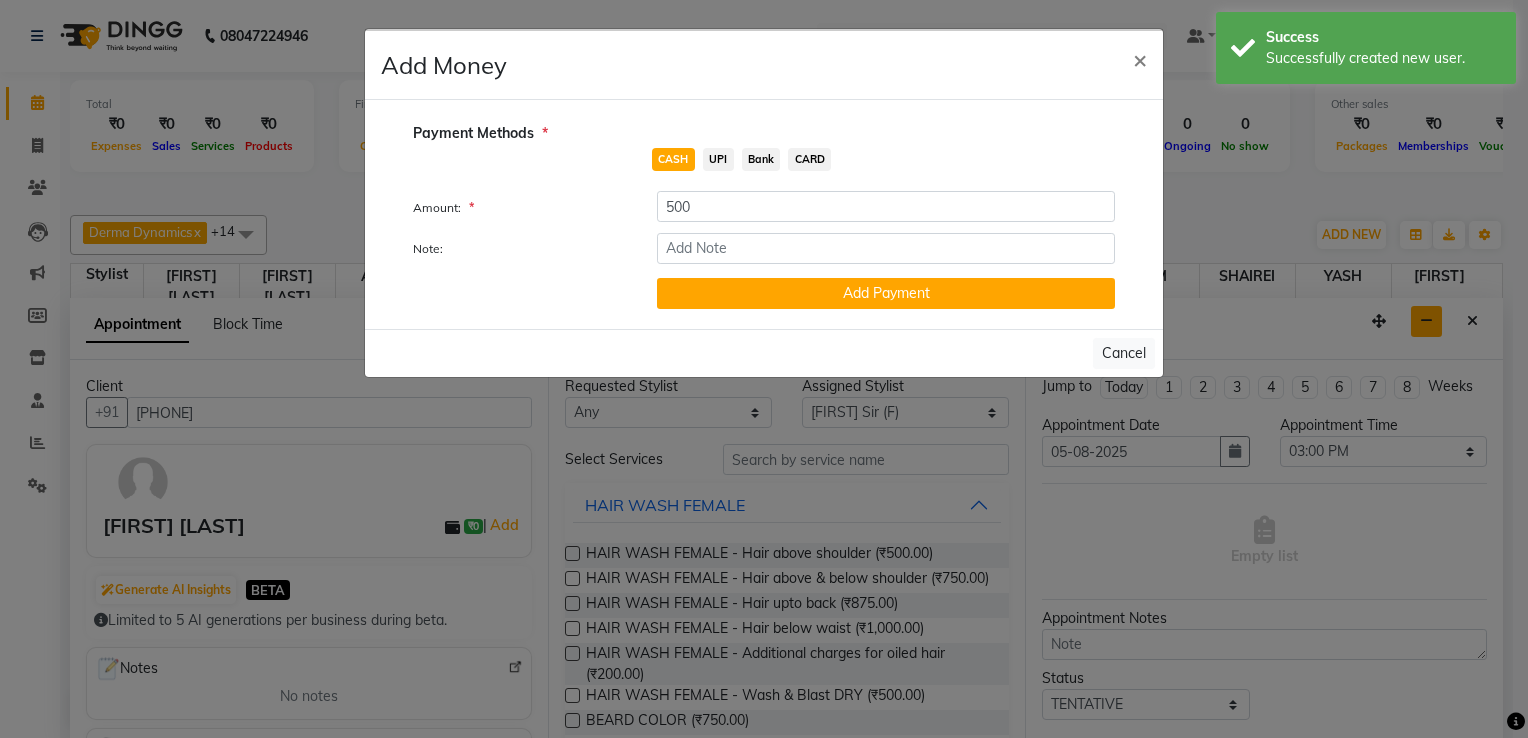 click on "UPI" 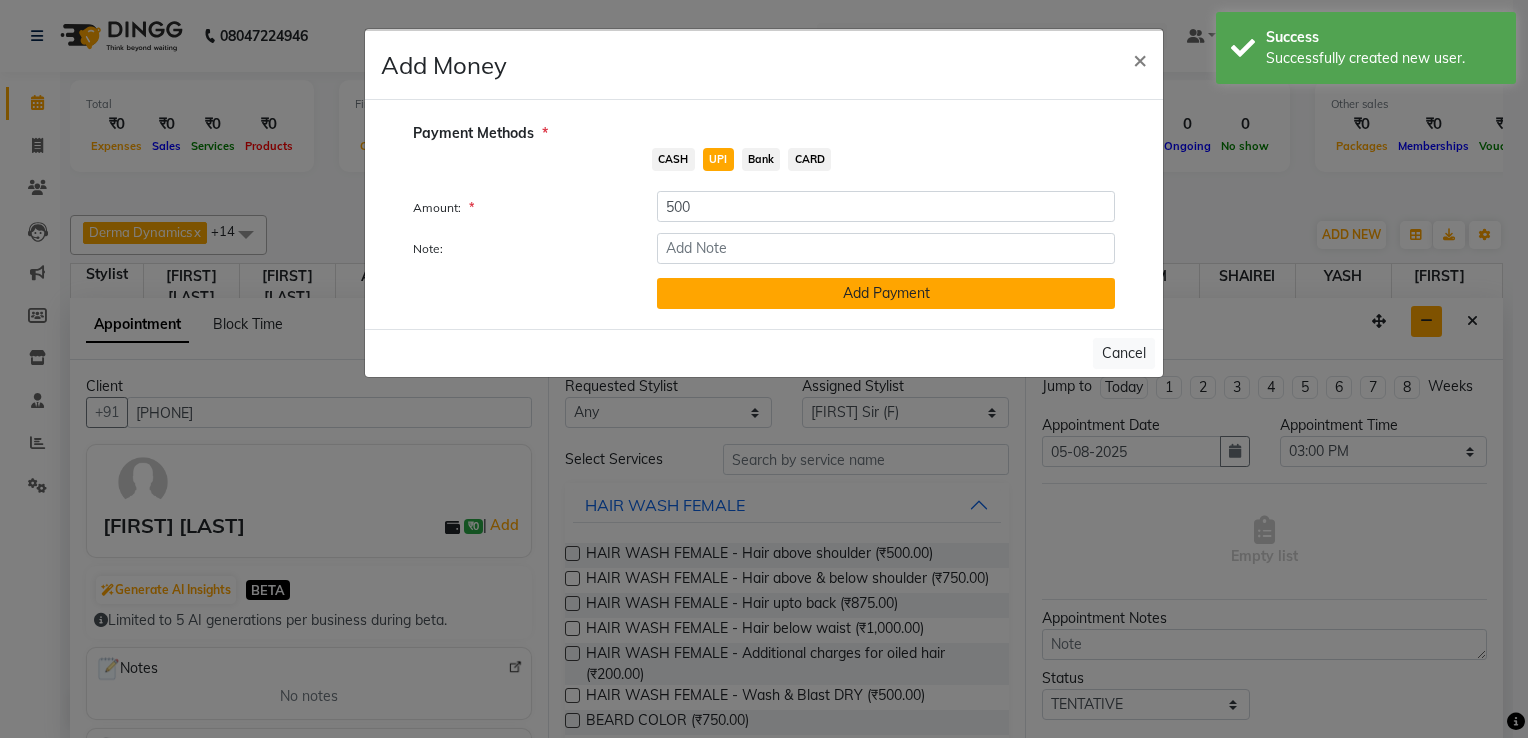 click on "Add Payment" 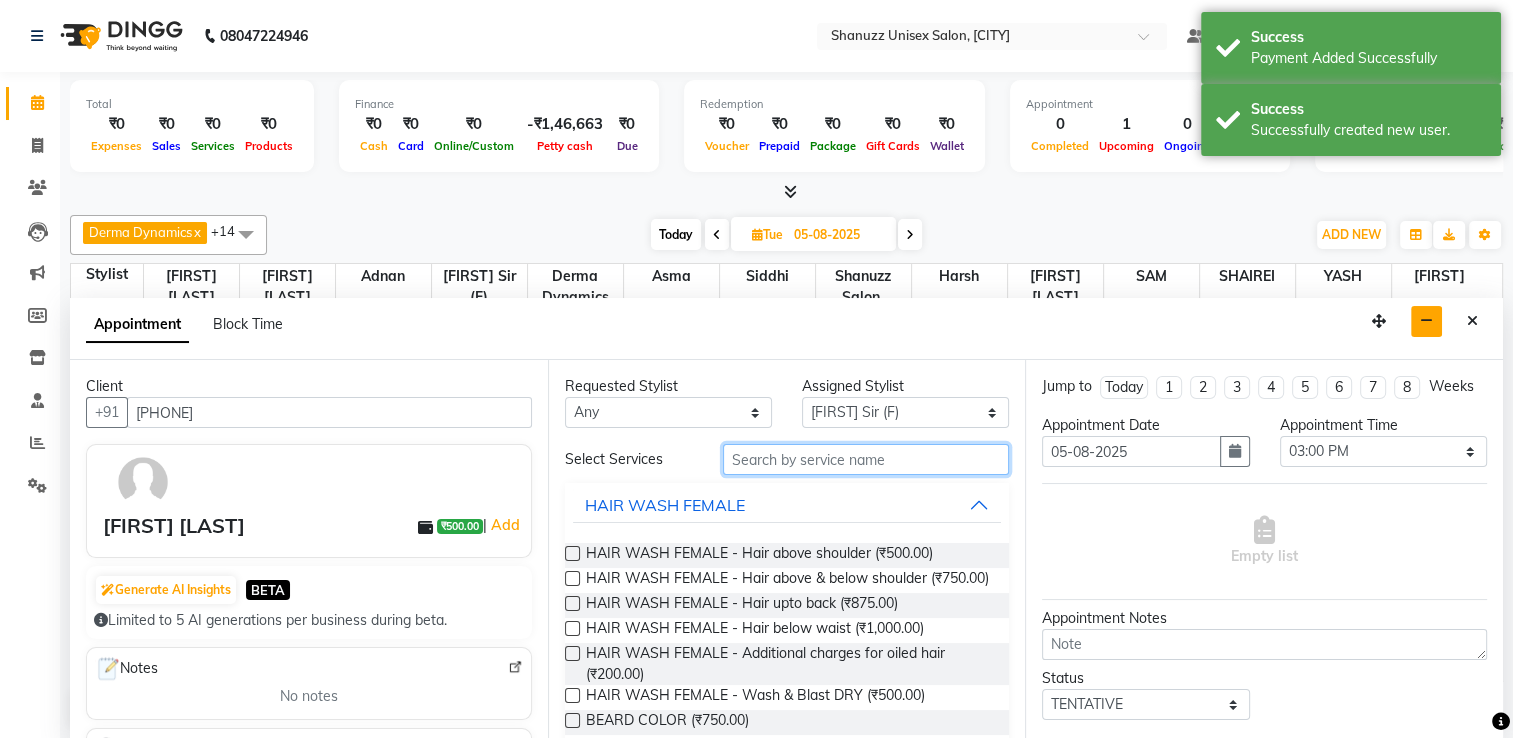 click at bounding box center (866, 459) 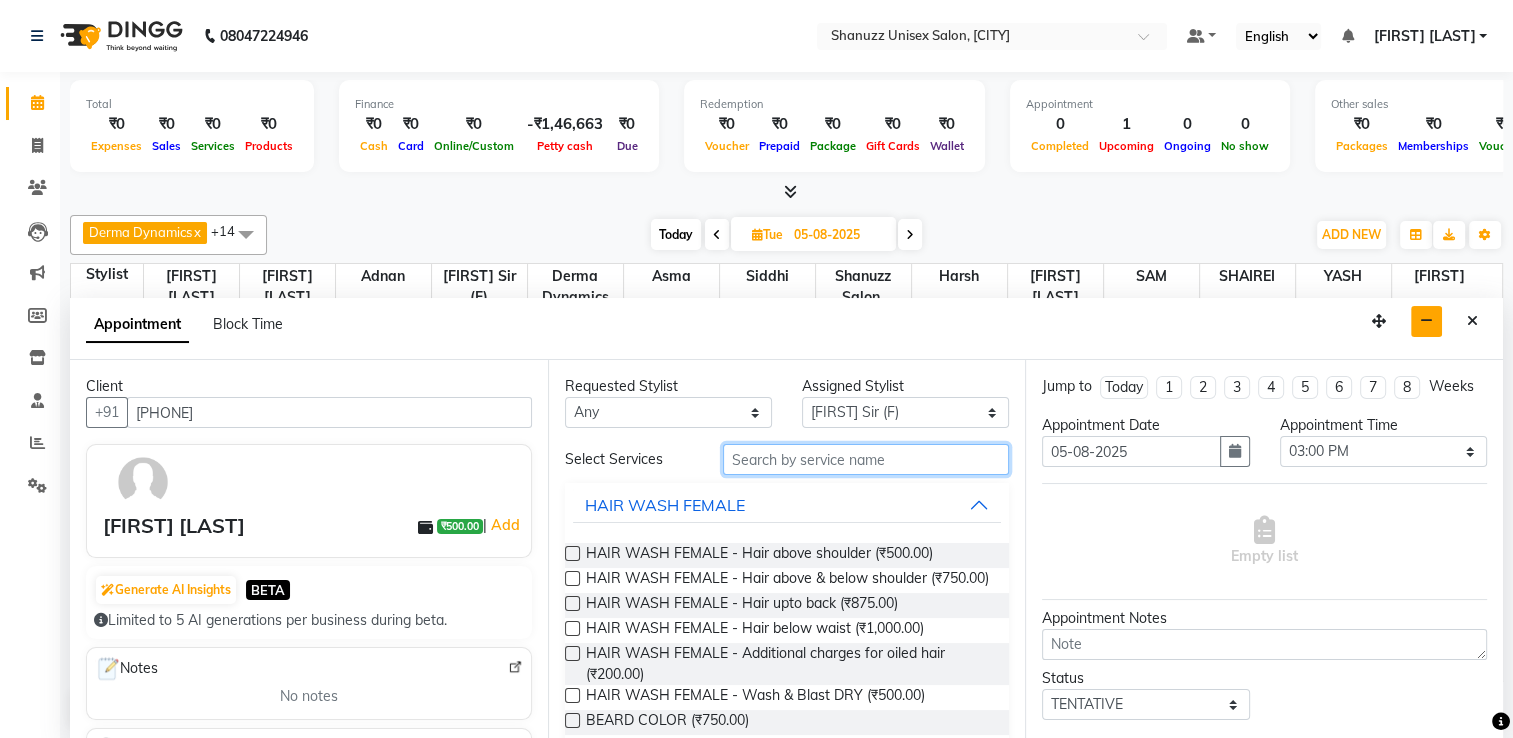 click at bounding box center (866, 459) 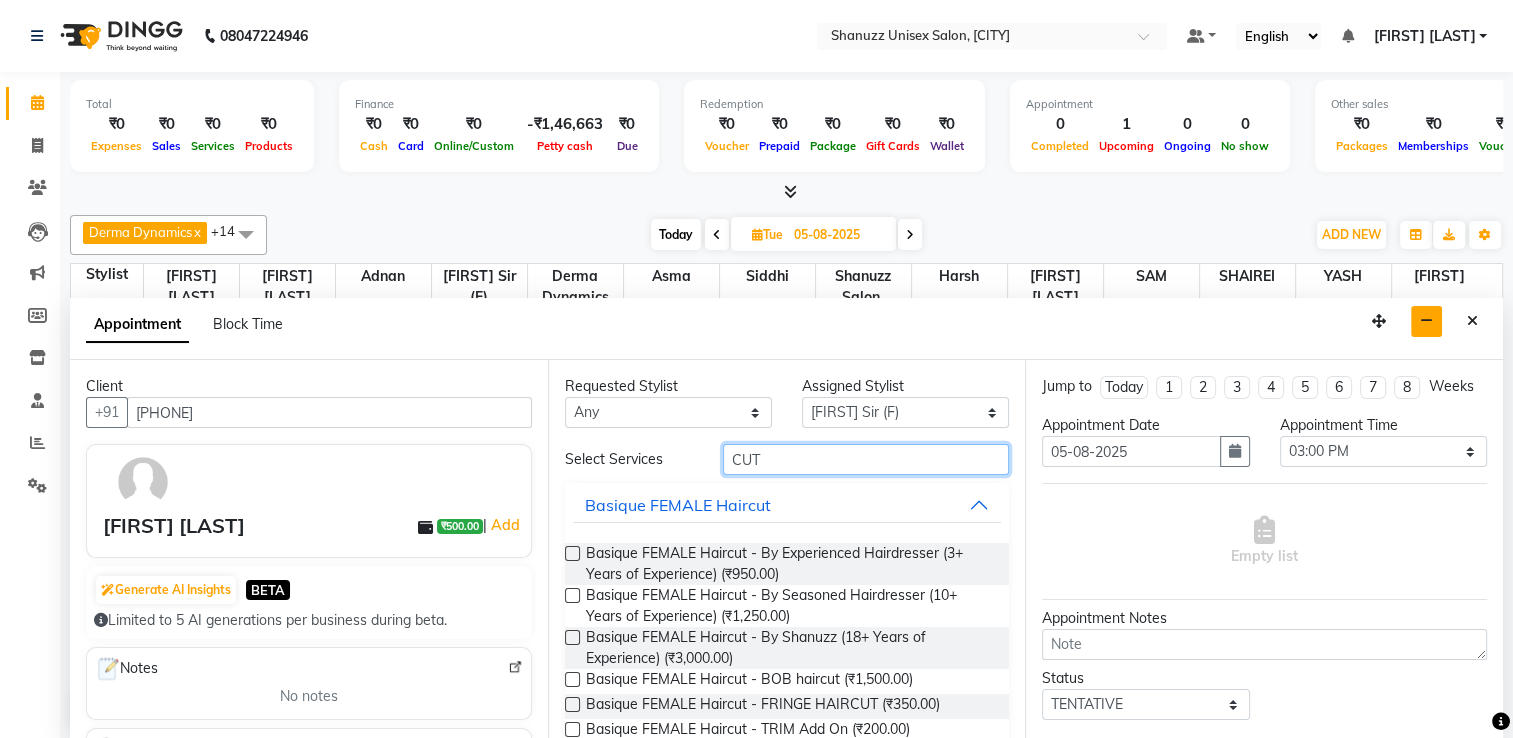 type on "CUT" 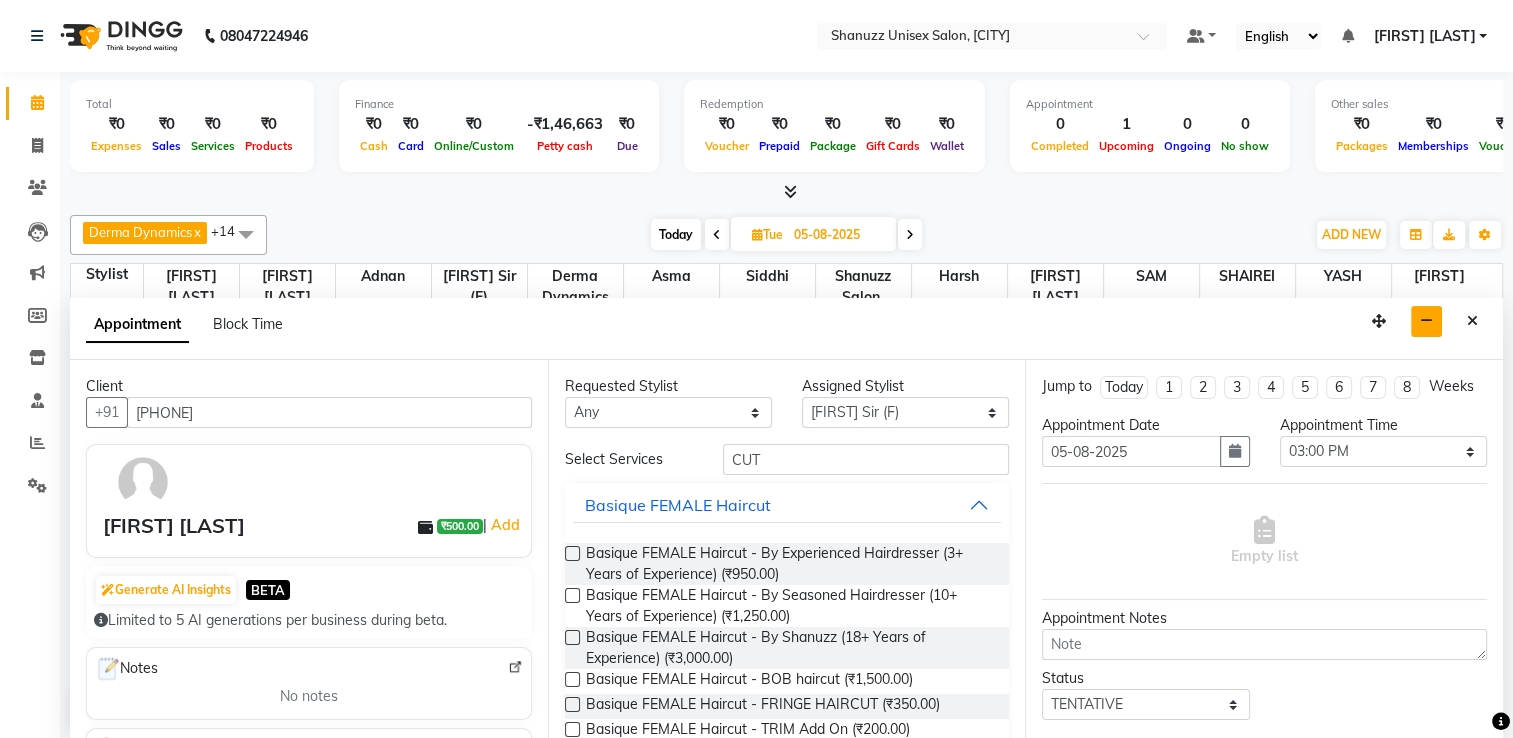 click at bounding box center [572, 637] 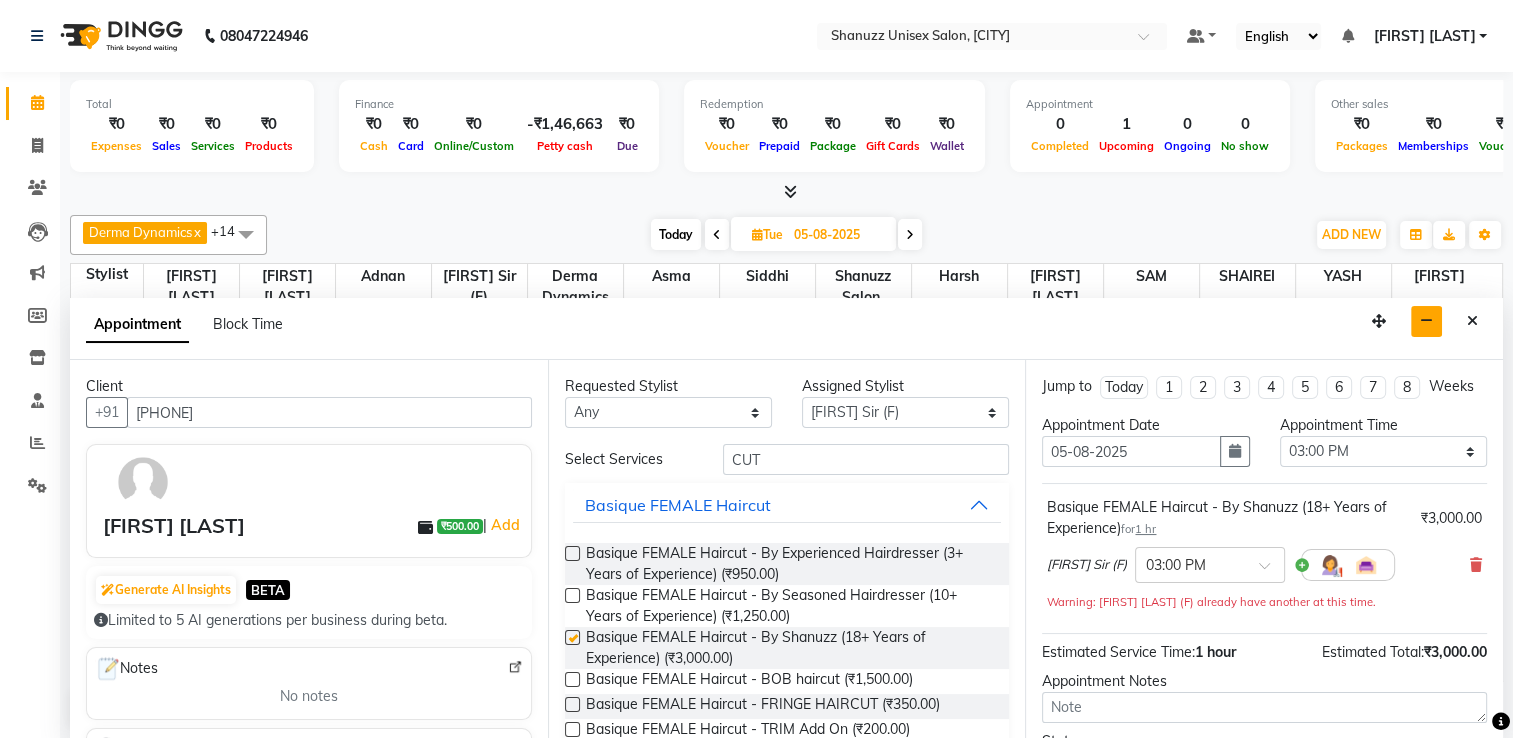 checkbox on "false" 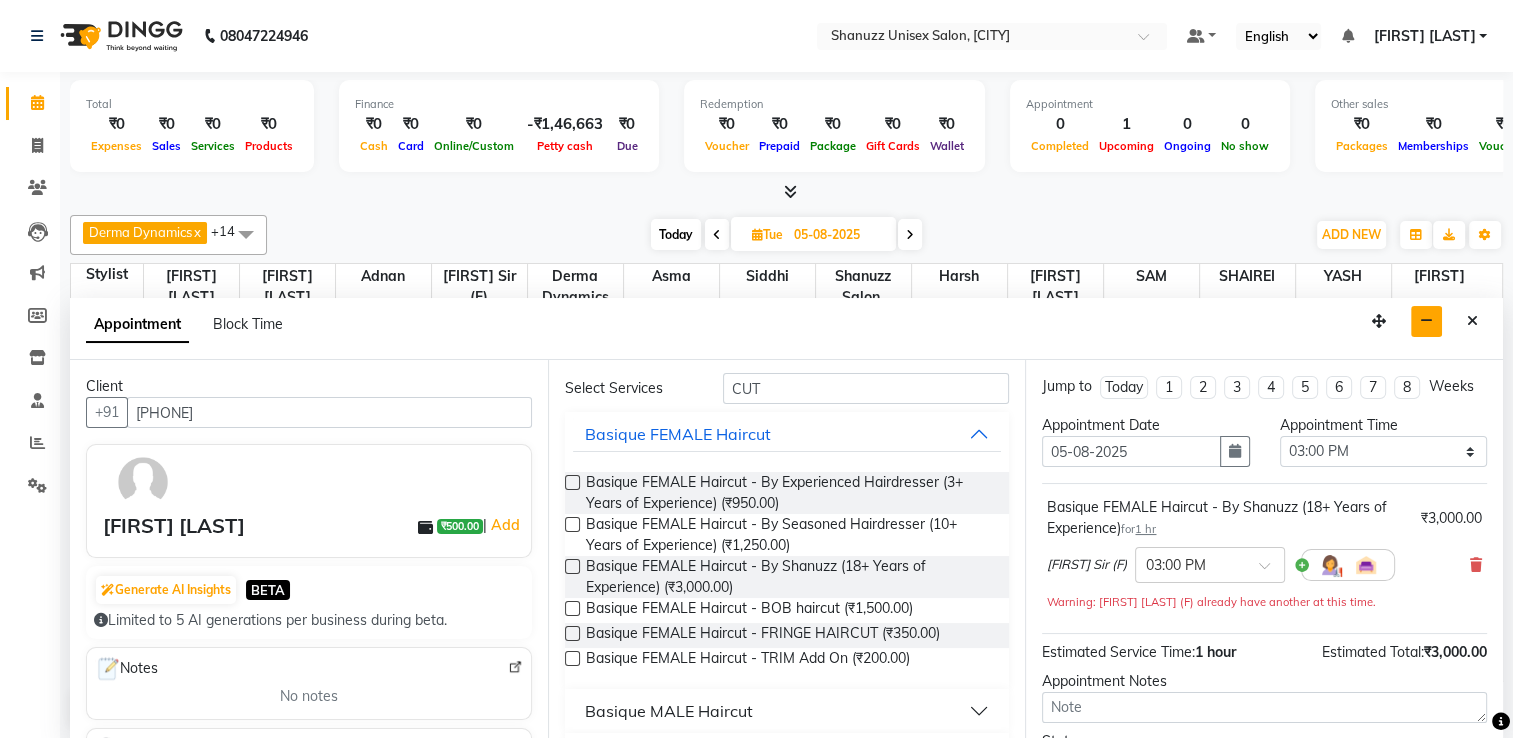 scroll, scrollTop: 122, scrollLeft: 0, axis: vertical 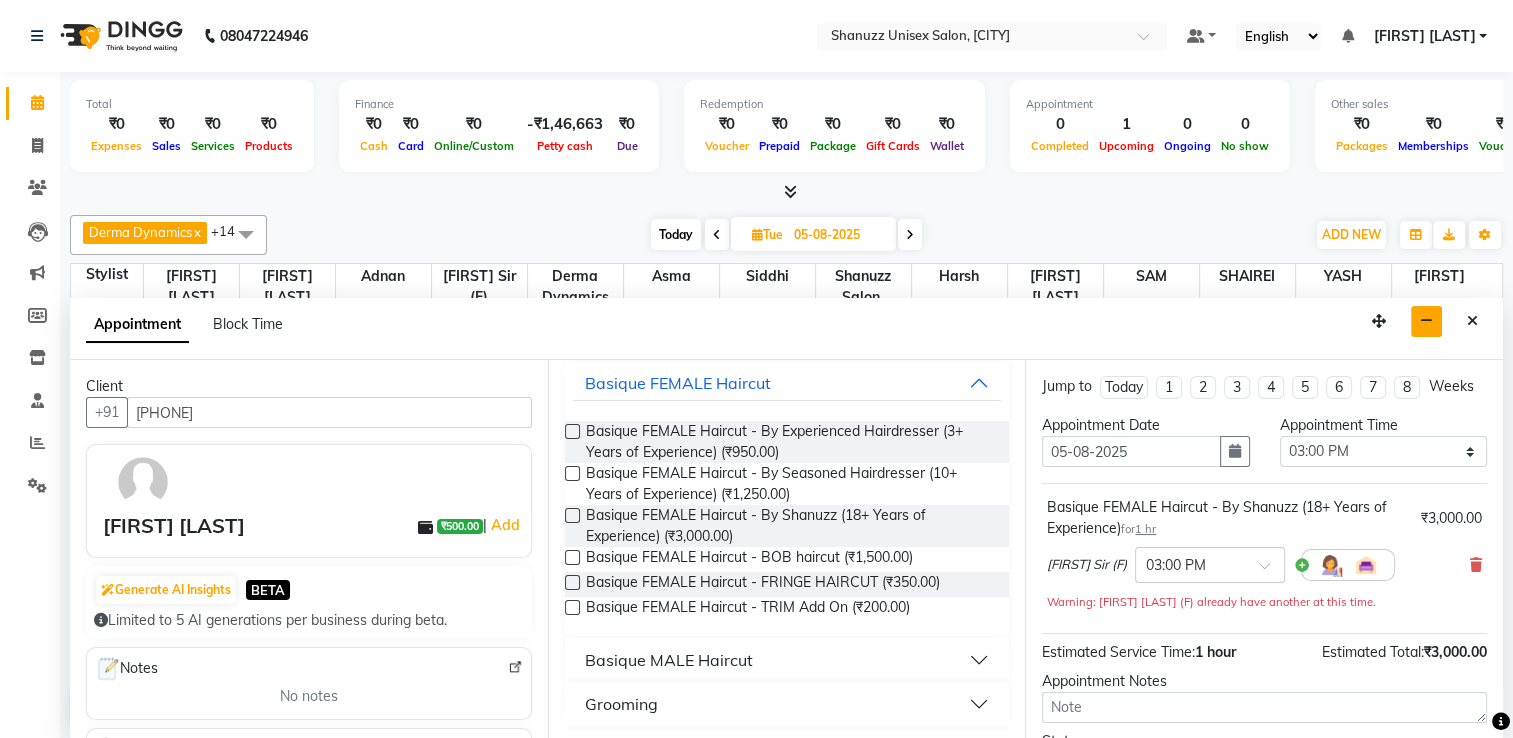 click on "Basique MALE Haircut" at bounding box center [669, 660] 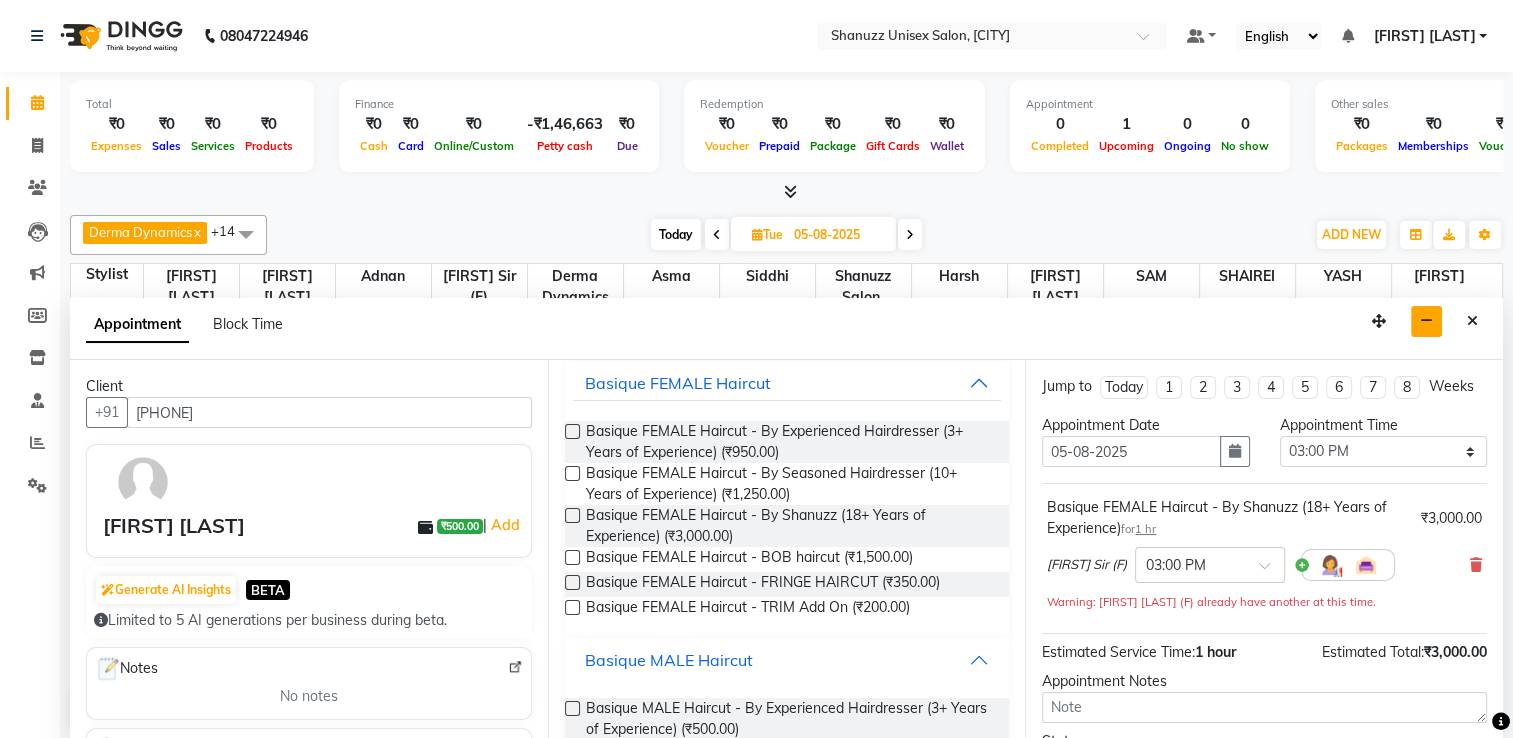 scroll, scrollTop: 280, scrollLeft: 0, axis: vertical 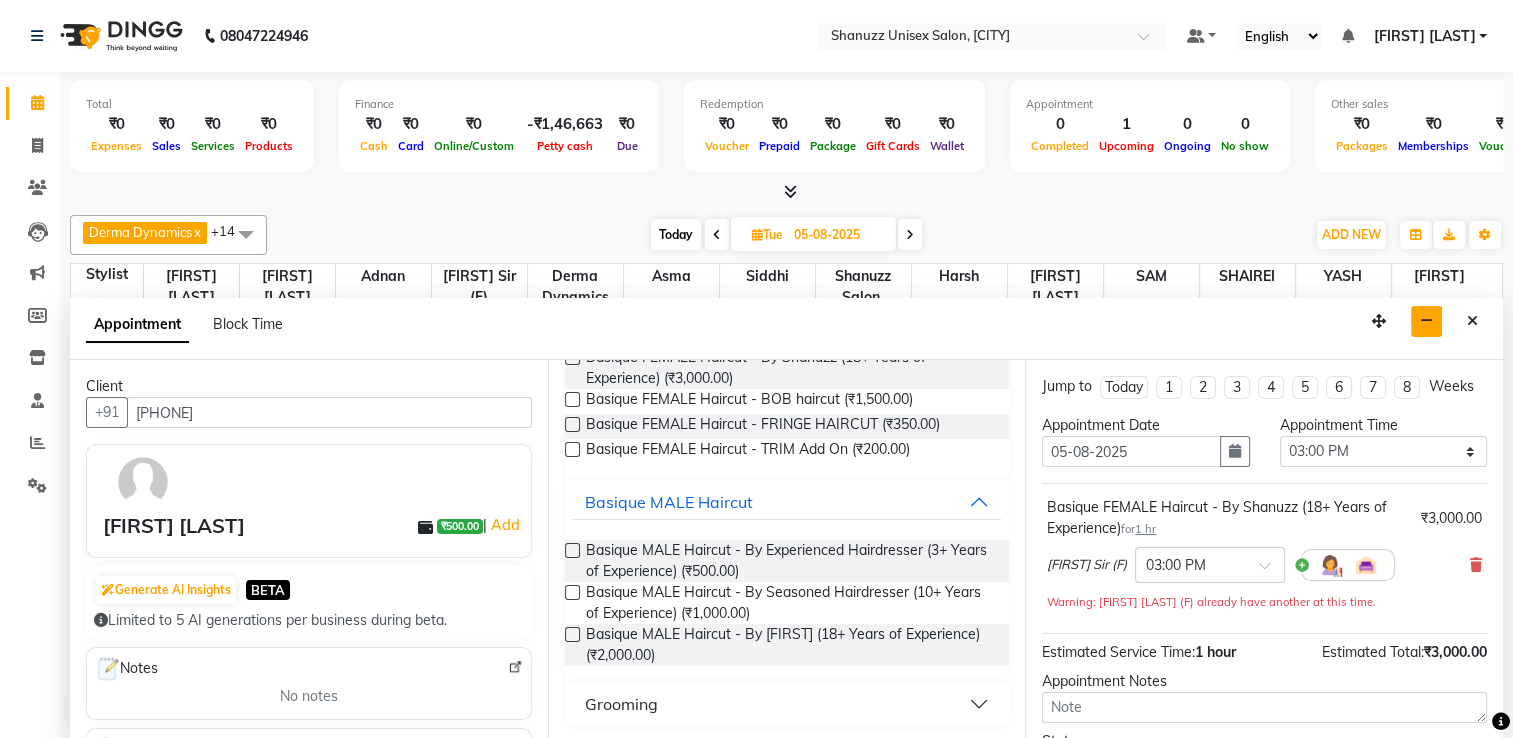 click at bounding box center (572, 634) 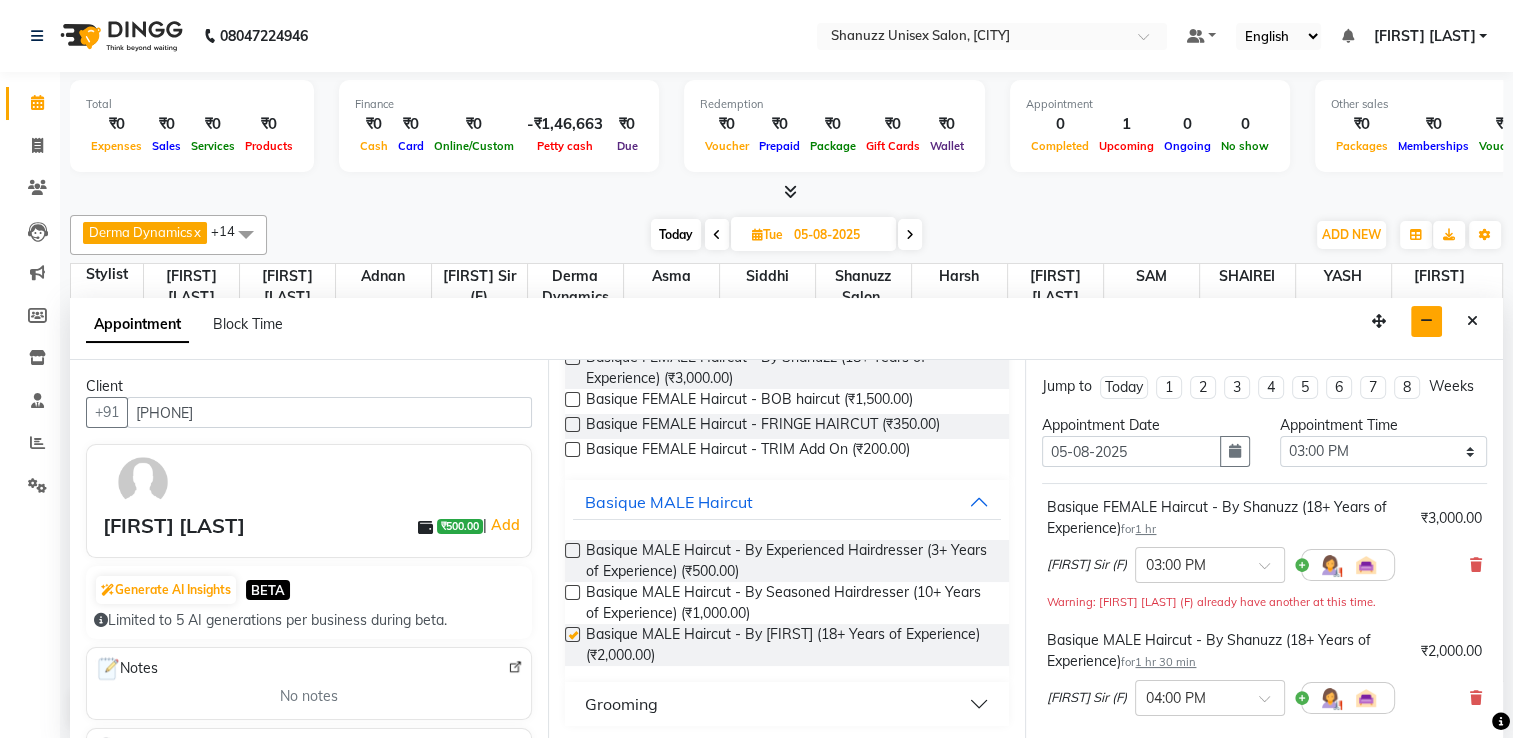 checkbox on "false" 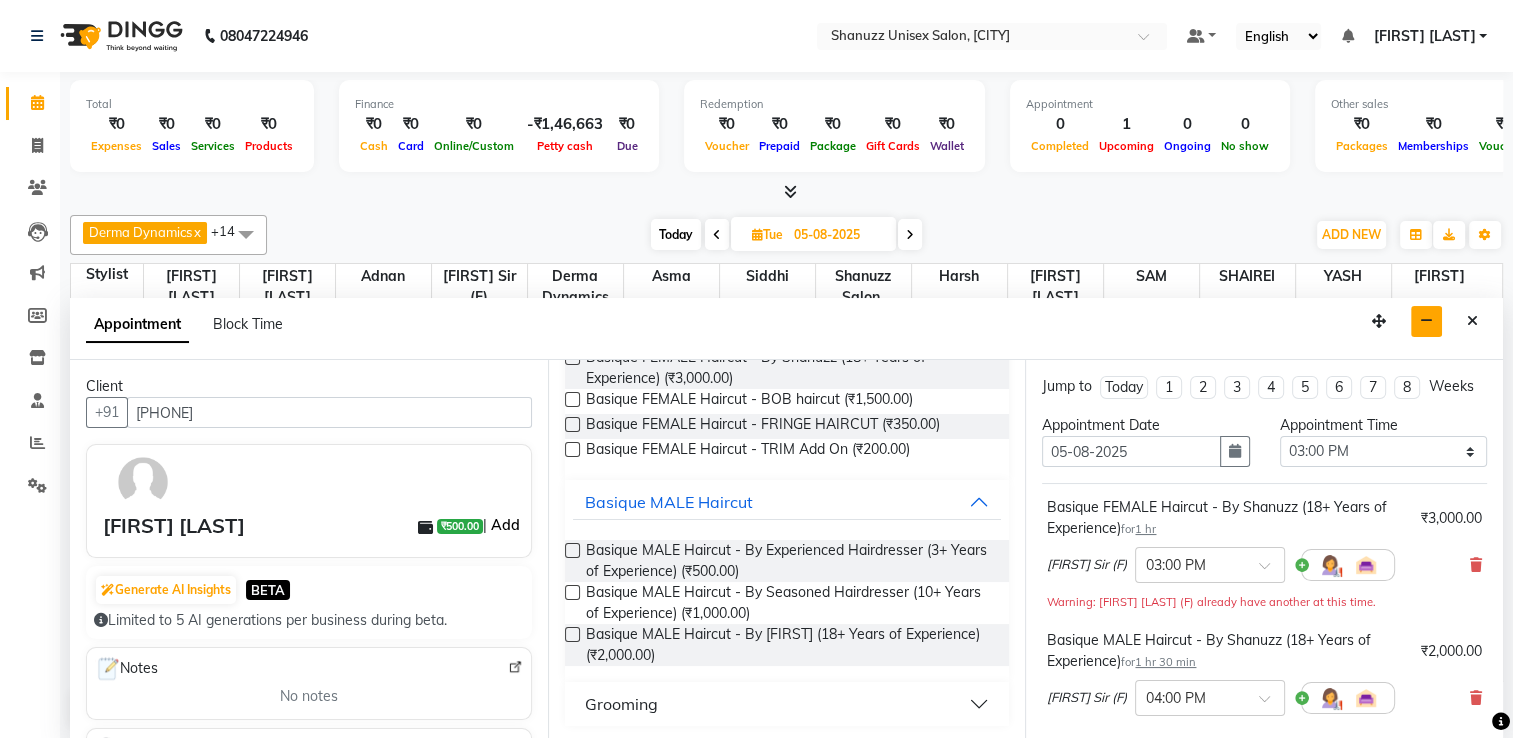 click on "Add" at bounding box center [504, 525] 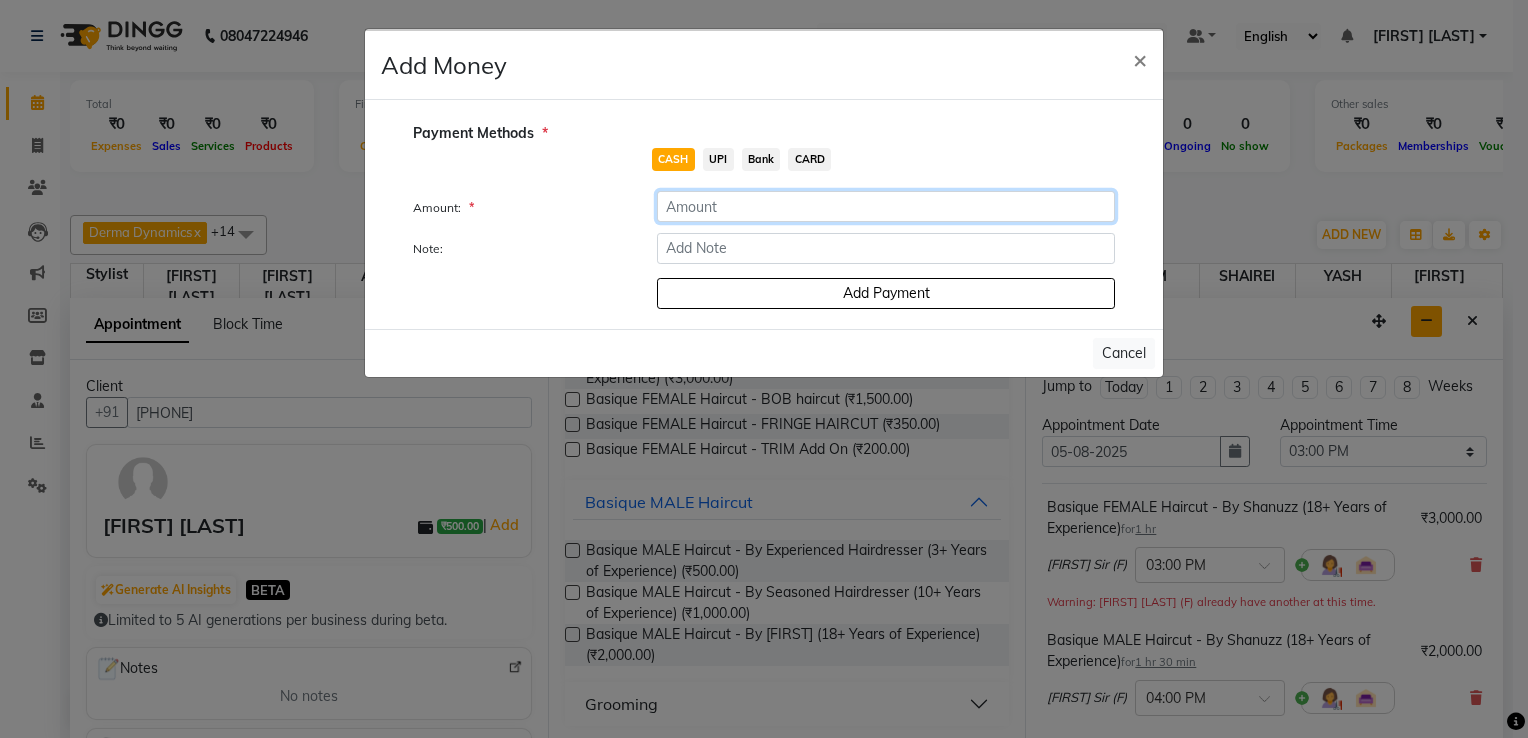 click 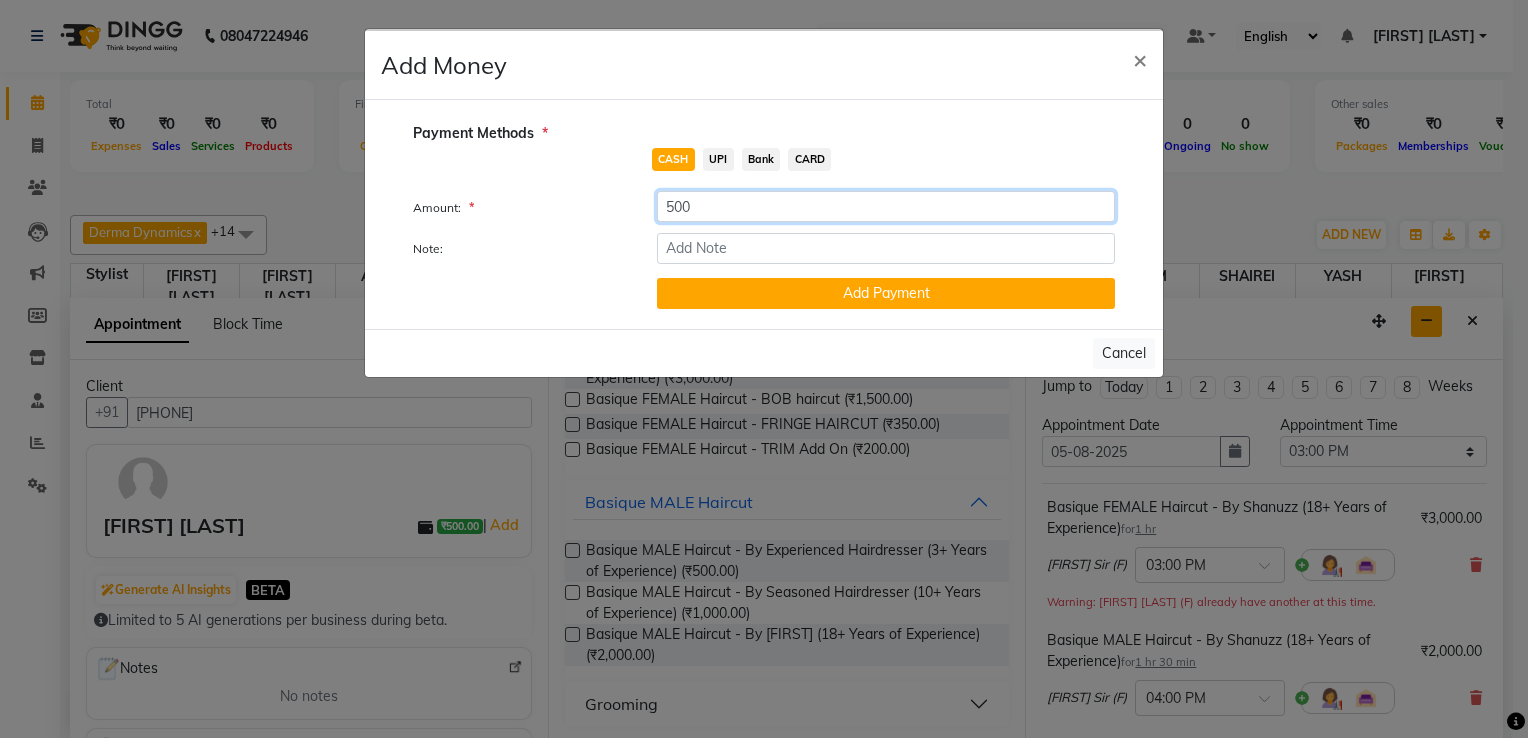 type on "500" 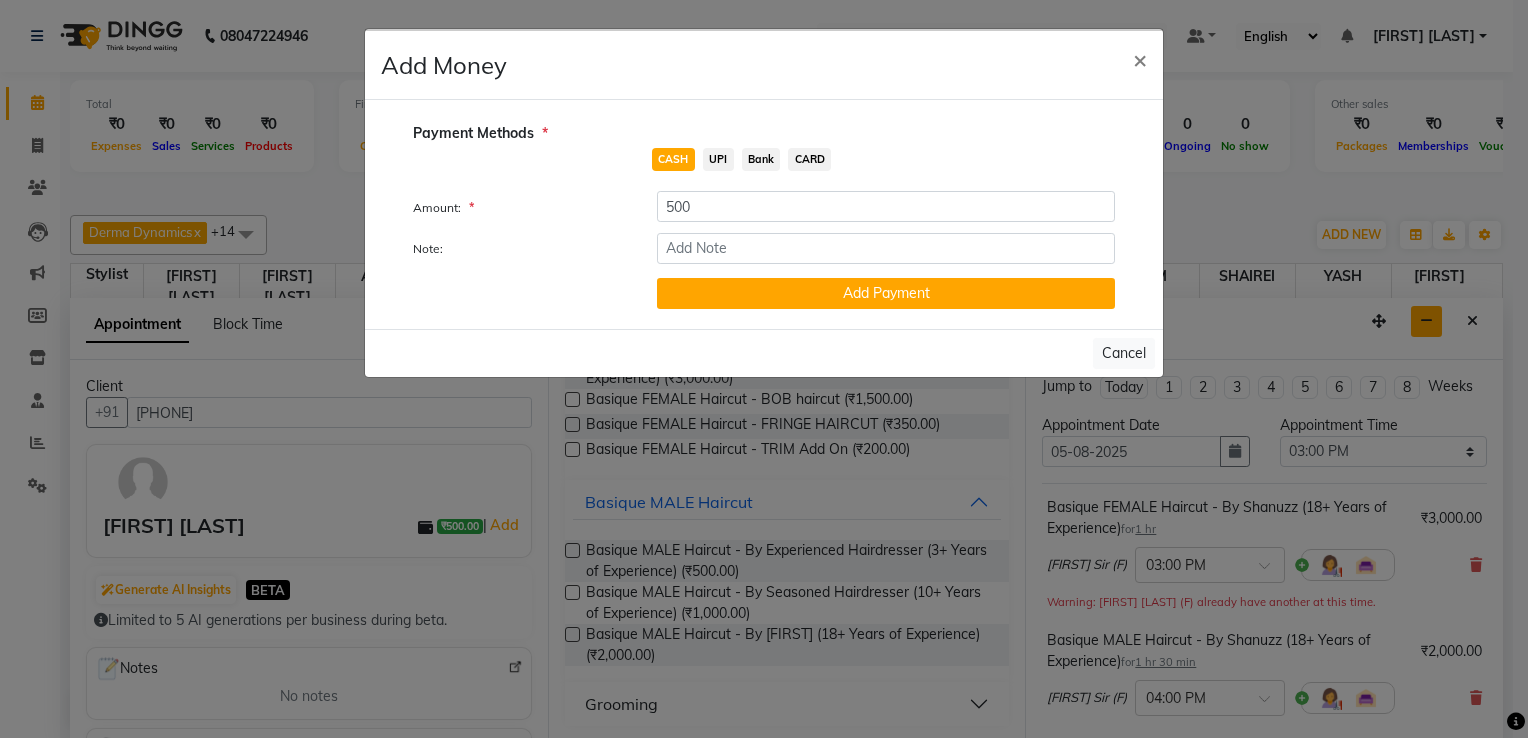 click on "UPI" 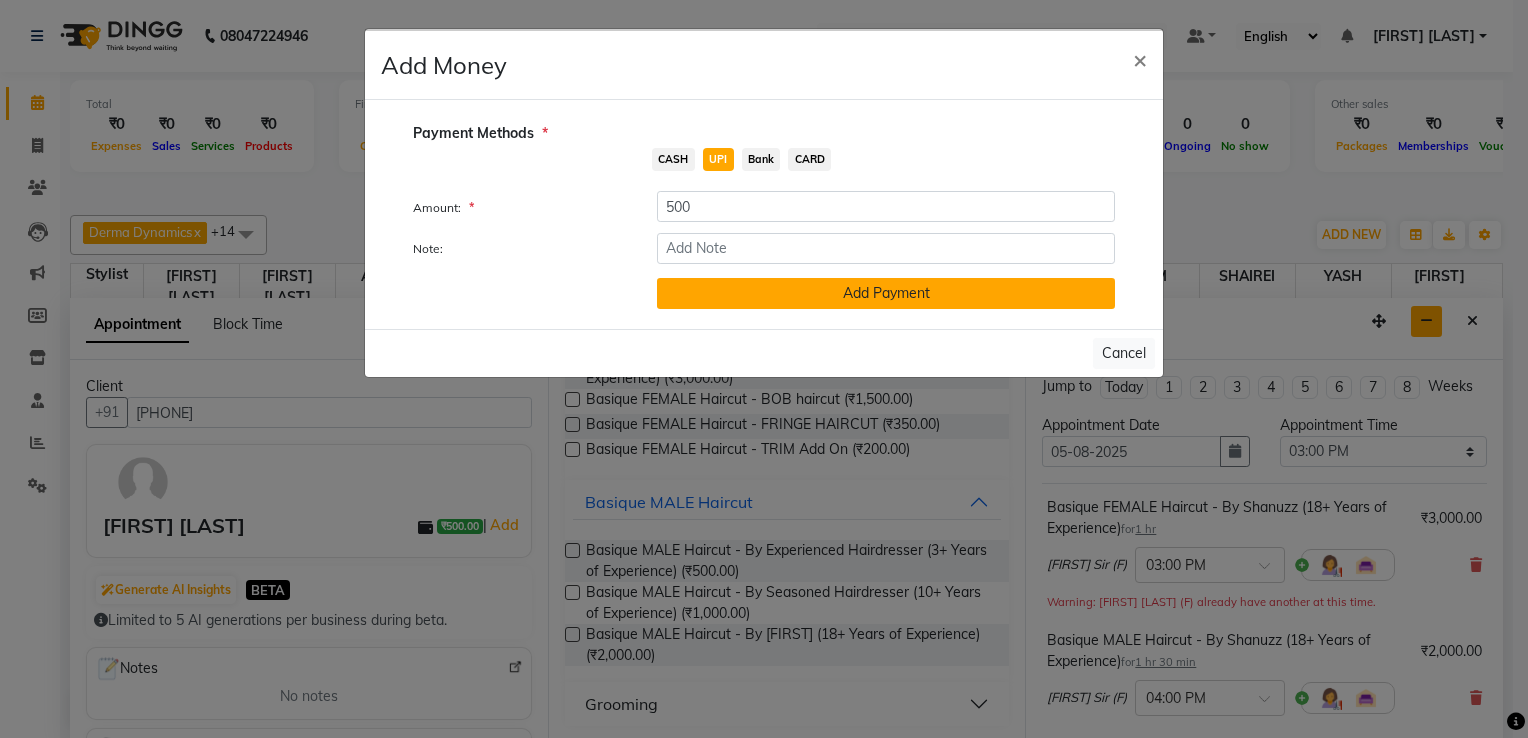 click on "Add Payment" 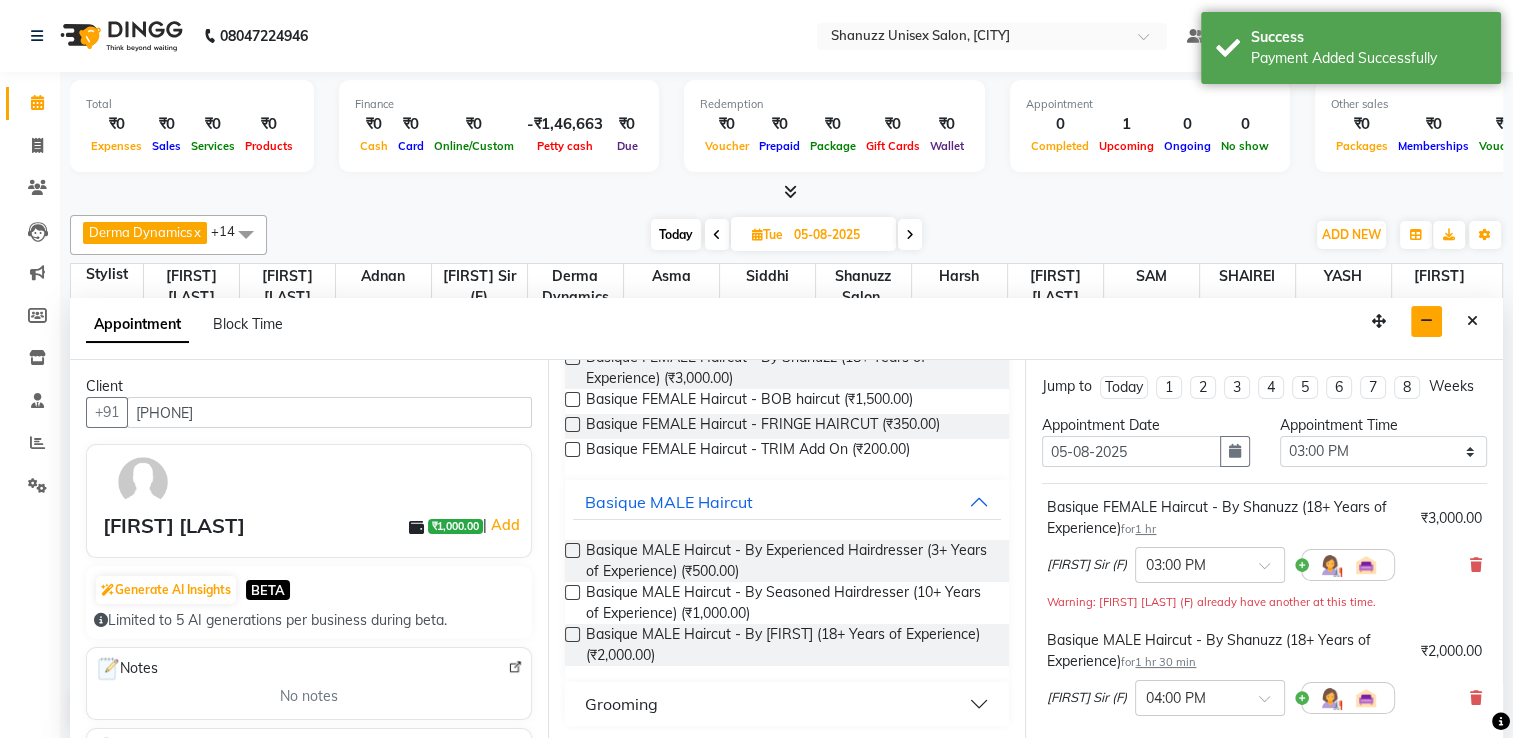 scroll, scrollTop: 319, scrollLeft: 0, axis: vertical 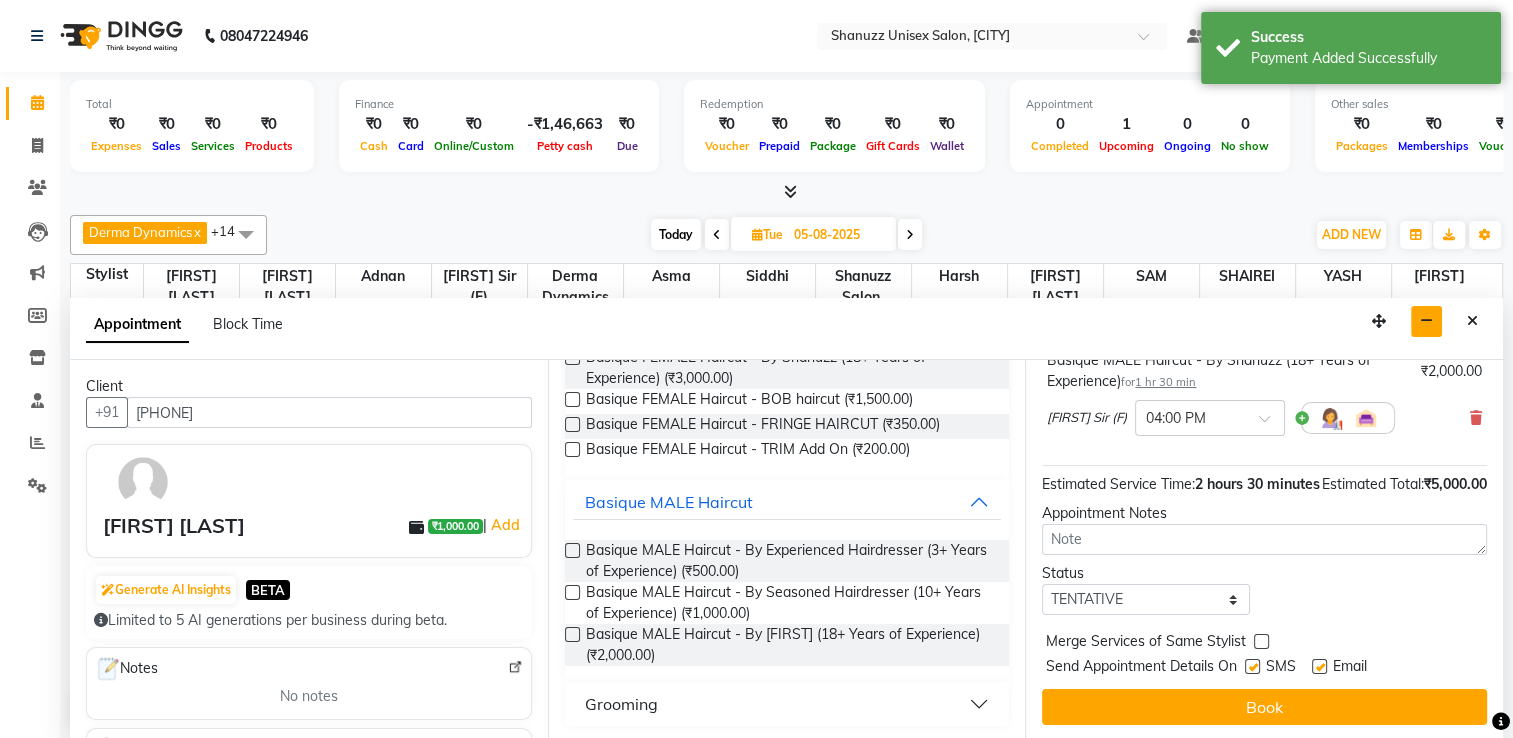 click at bounding box center (1252, 666) 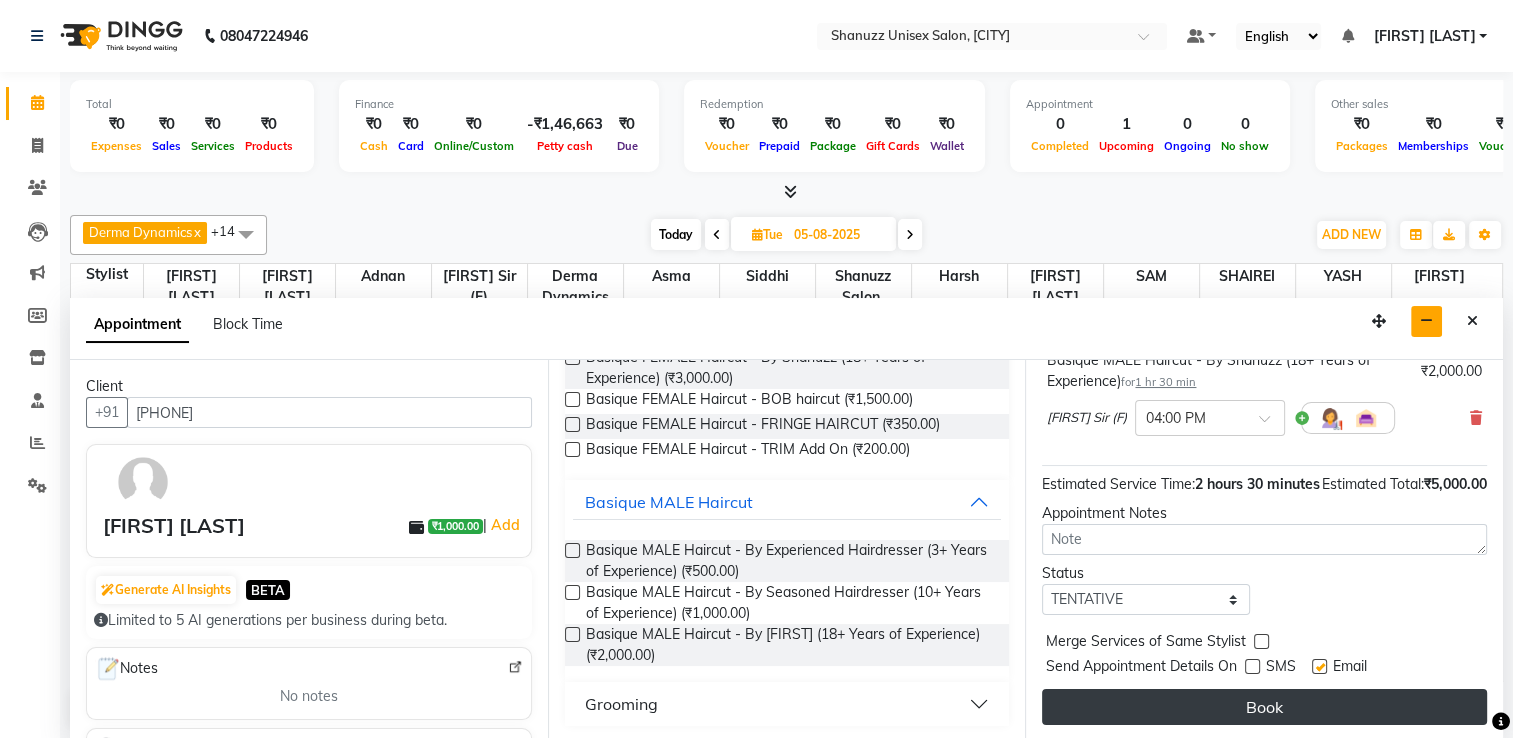 click on "Book" at bounding box center [1264, 707] 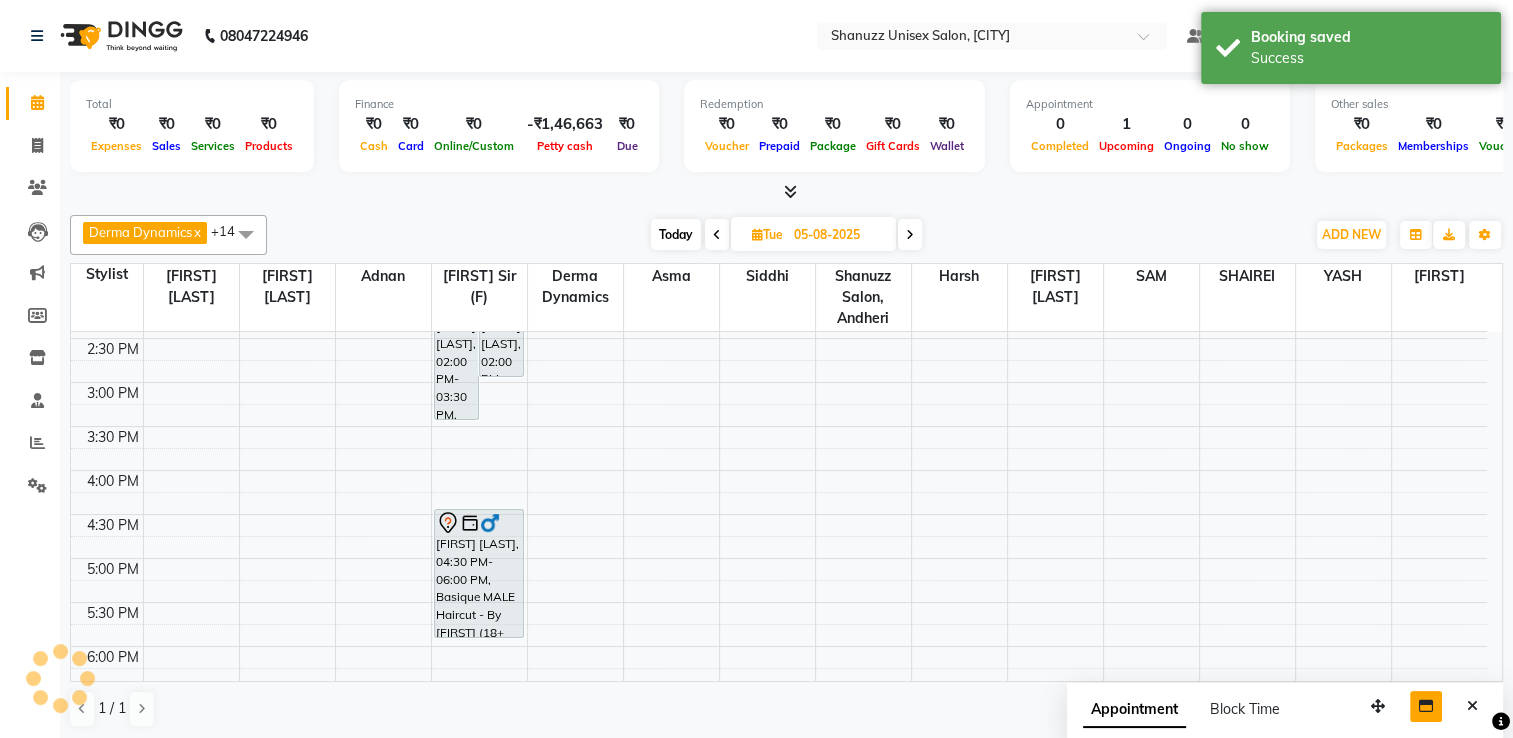 scroll, scrollTop: 0, scrollLeft: 0, axis: both 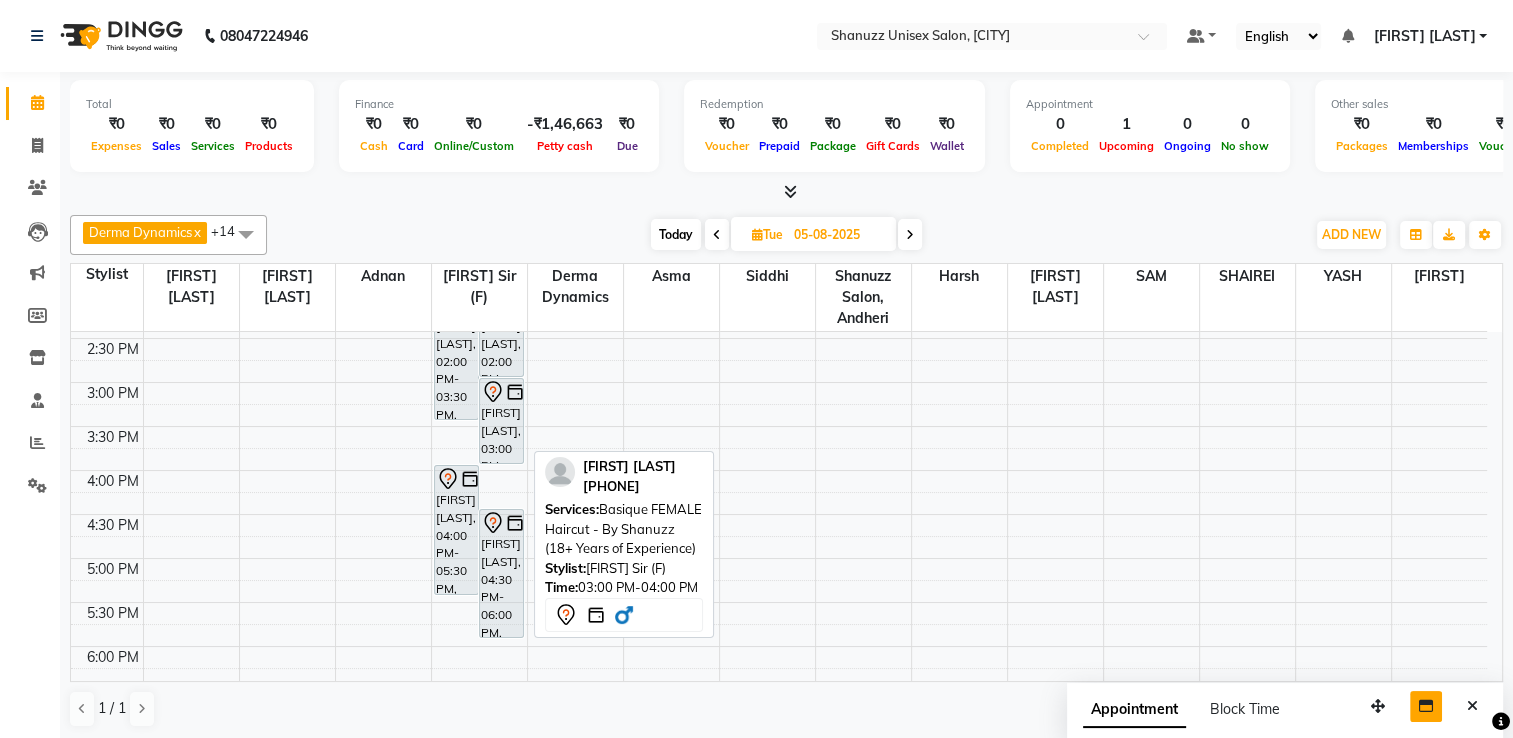 click on "DEEPAK AGARWAL, 03:00 PM-04:00 PM, Basique FEMALE Haircut - By Shanuzz (18+ Years of Experience)" at bounding box center [501, 421] 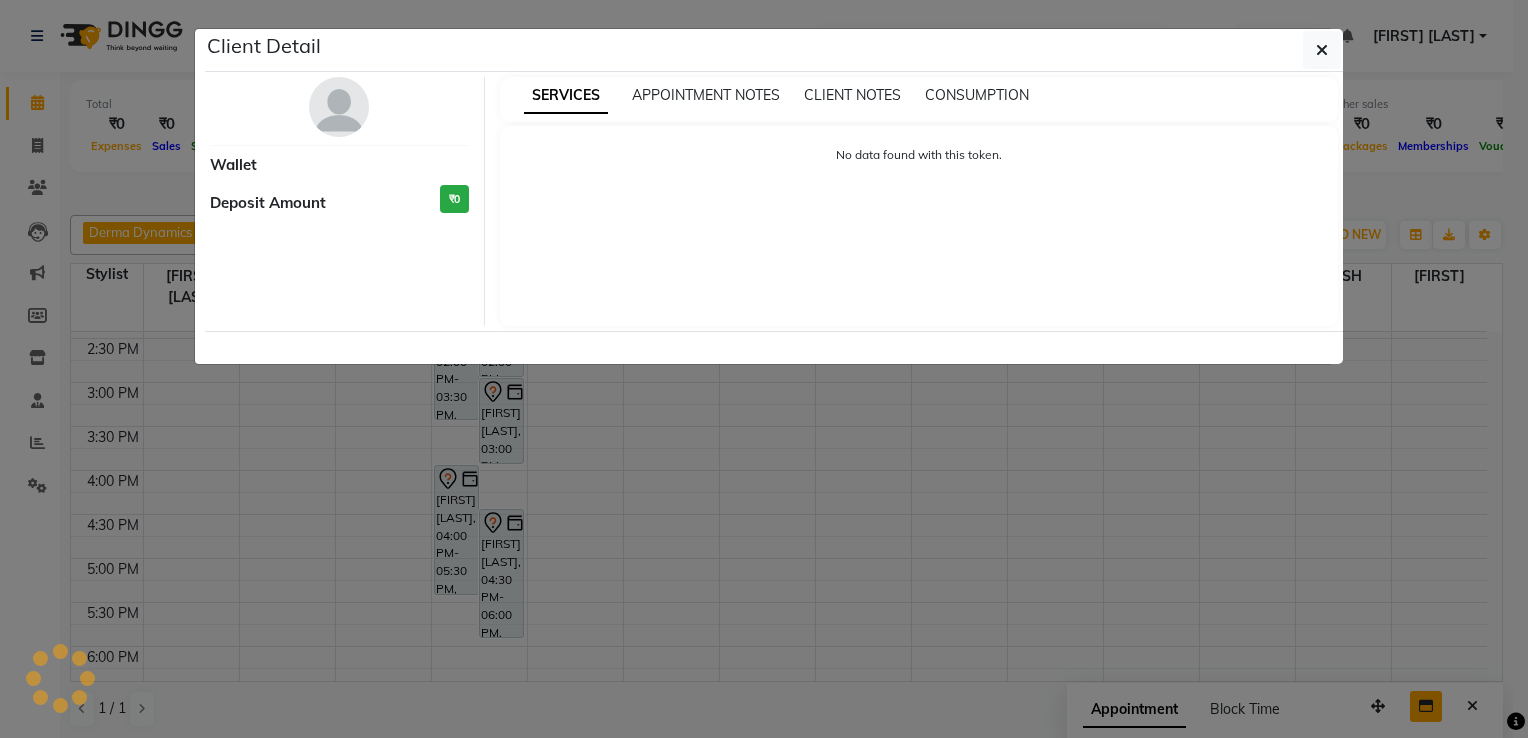 select on "7" 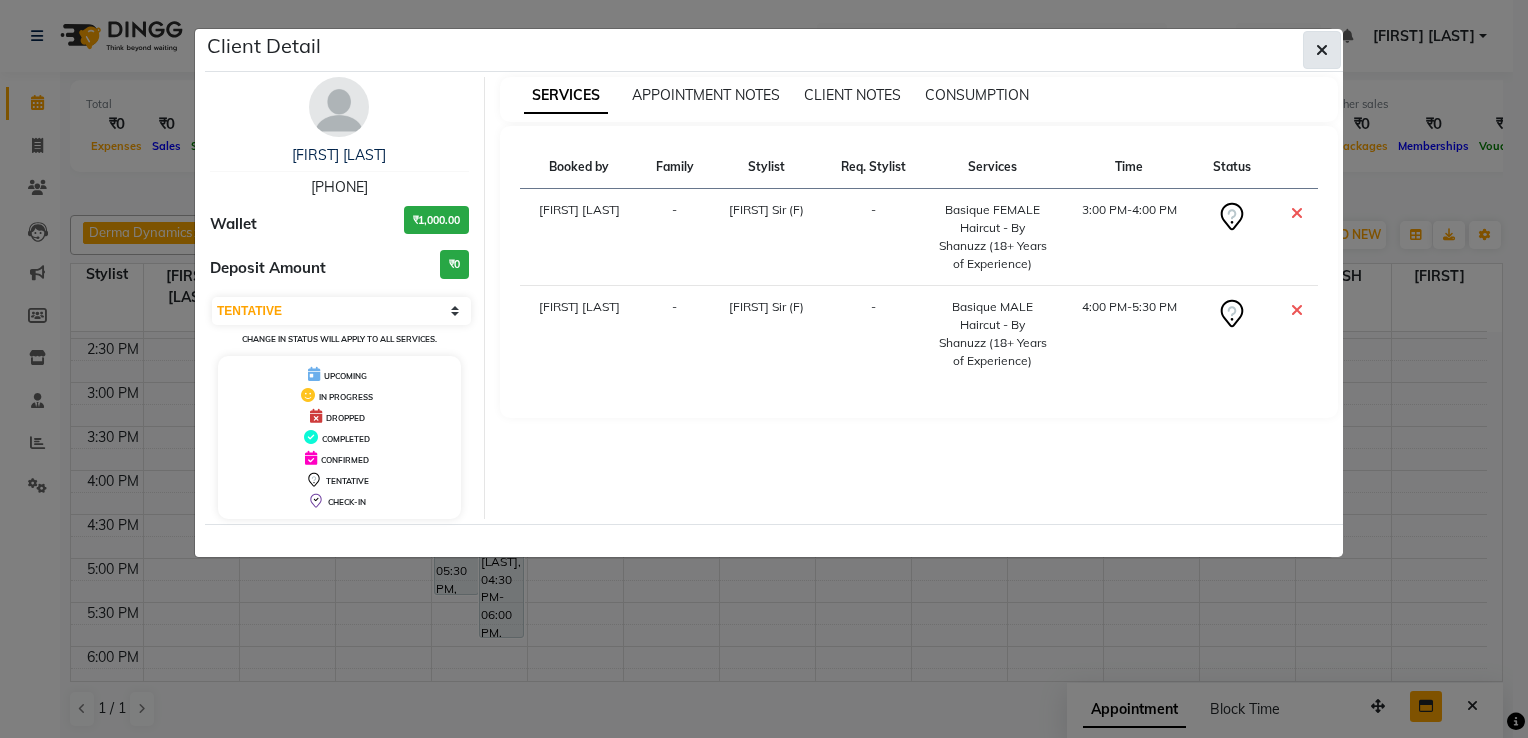 click 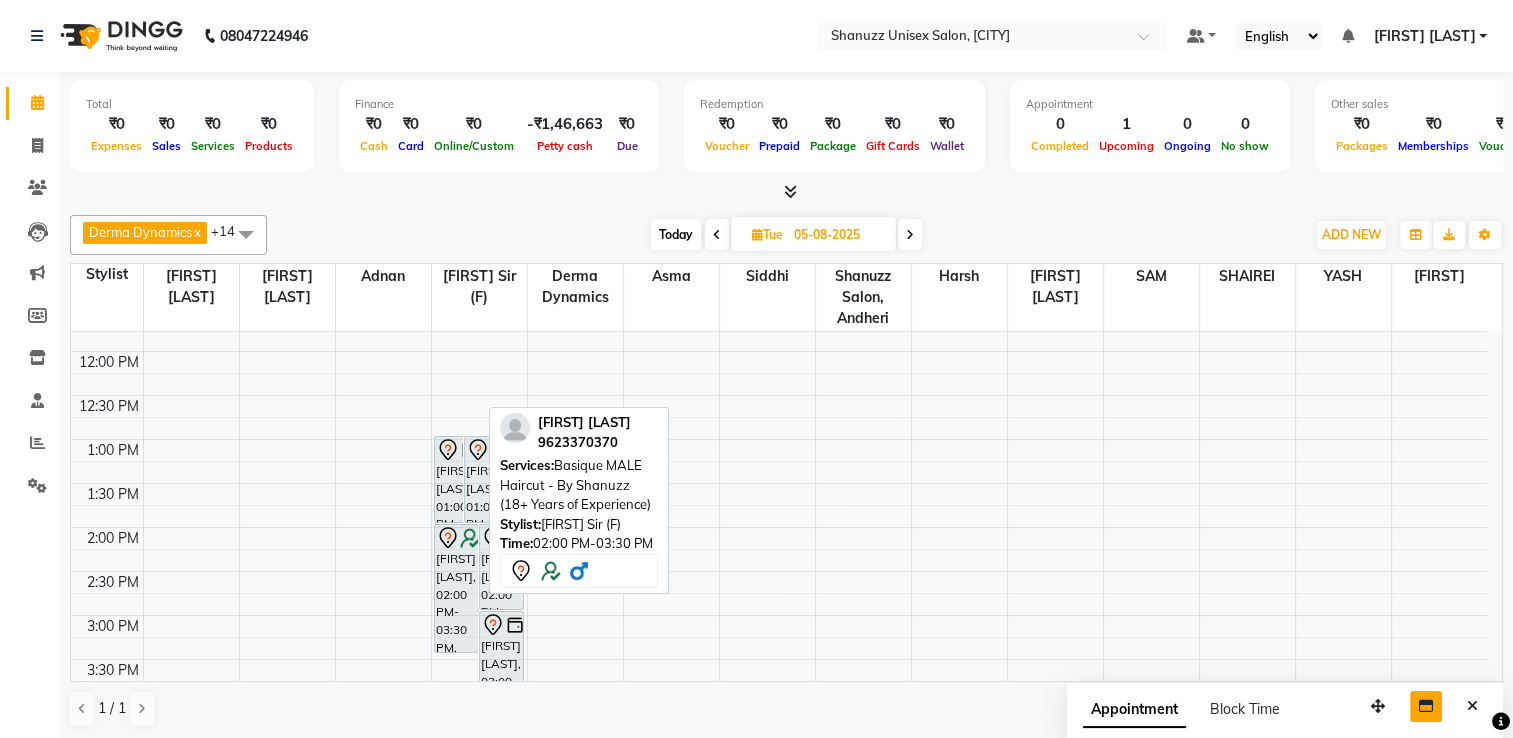 scroll, scrollTop: 223, scrollLeft: 0, axis: vertical 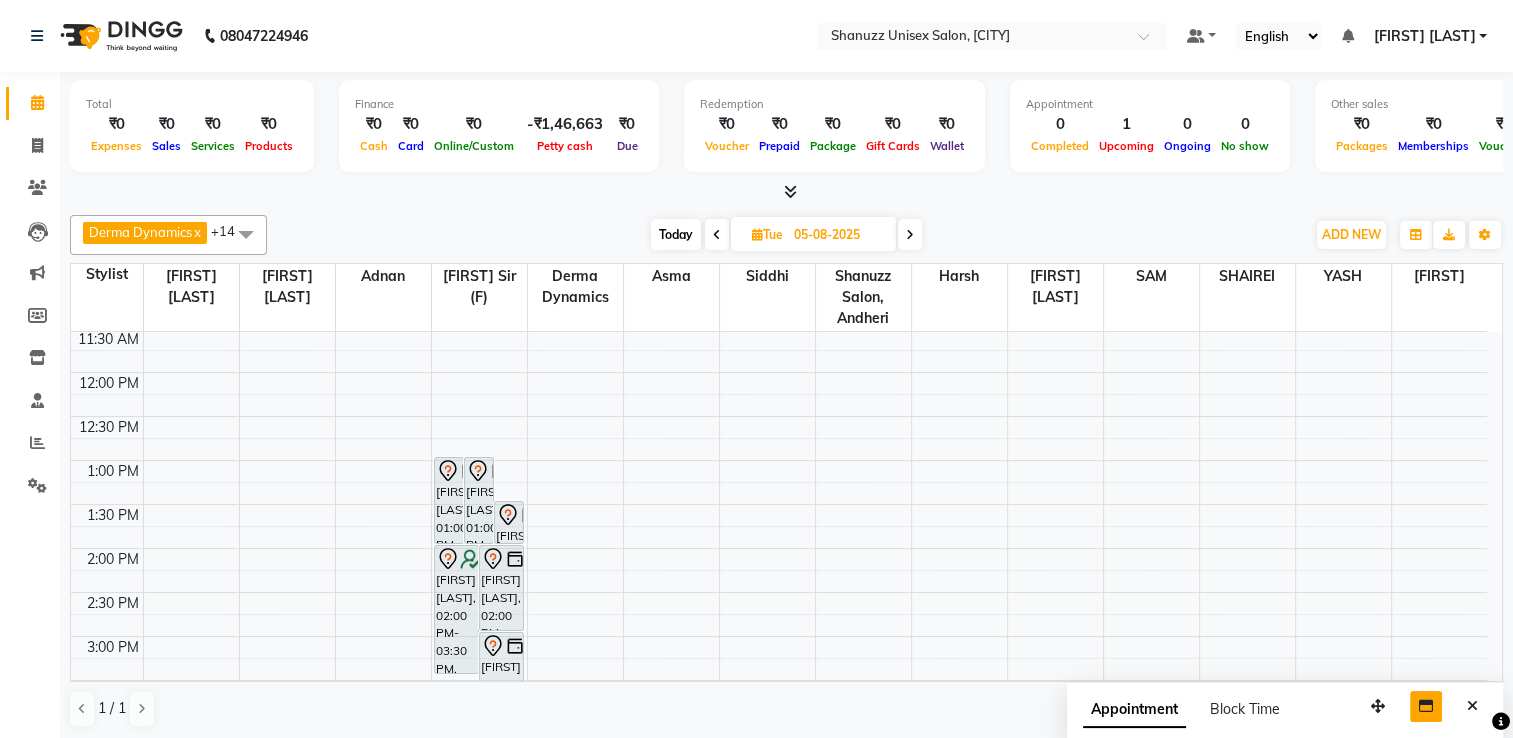 click on "Today" at bounding box center [676, 234] 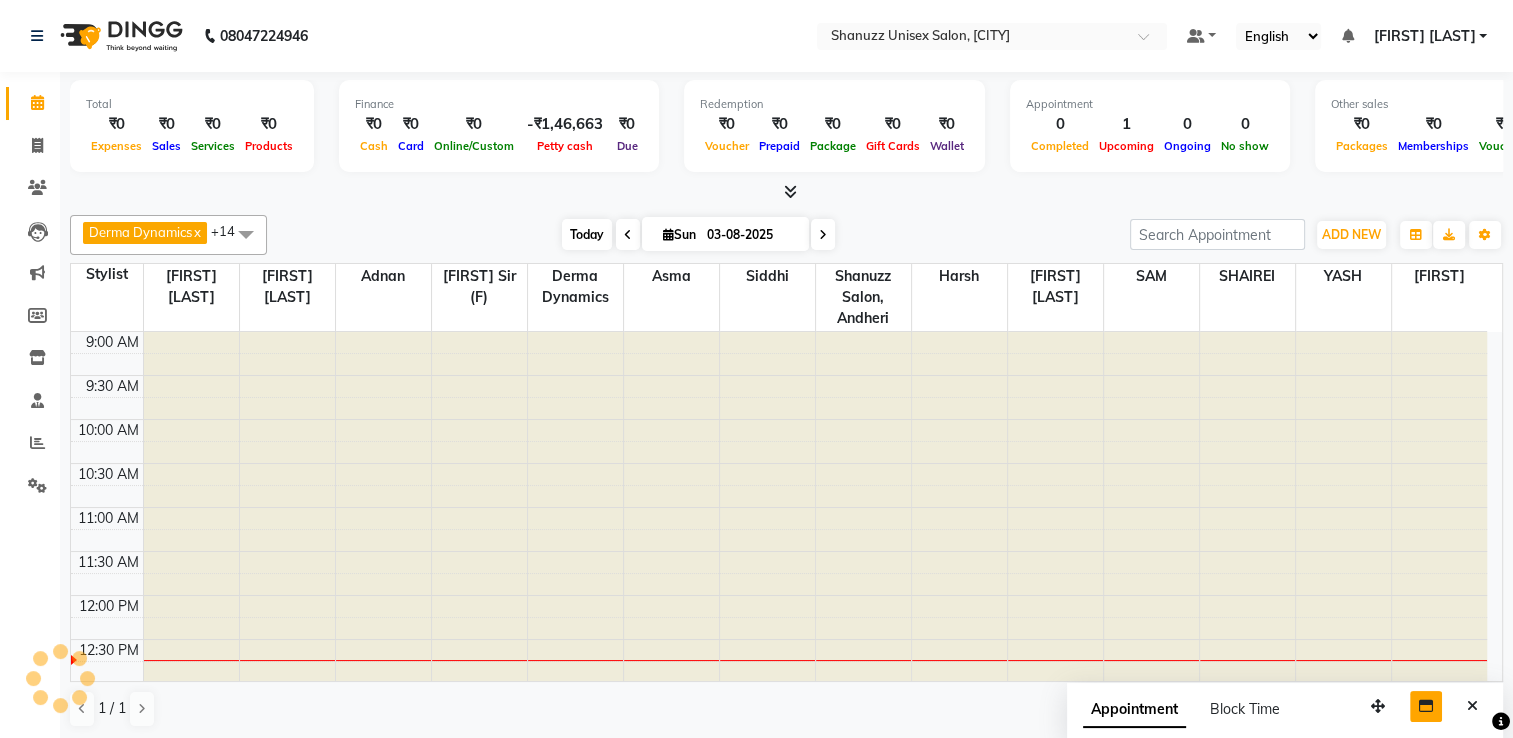scroll, scrollTop: 263, scrollLeft: 0, axis: vertical 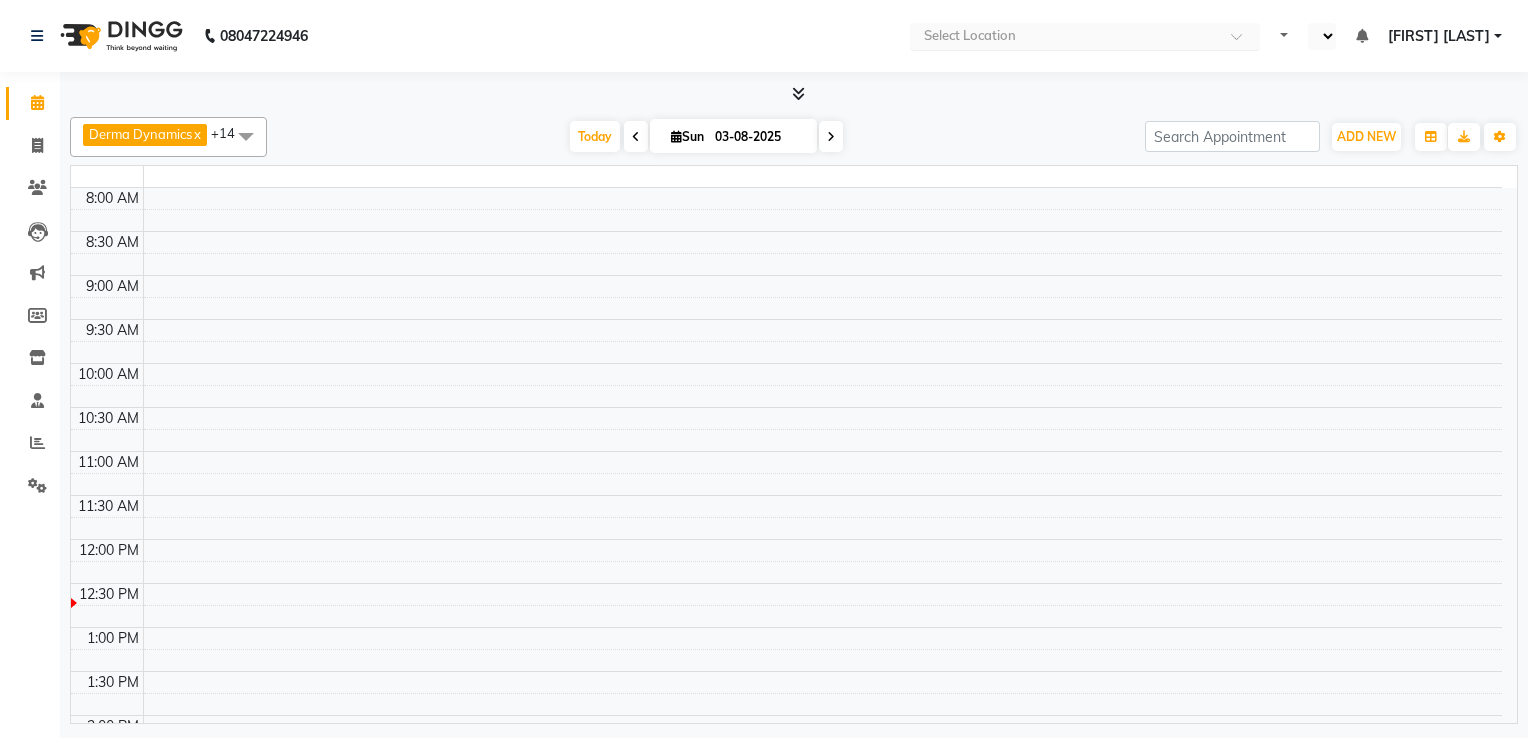 select on "en" 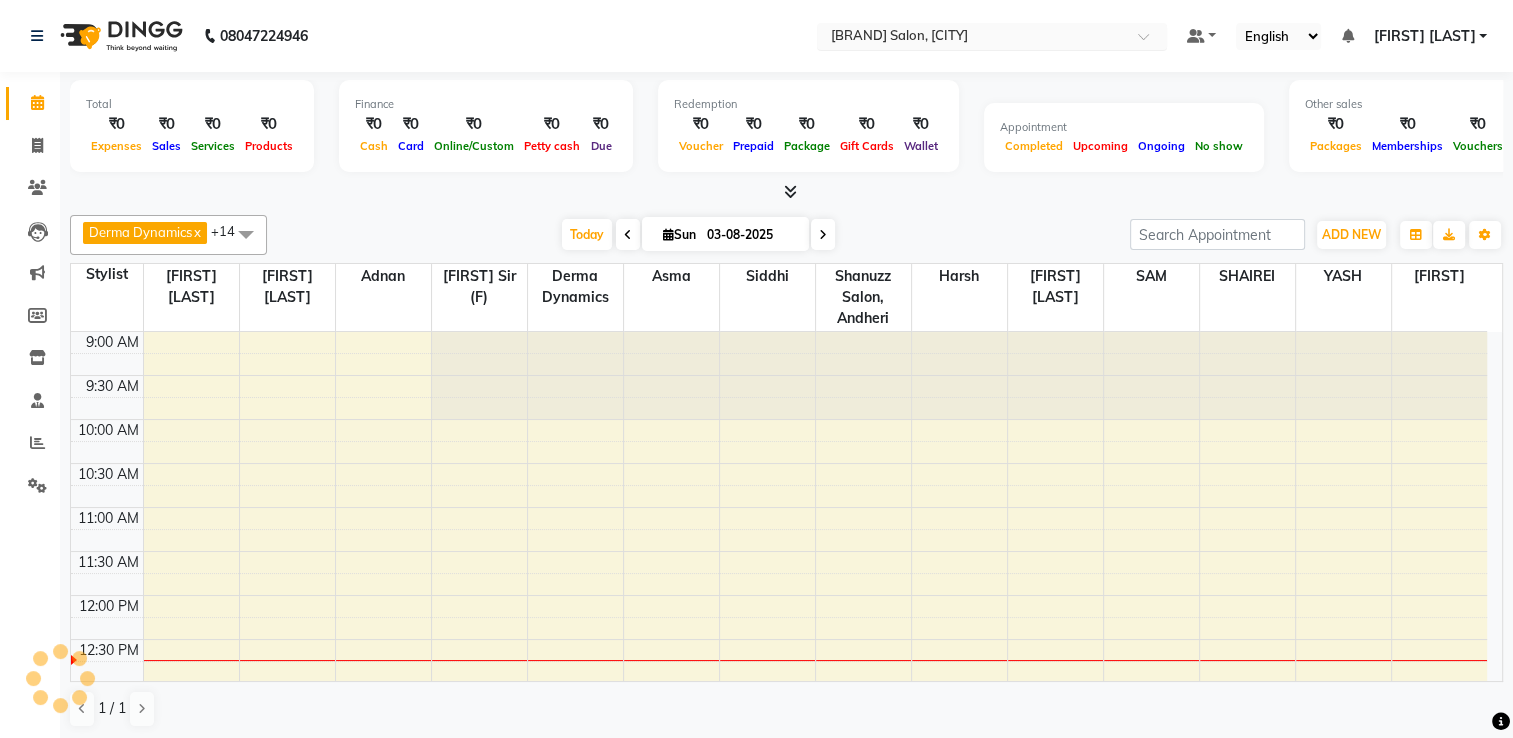 scroll, scrollTop: 0, scrollLeft: 0, axis: both 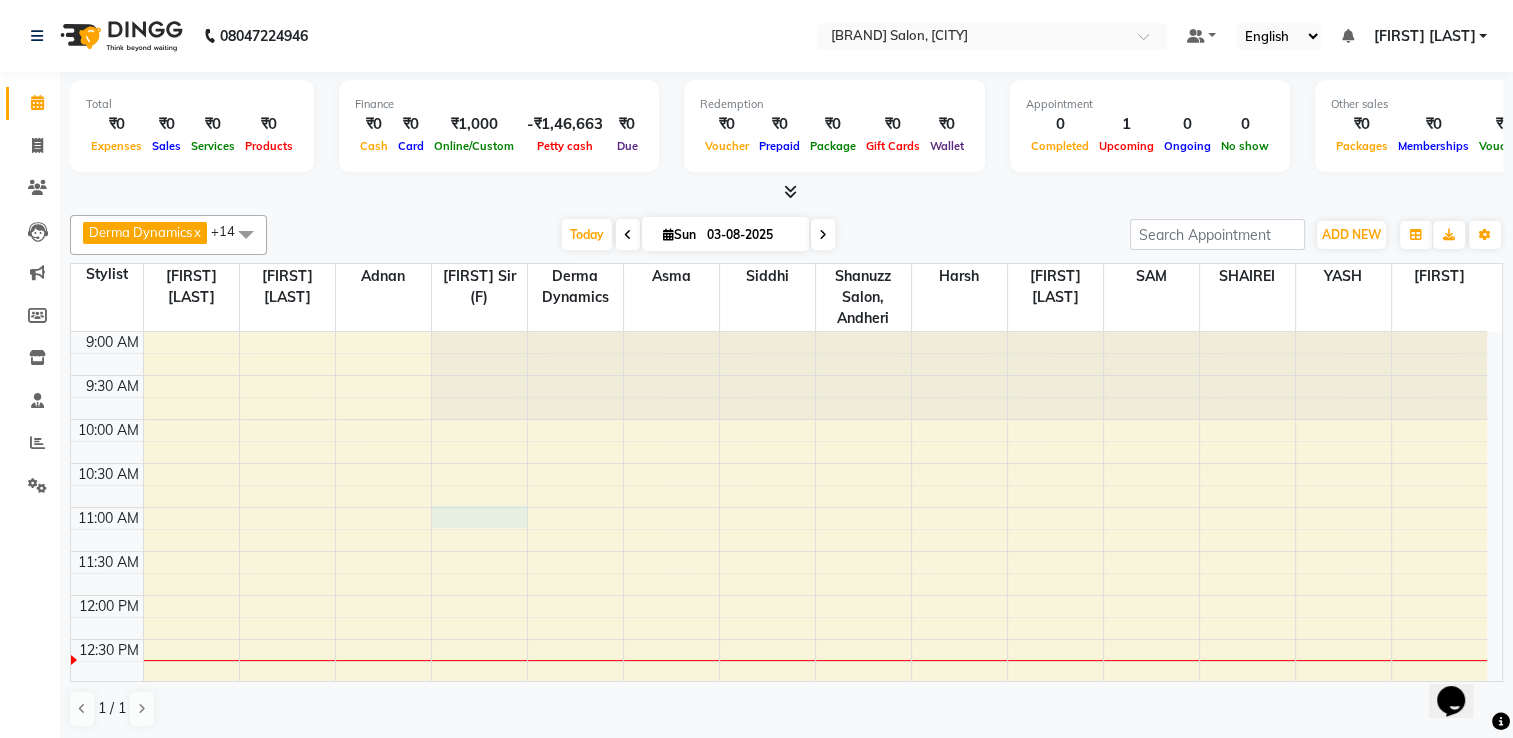 click on "9:00 AM 9:30 AM 10:00 AM 10:30 AM 11:00 AM 11:30 AM 12:00 PM 12:30 PM 1:00 PM 1:30 PM 2:00 PM 2:30 PM 3:00 PM 3:30 PM 4:00 PM 4:30 PM 5:00 PM 5:30 PM 6:00 PM 6:30 PM 7:00 PM 7:30 PM 8:00 PM 8:30 PM             PUNIT, TK01, 04:00 PM-05:30 PM, PERMING" at bounding box center [779, 859] 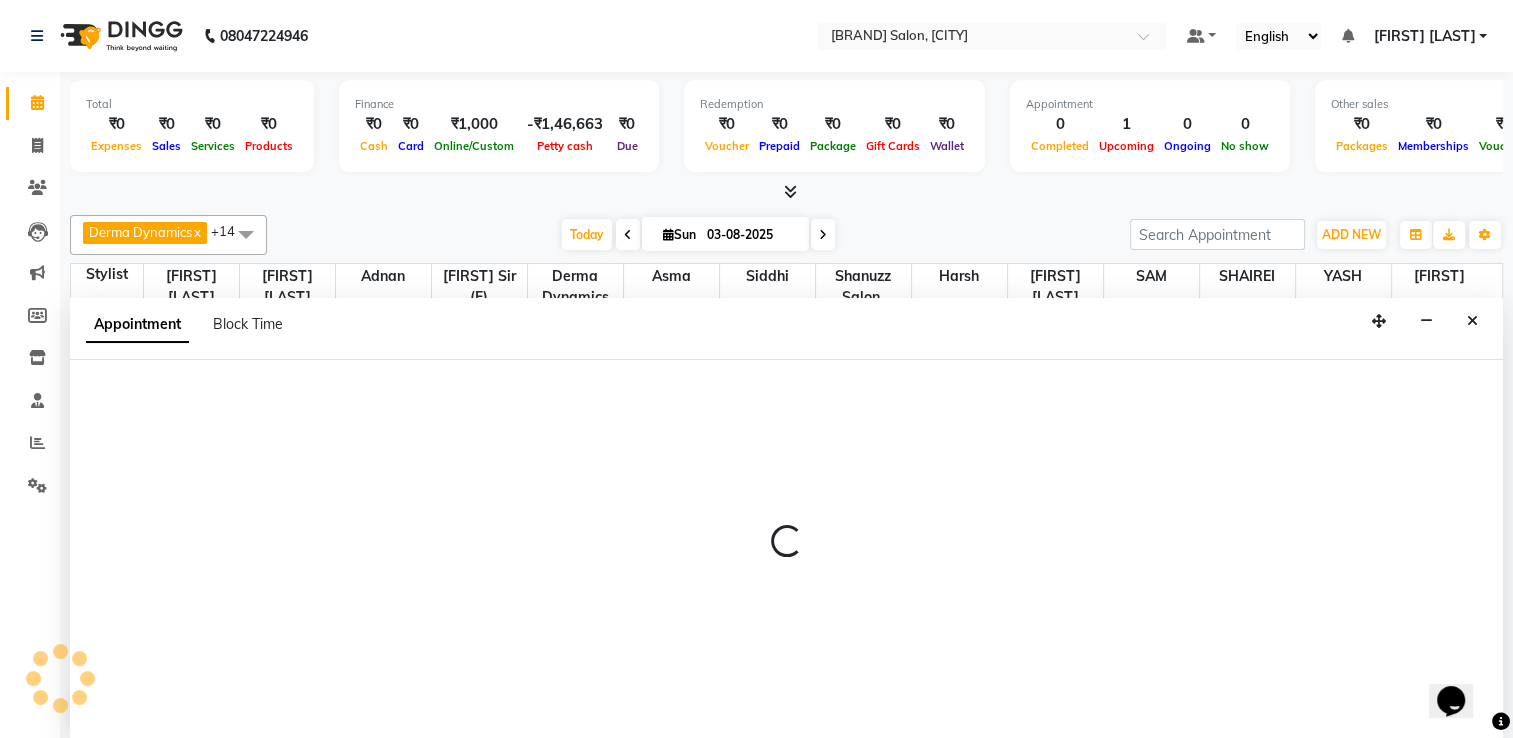 scroll, scrollTop: 0, scrollLeft: 0, axis: both 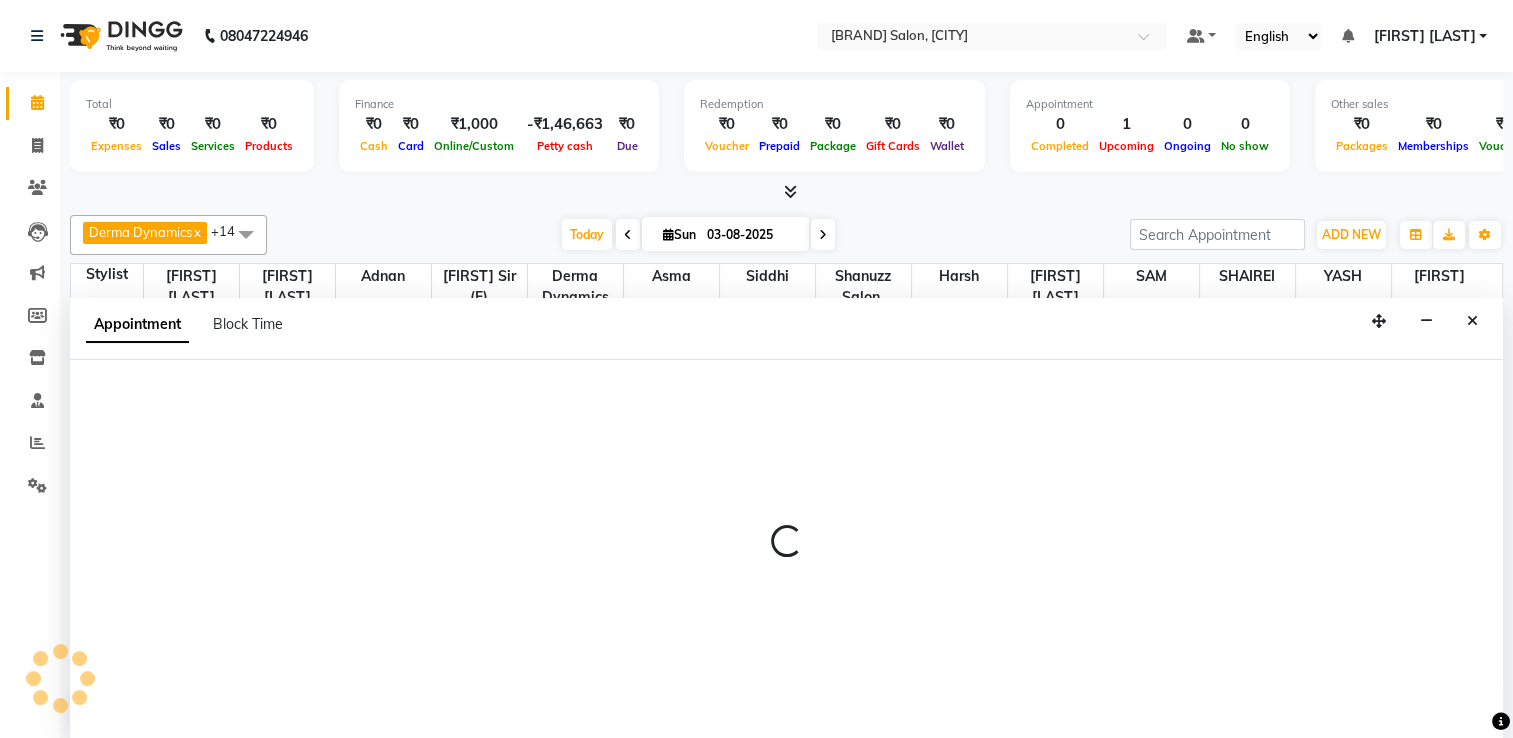 select on "59304" 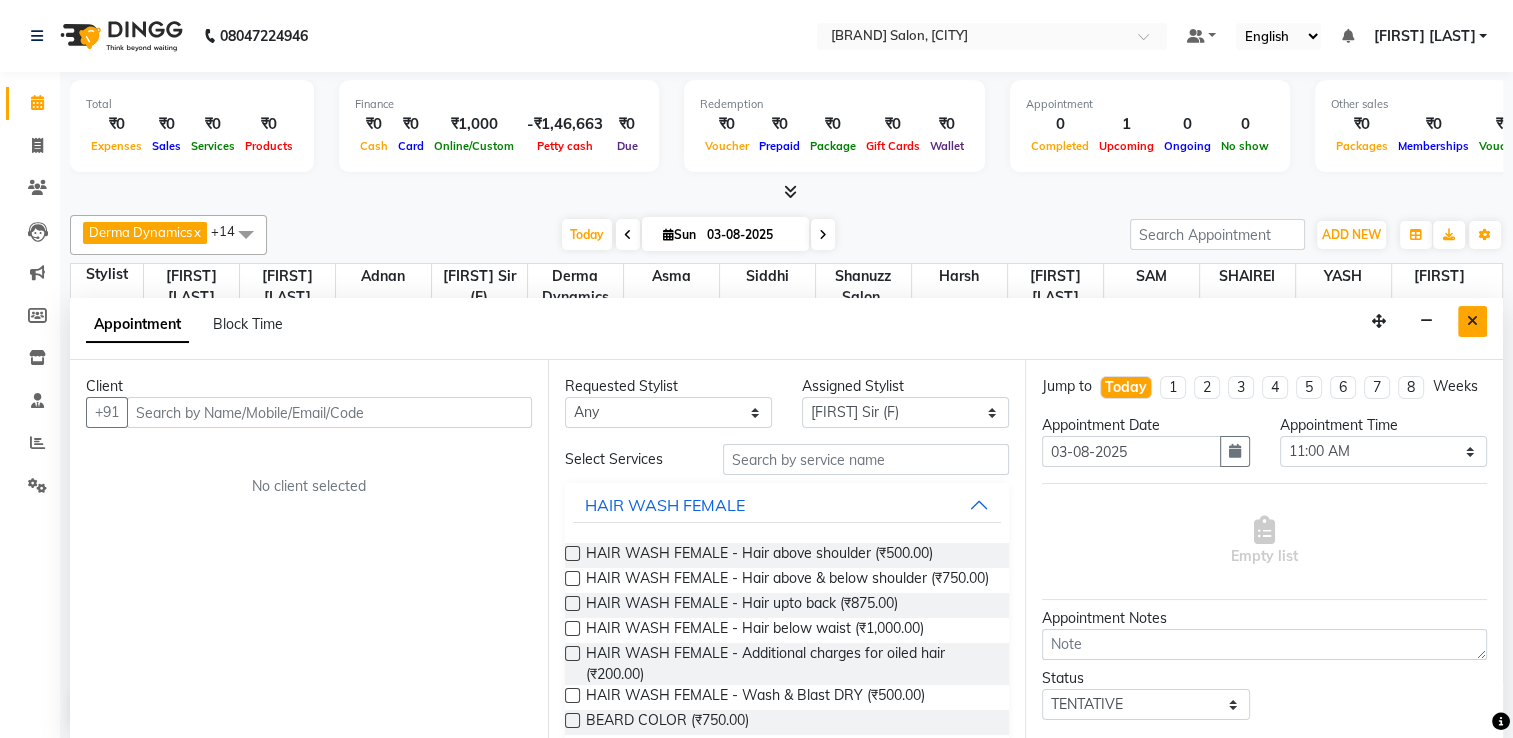 click at bounding box center (1472, 321) 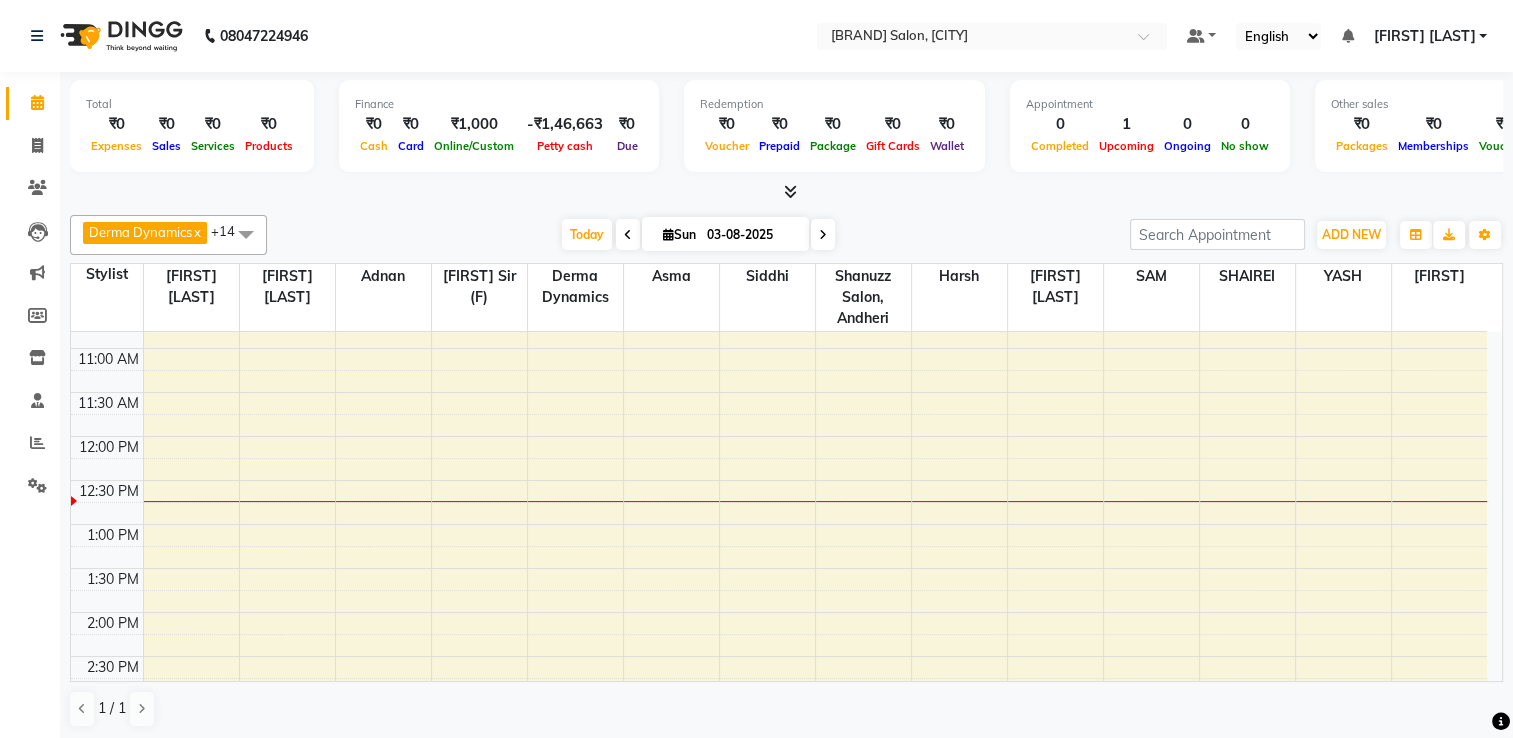 scroll, scrollTop: 160, scrollLeft: 0, axis: vertical 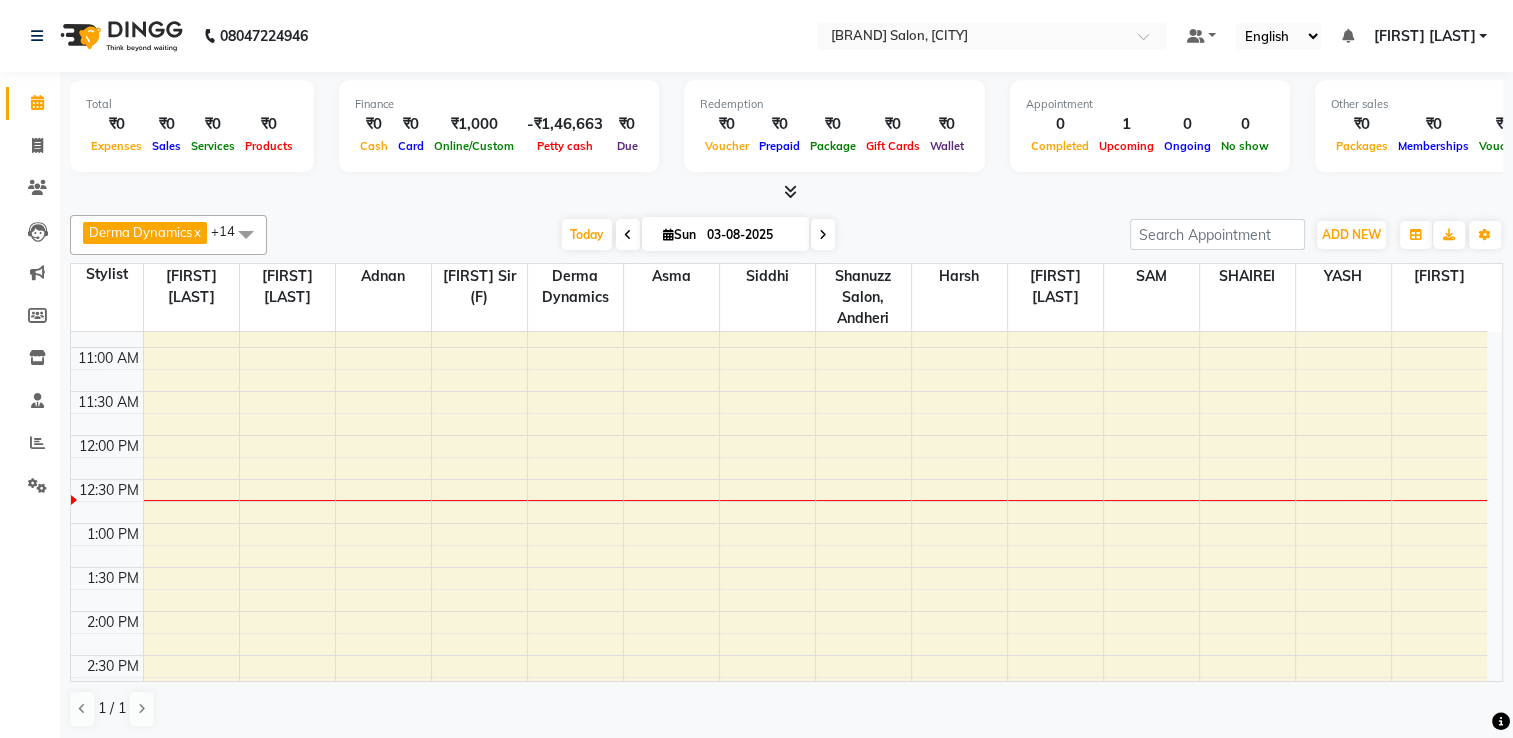 click on "9:00 AM 9:30 AM 10:00 AM 10:30 AM 11:00 AM 11:30 AM 12:00 PM 12:30 PM 1:00 PM 1:30 PM 2:00 PM 2:30 PM 3:00 PM 3:30 PM 4:00 PM 4:30 PM 5:00 PM 5:30 PM 6:00 PM 6:30 PM 7:00 PM 7:30 PM 8:00 PM 8:30 PM             PUNIT, TK01, 04:00 PM-05:30 PM, PERMING" at bounding box center [779, 699] 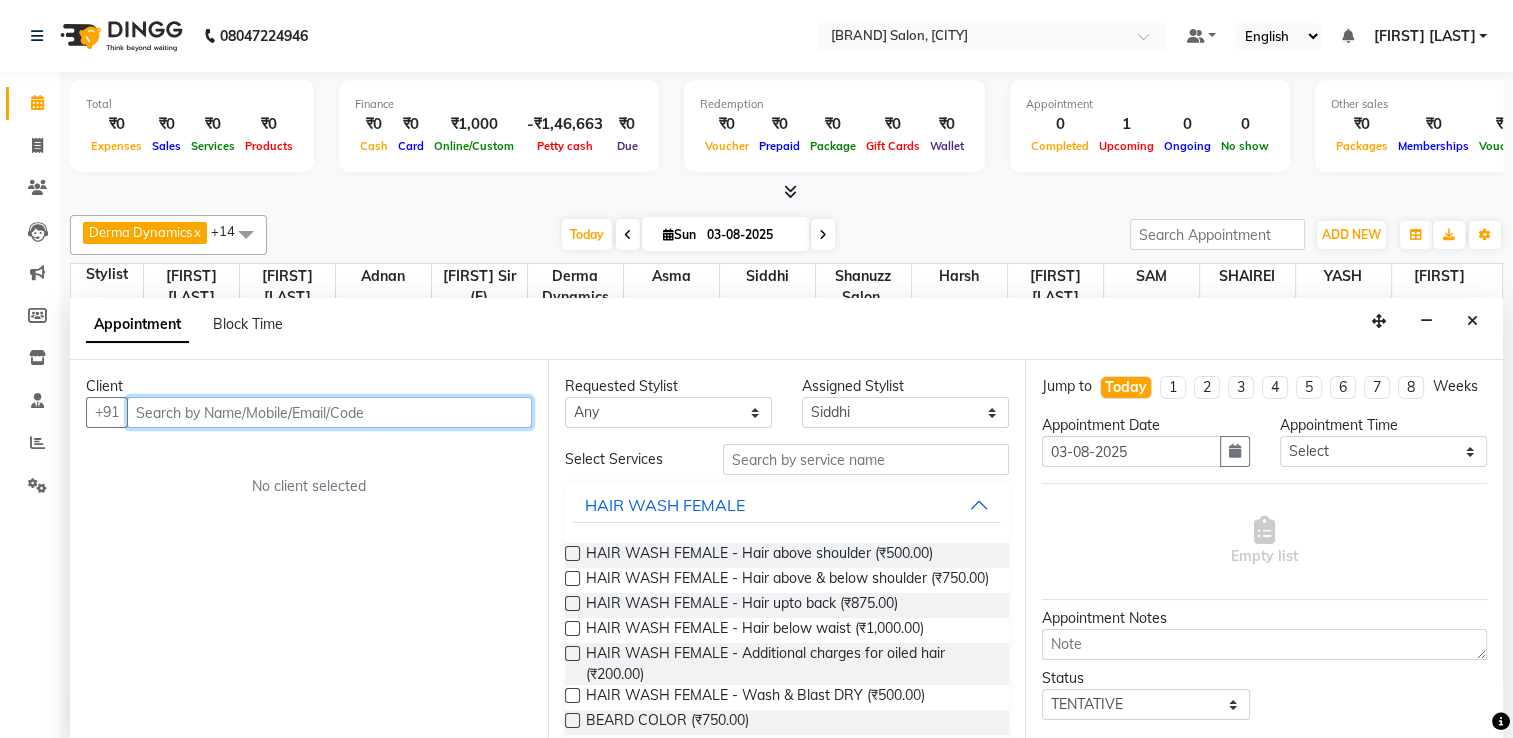 click at bounding box center [329, 412] 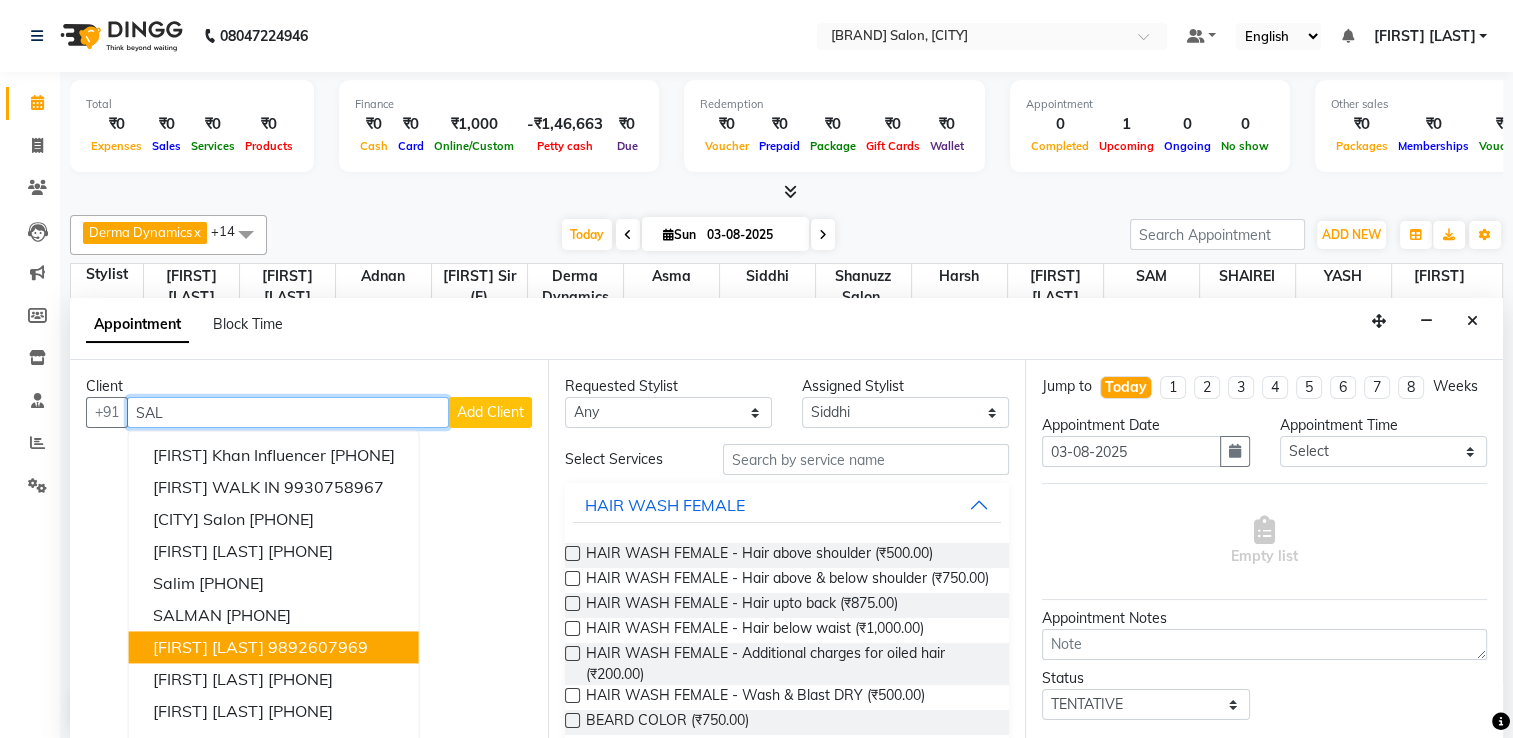click on "SALVANA MOTHA  9892607969" at bounding box center [274, 647] 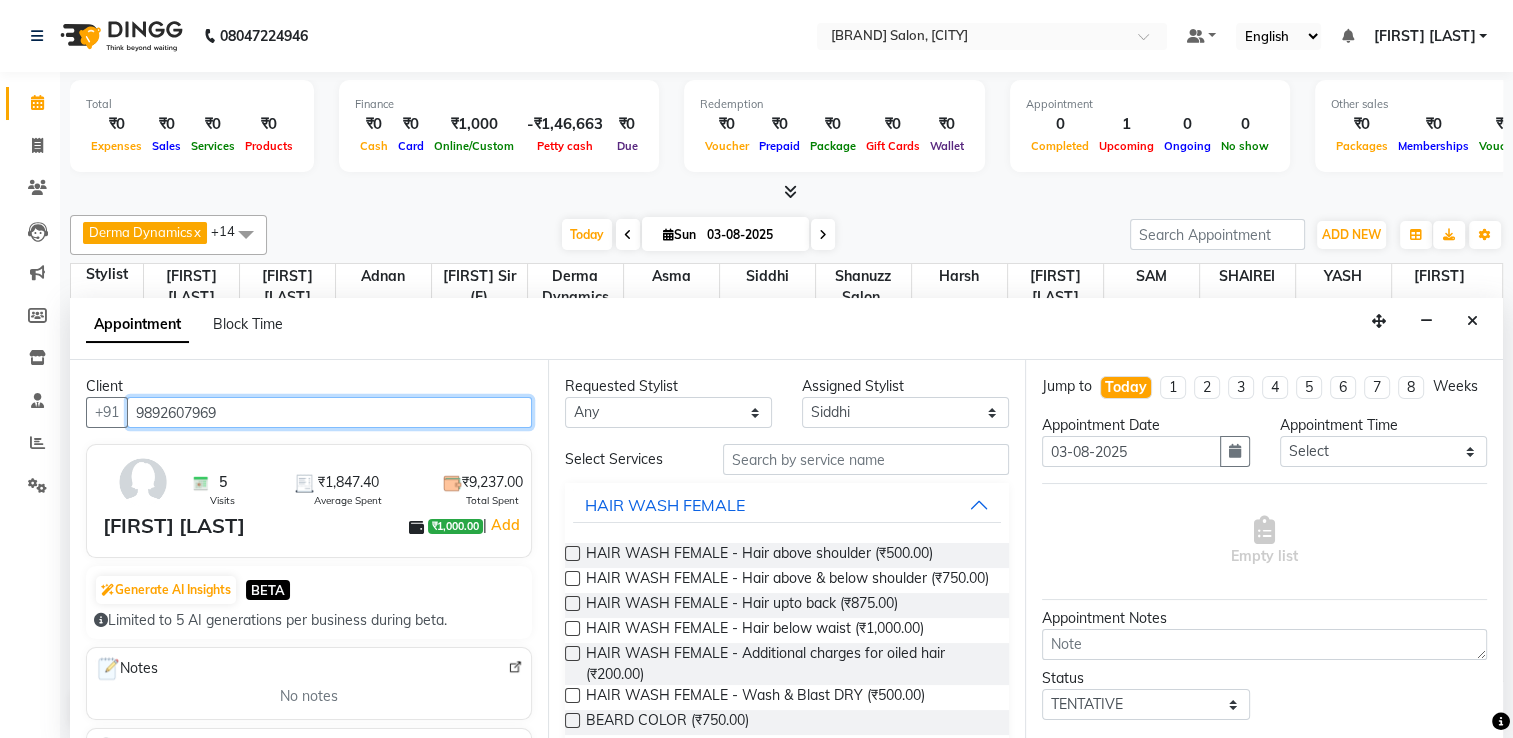 type on "9892607969" 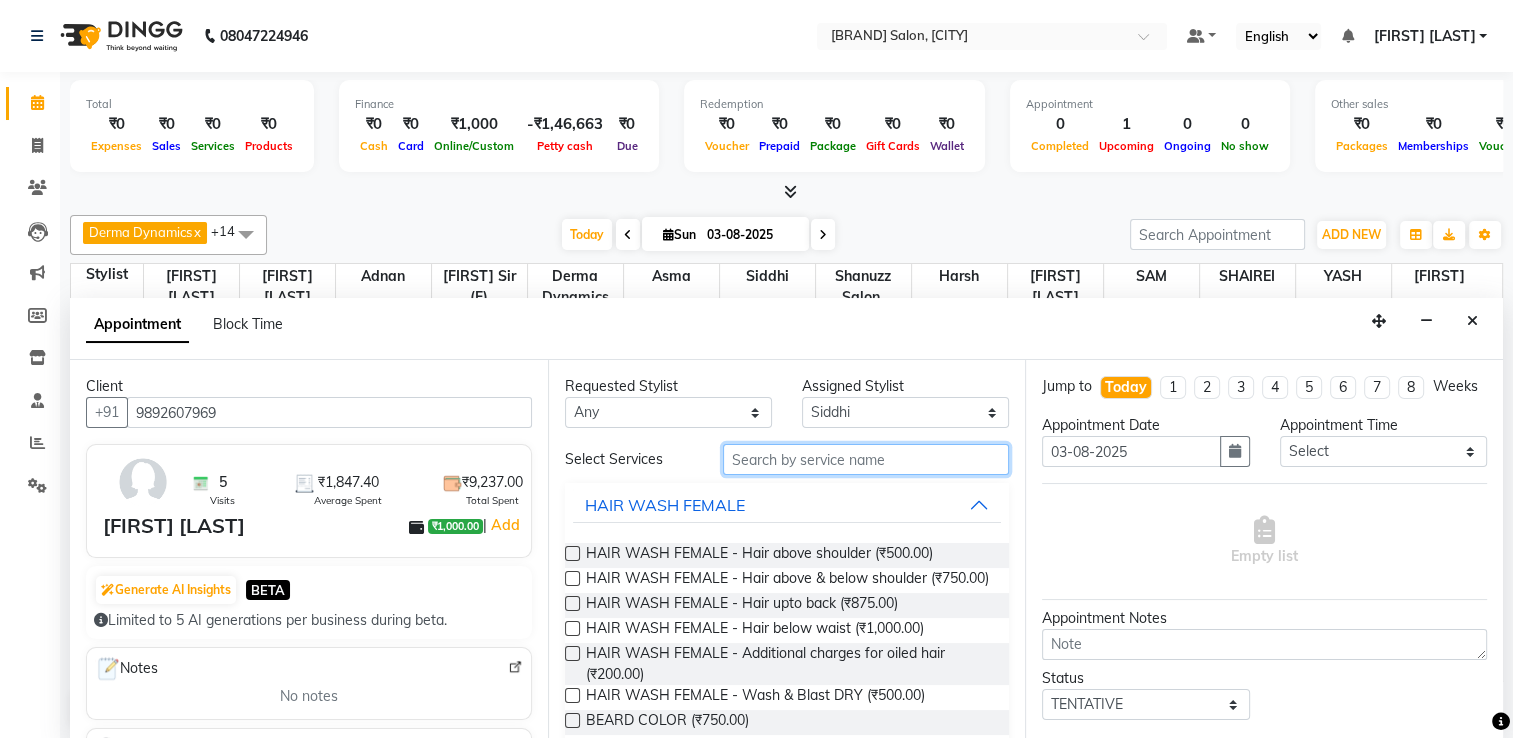 click at bounding box center (866, 459) 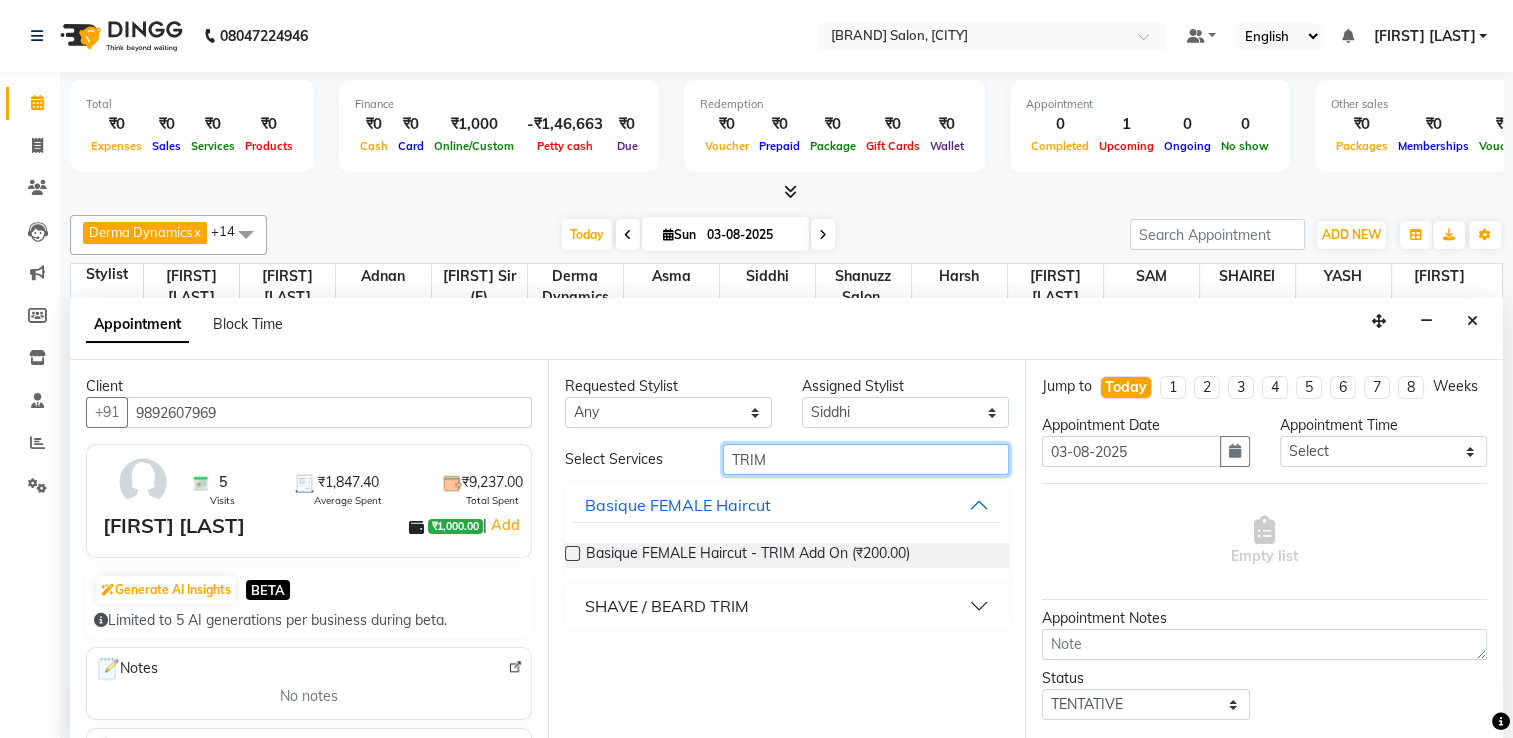 type on "TRIM" 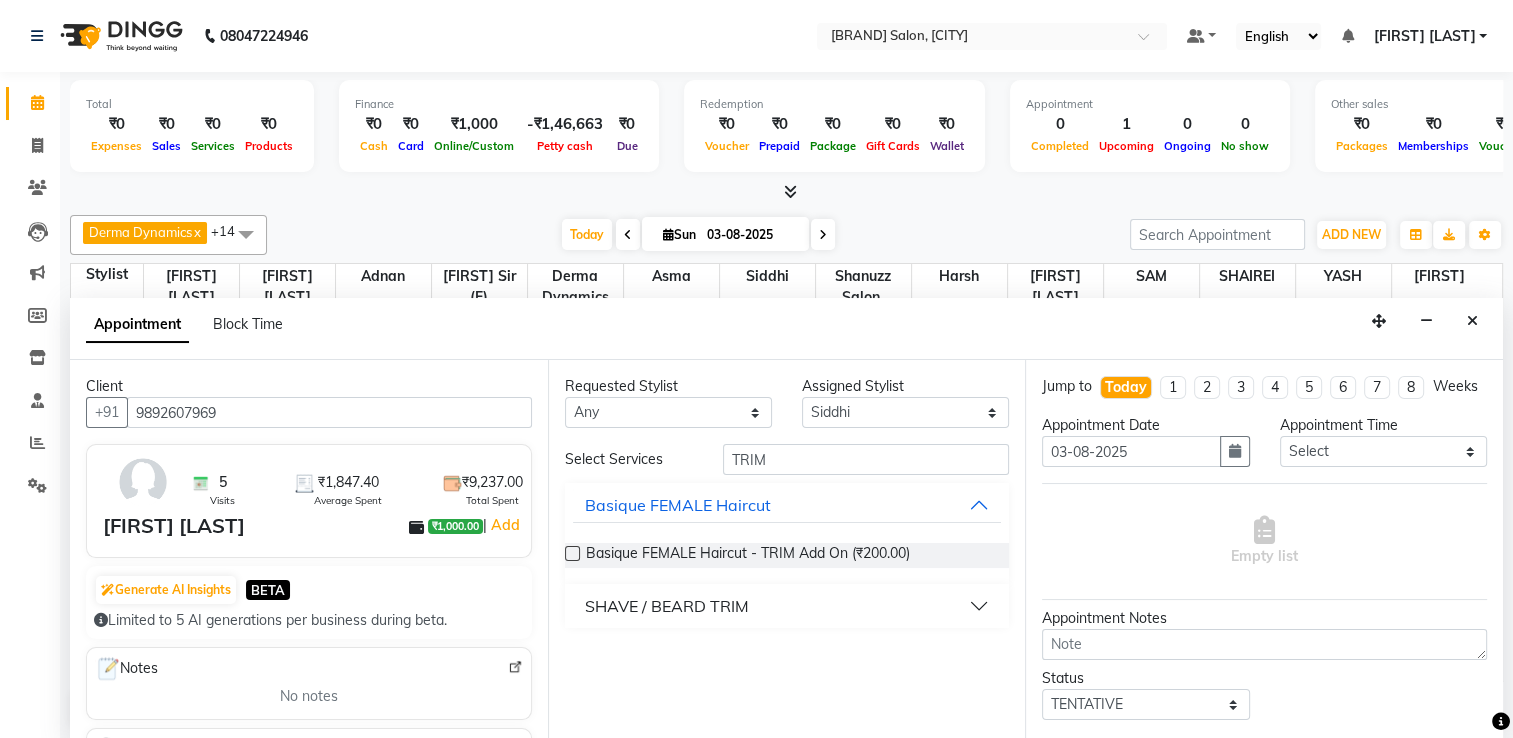 click at bounding box center [572, 553] 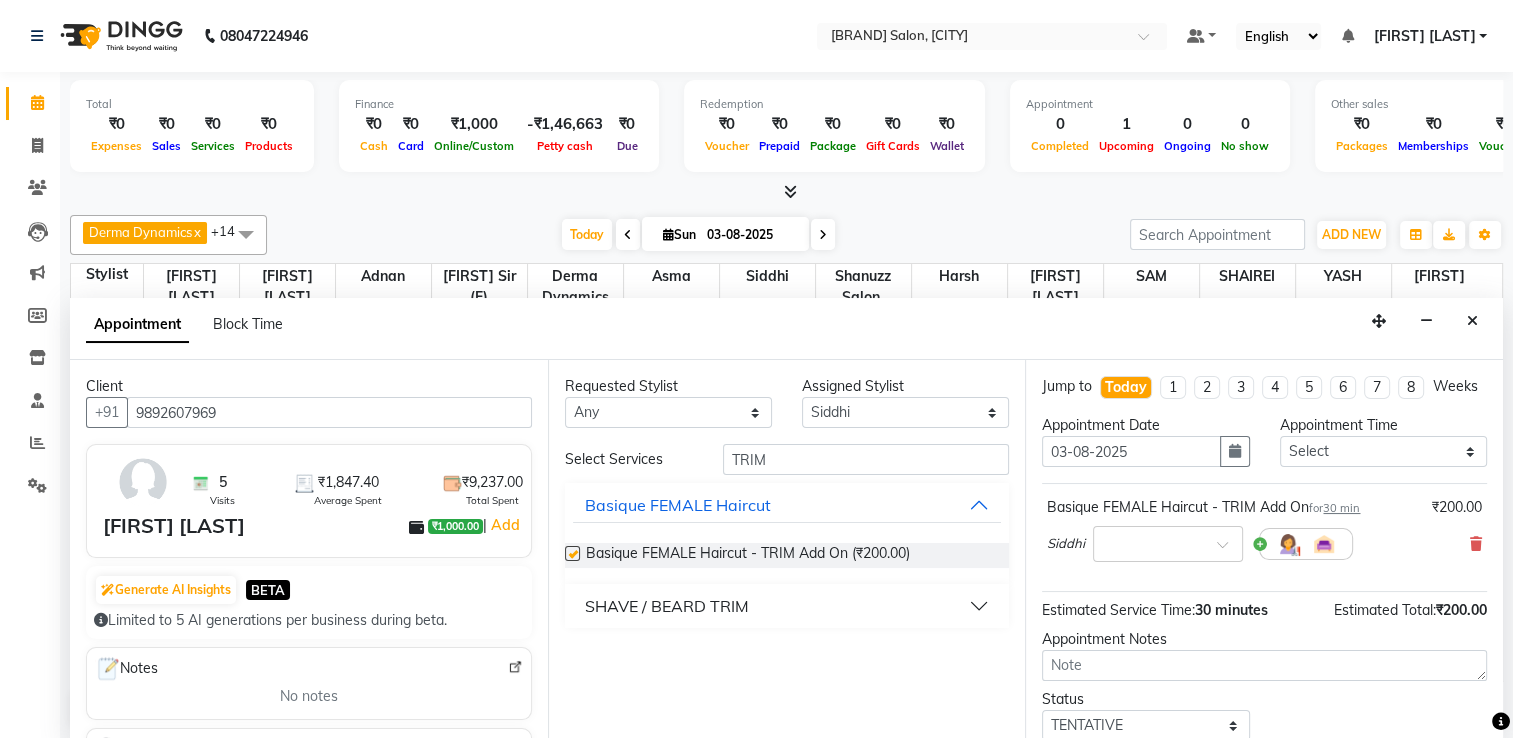 checkbox on "false" 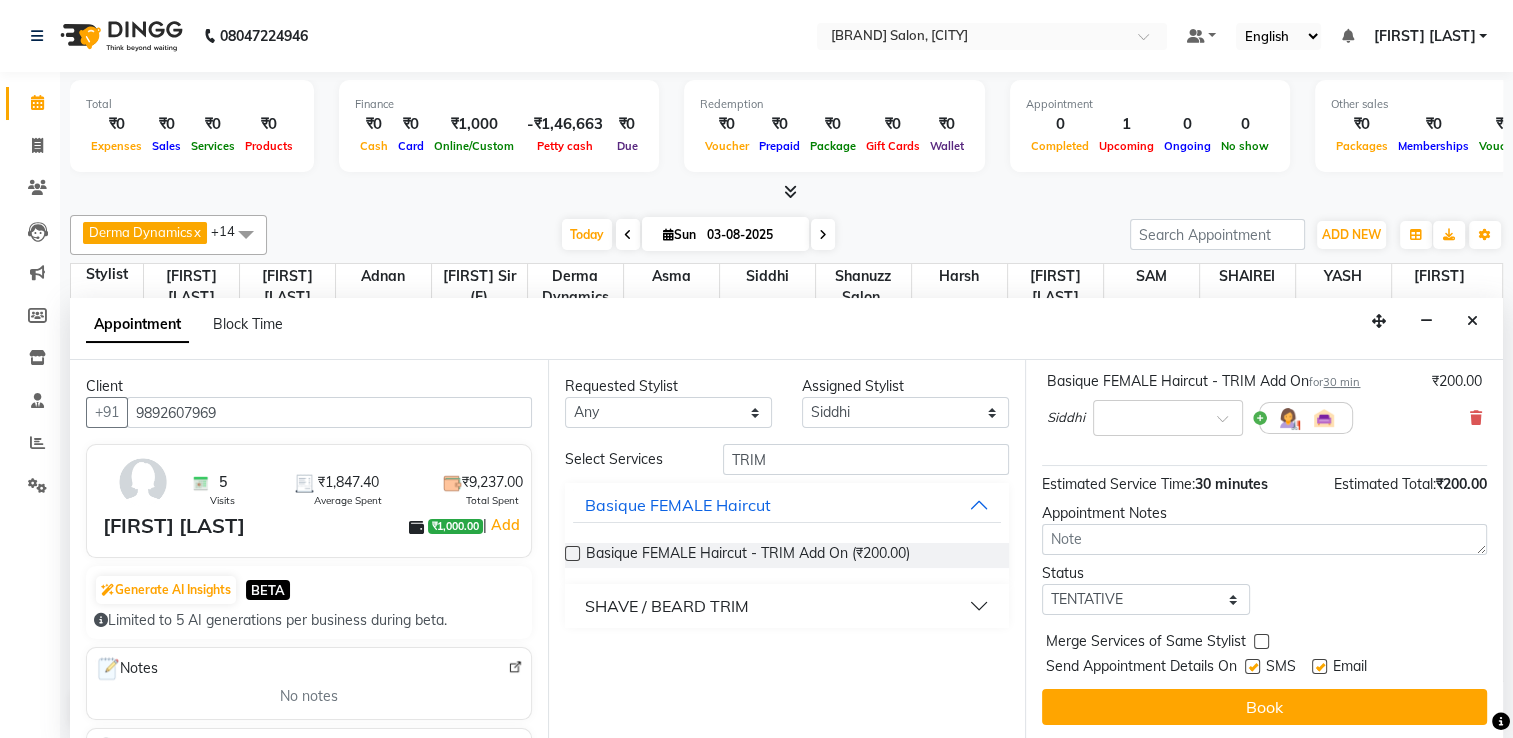 scroll, scrollTop: 143, scrollLeft: 0, axis: vertical 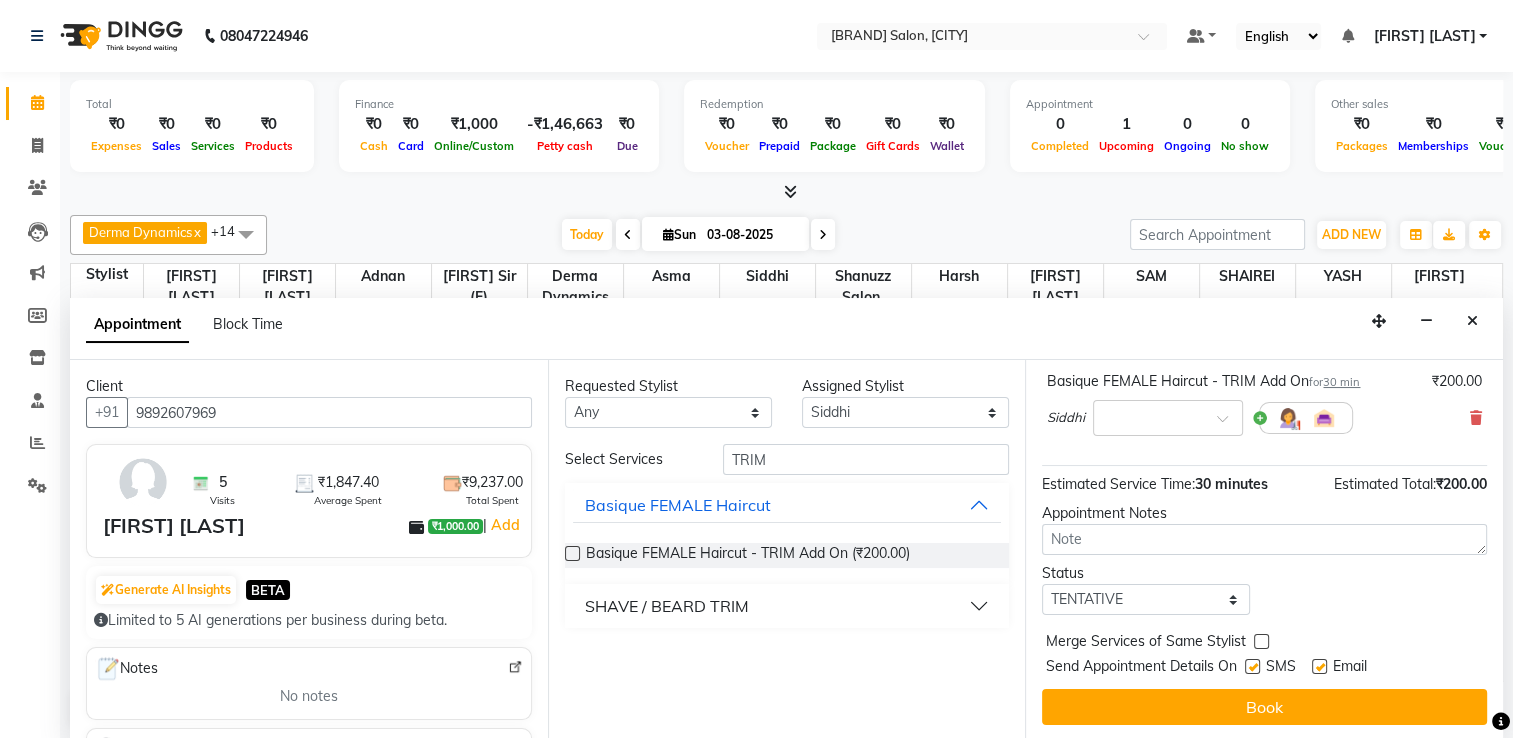 click at bounding box center [1252, 666] 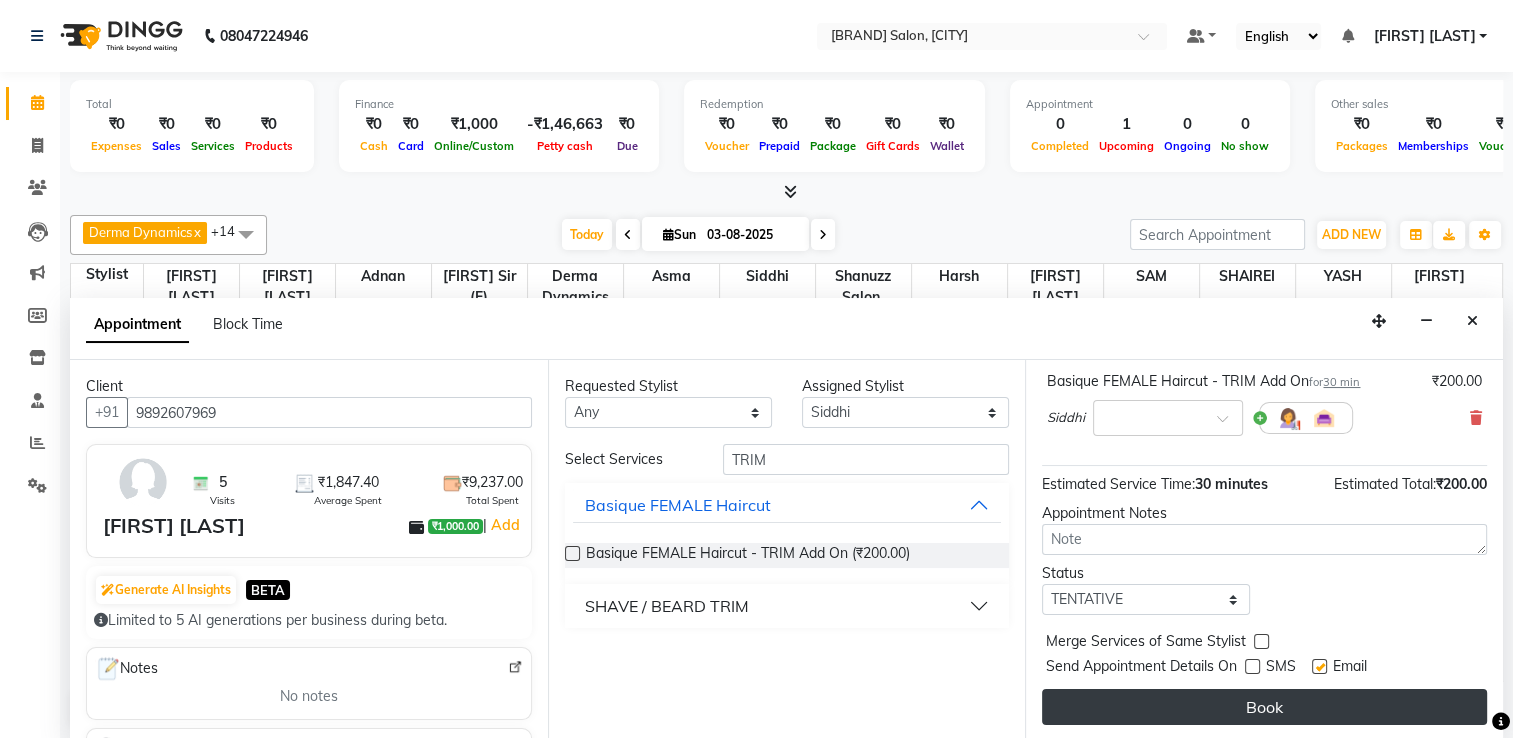 click on "Book" at bounding box center [1264, 707] 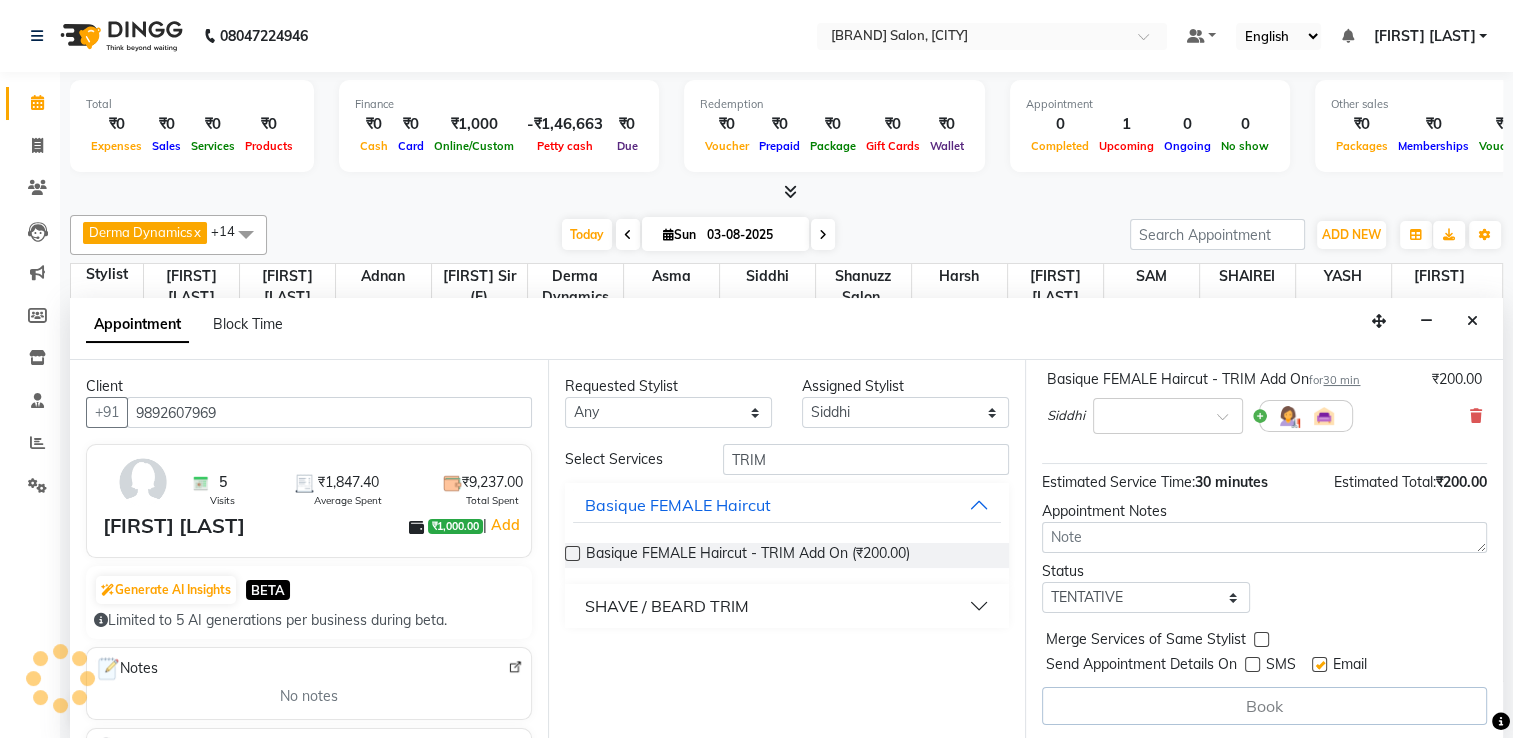 scroll, scrollTop: 0, scrollLeft: 0, axis: both 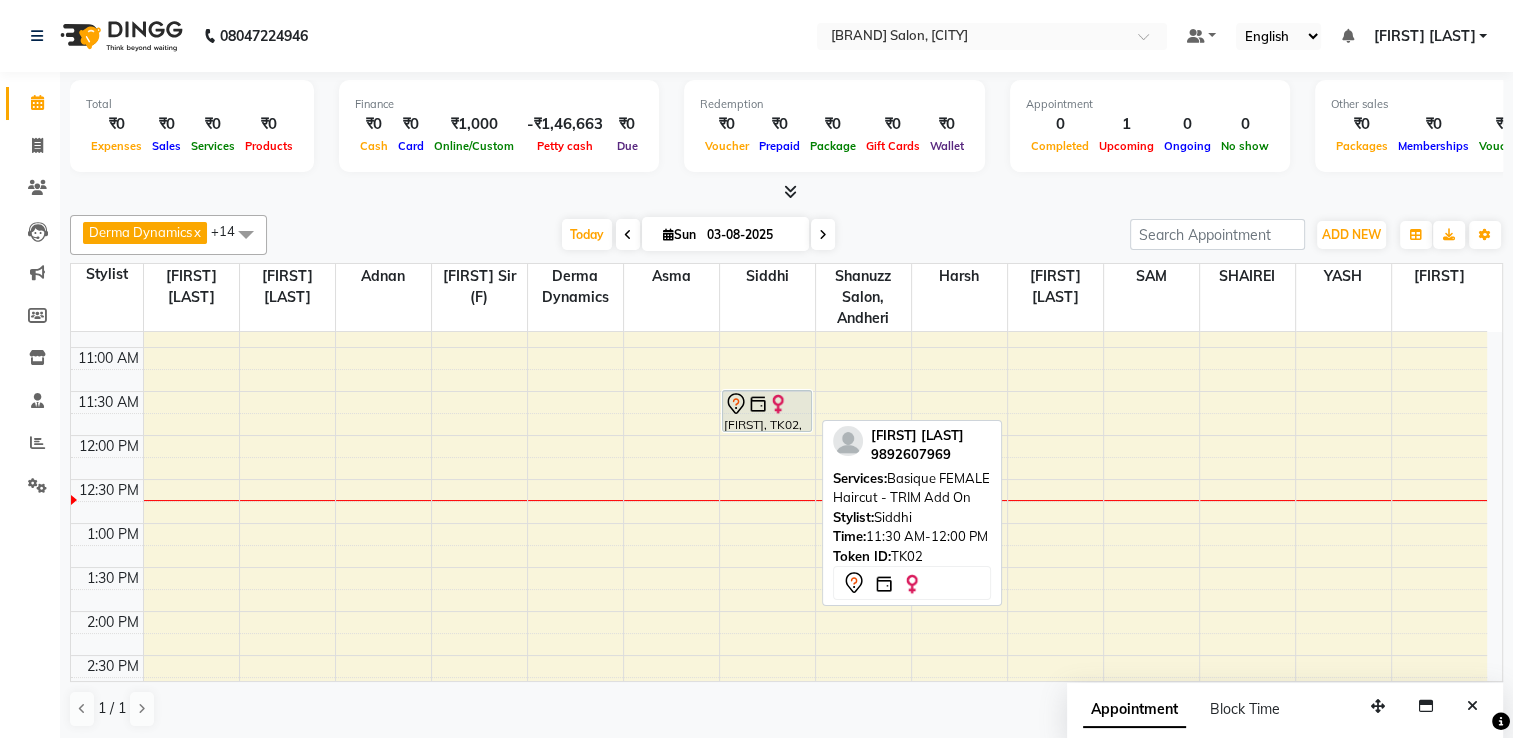 click 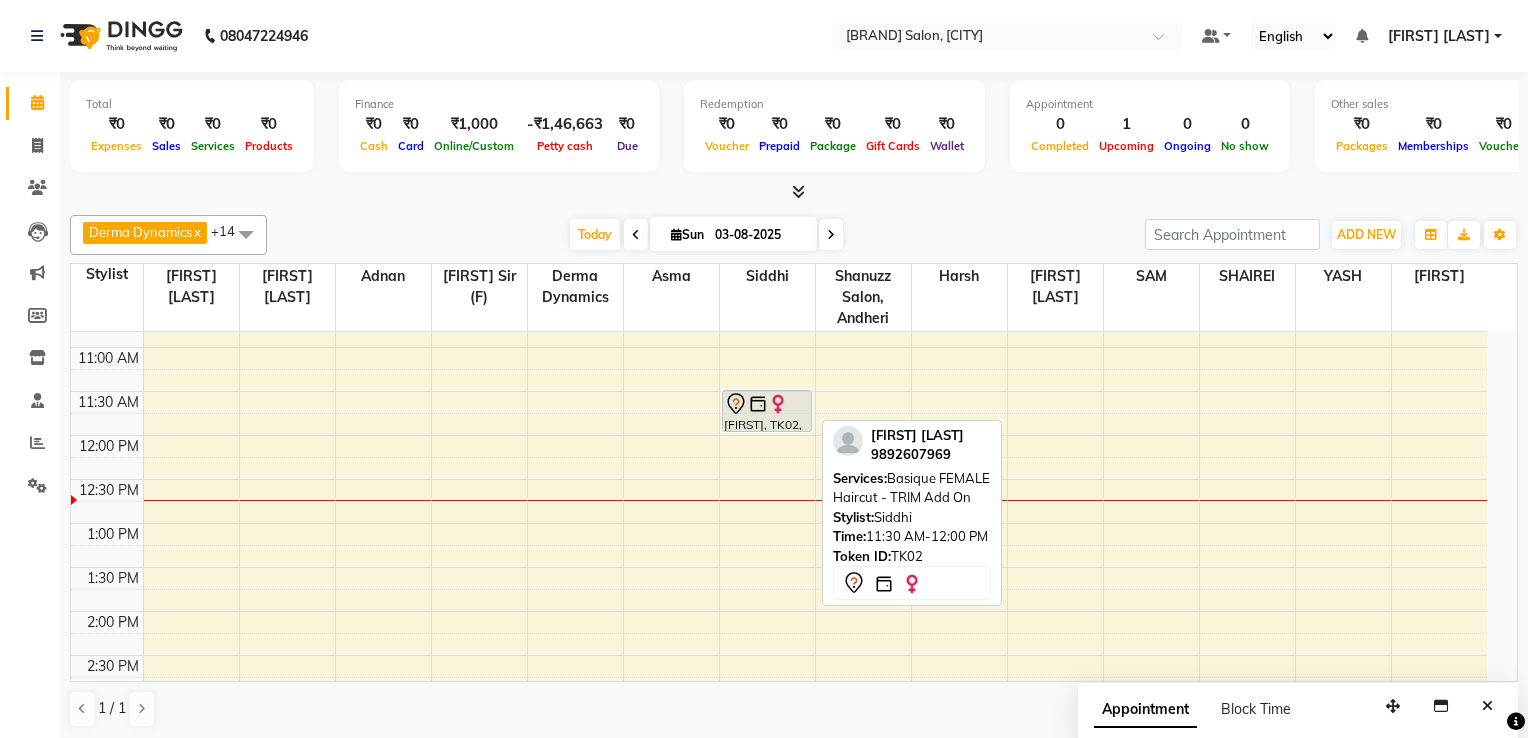 select on "7" 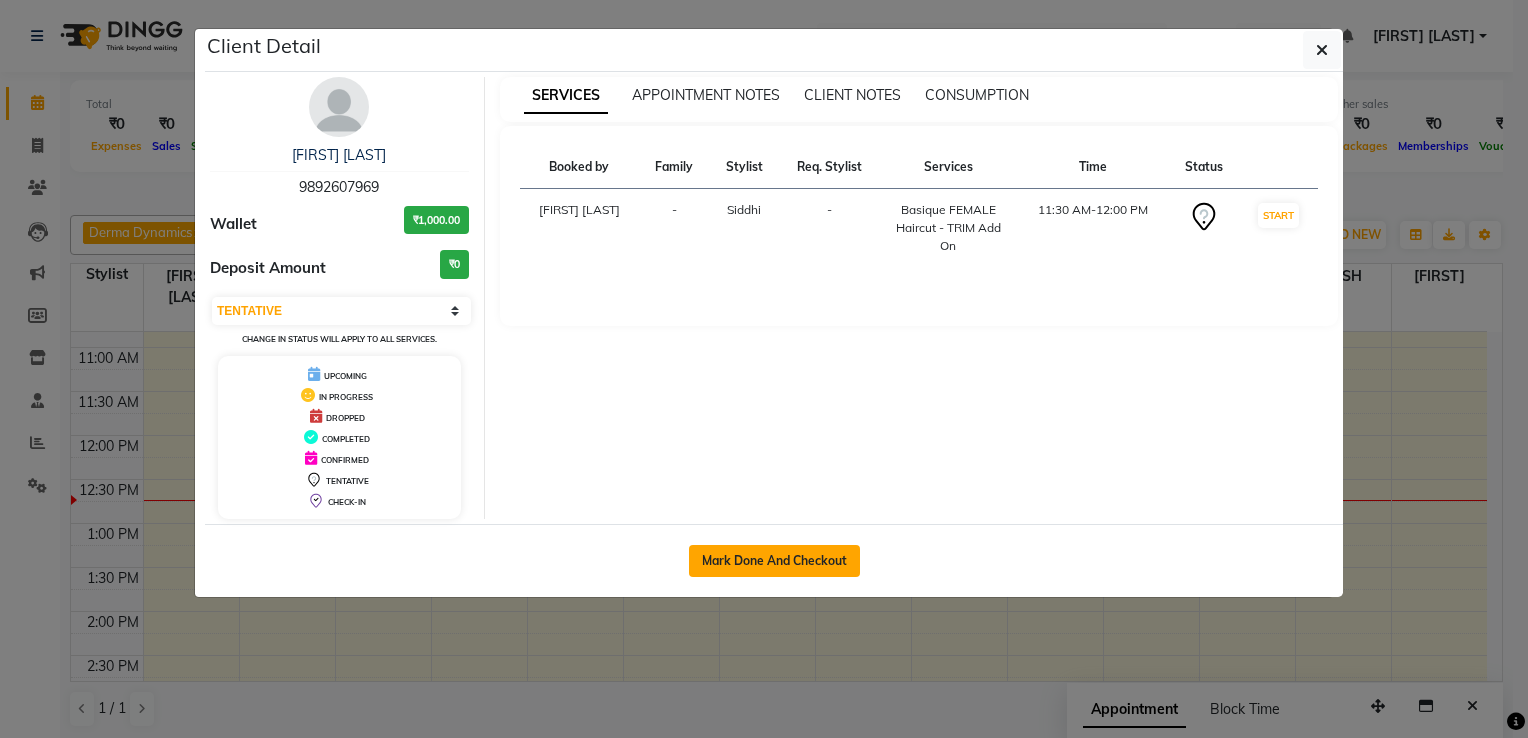 click on "Mark Done And Checkout" 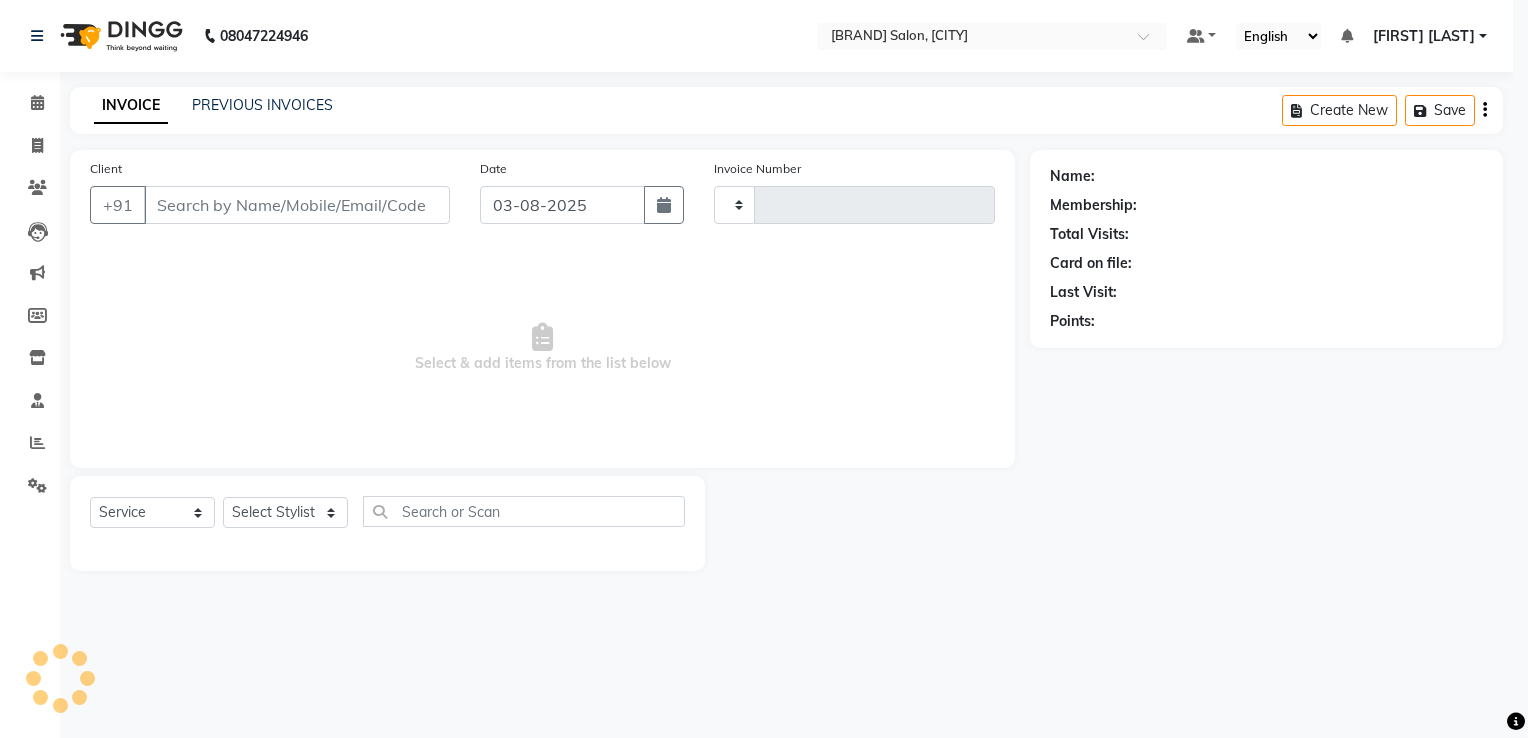 type on "1185" 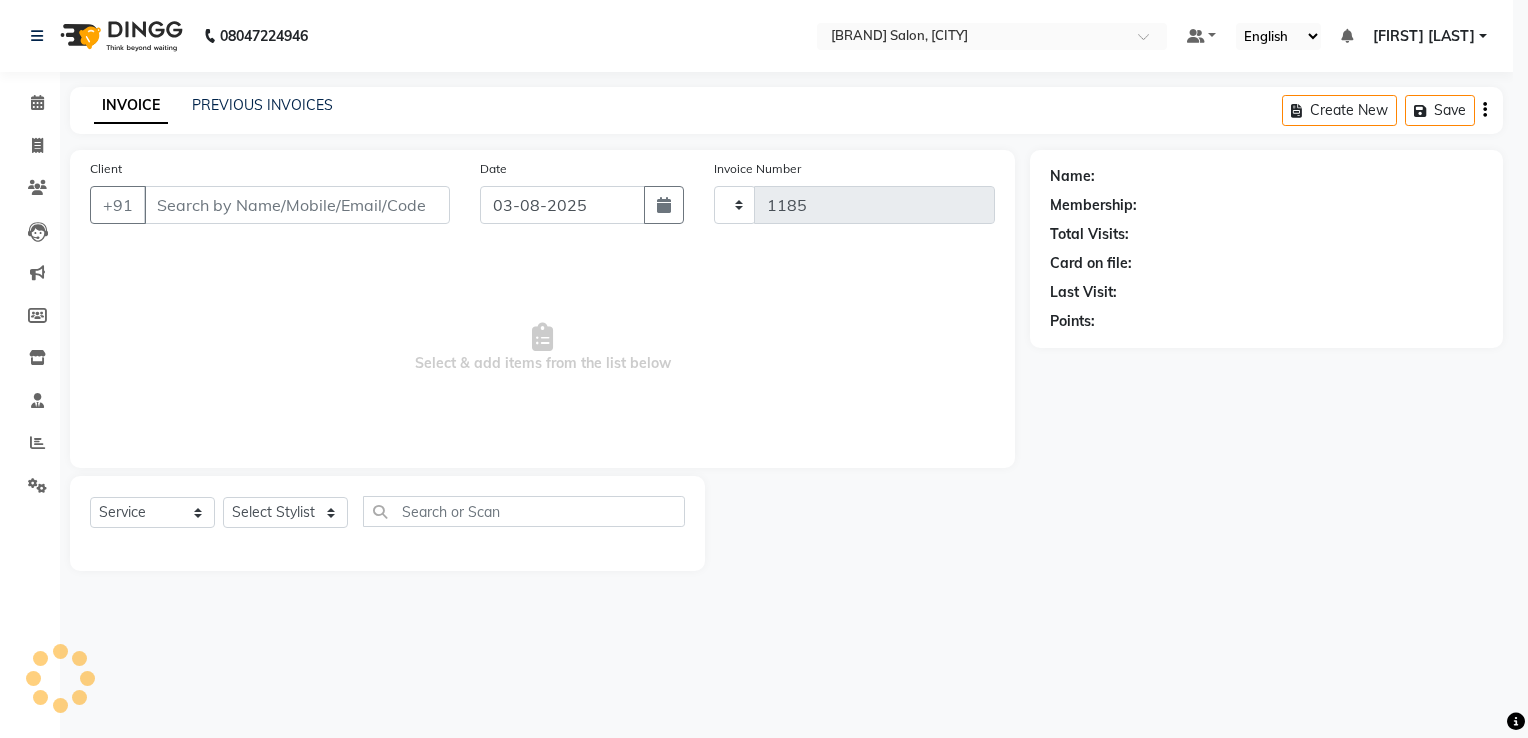 select on "7102" 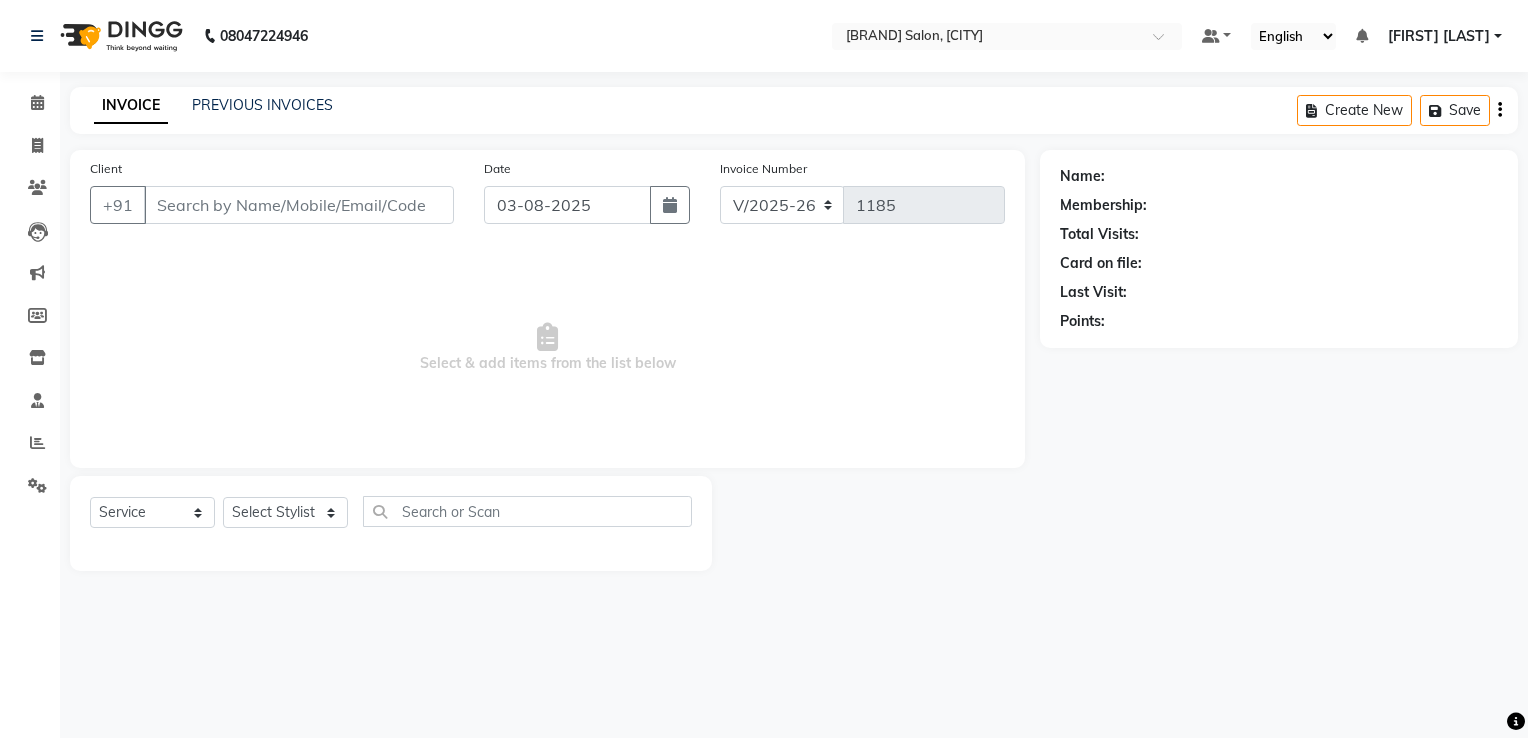 type on "9892607969" 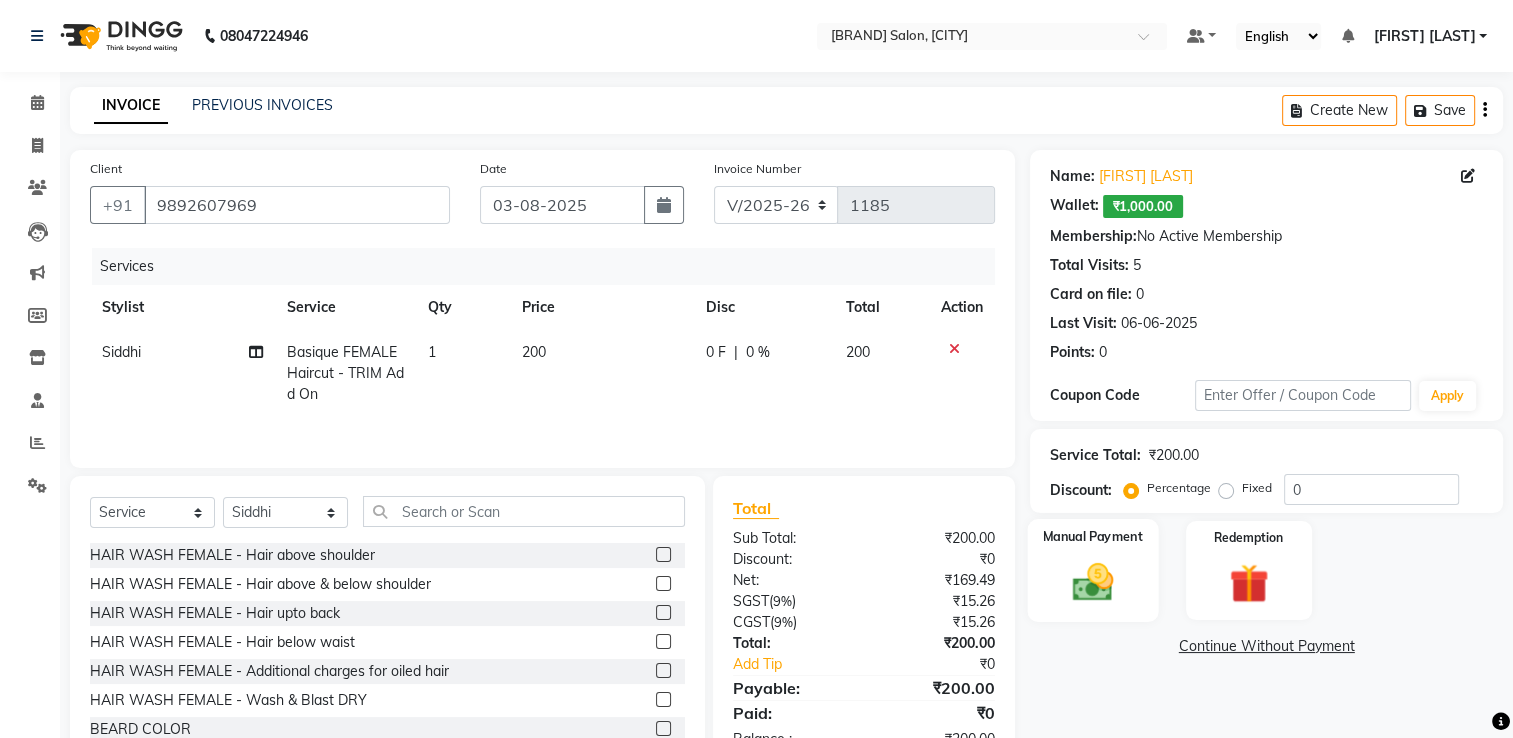 click on "Manual Payment" 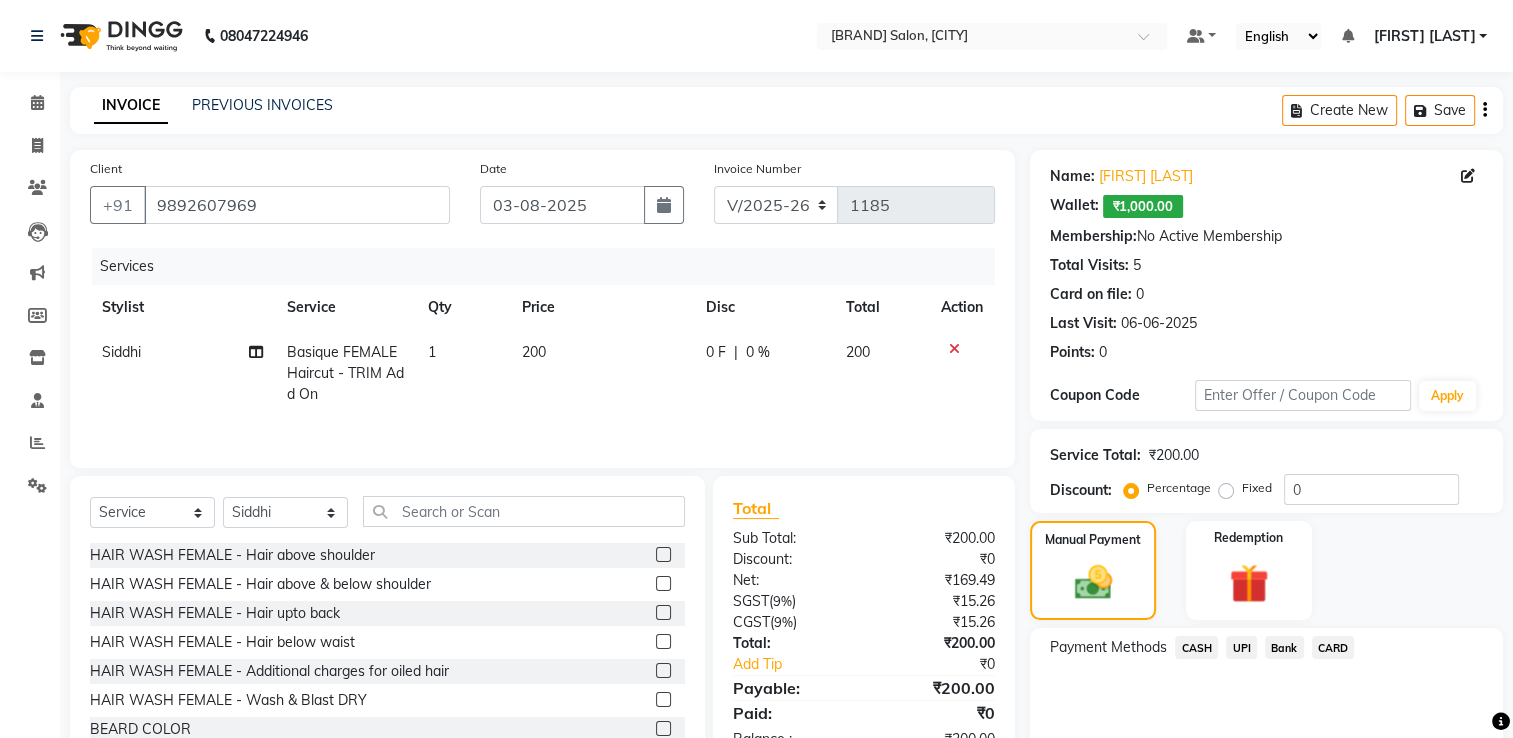 click on "200" 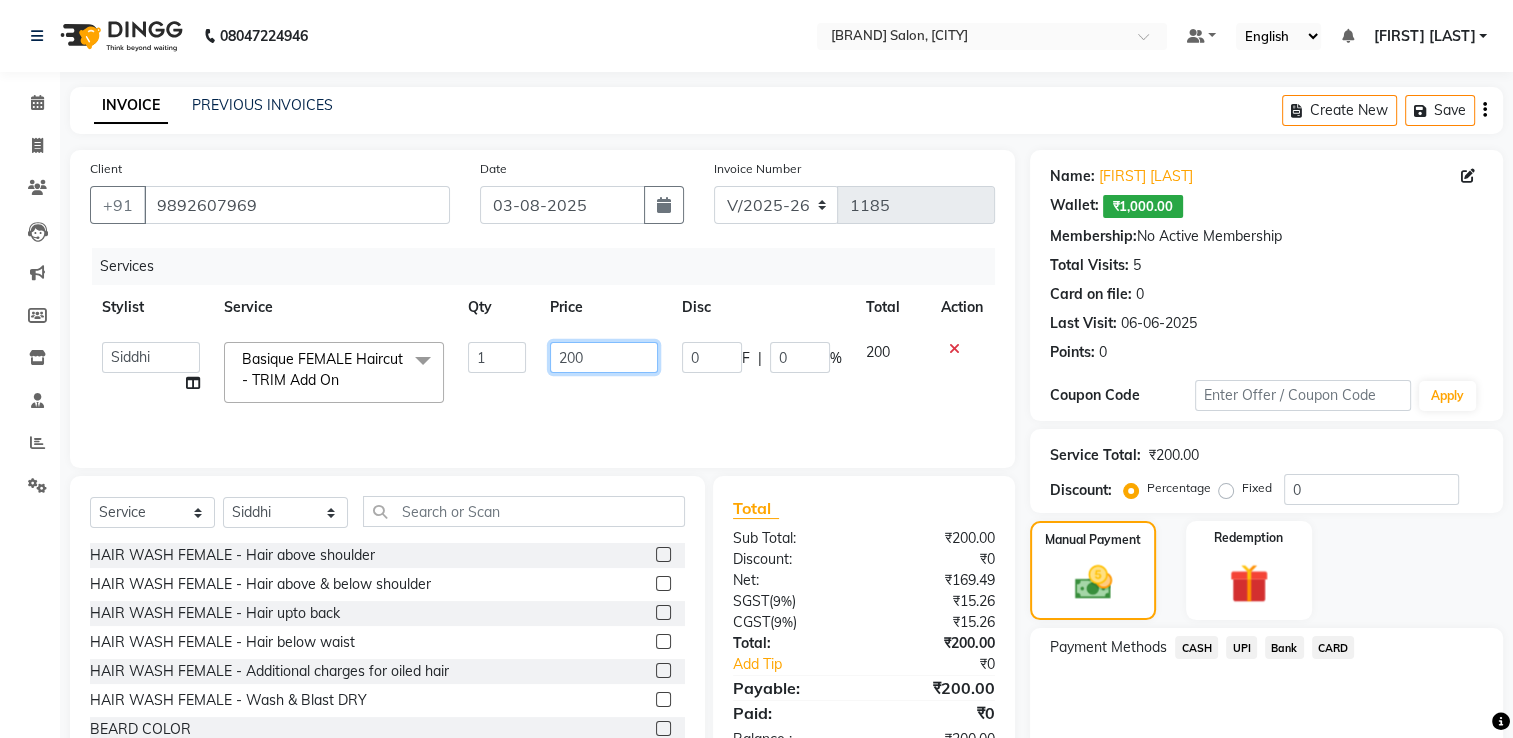click on "200" 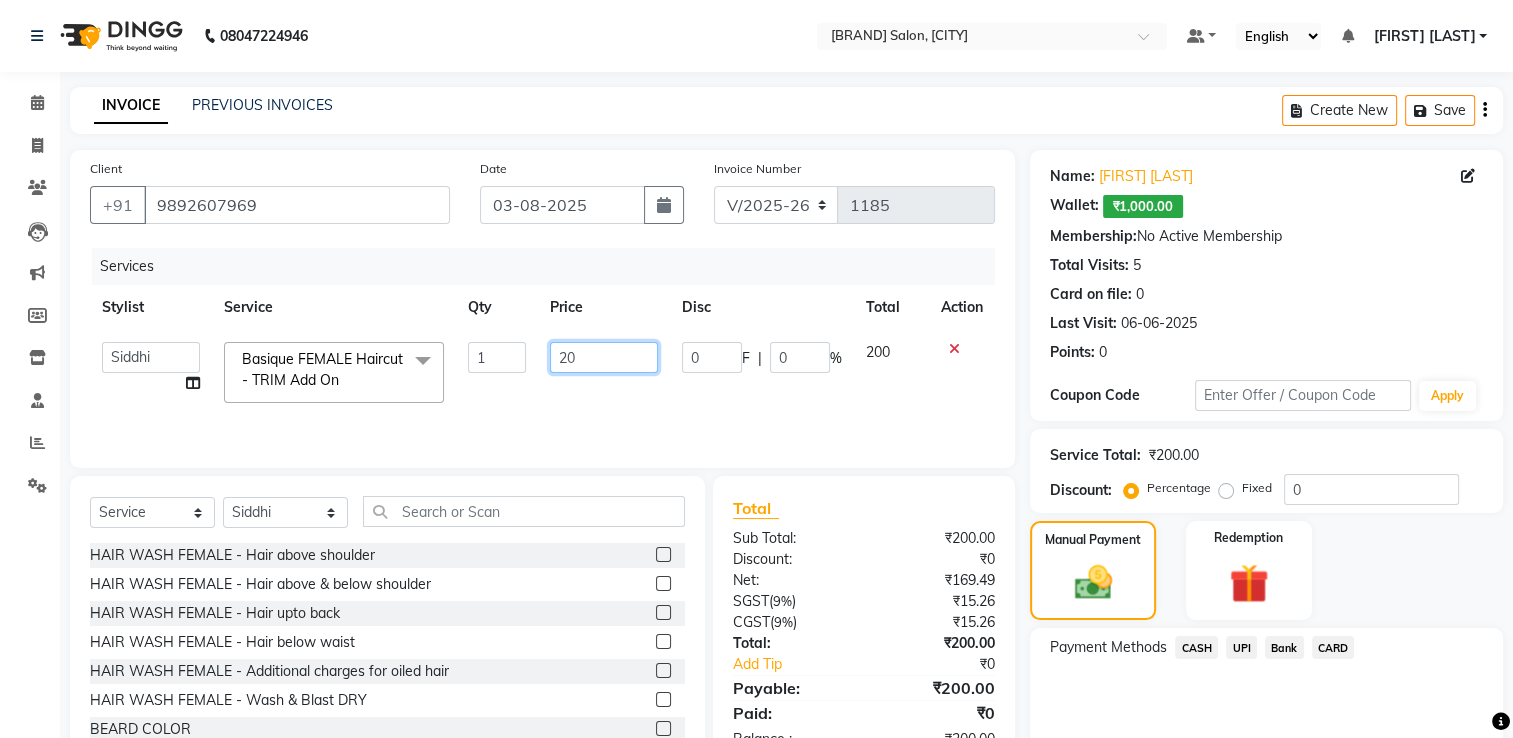 type on "2" 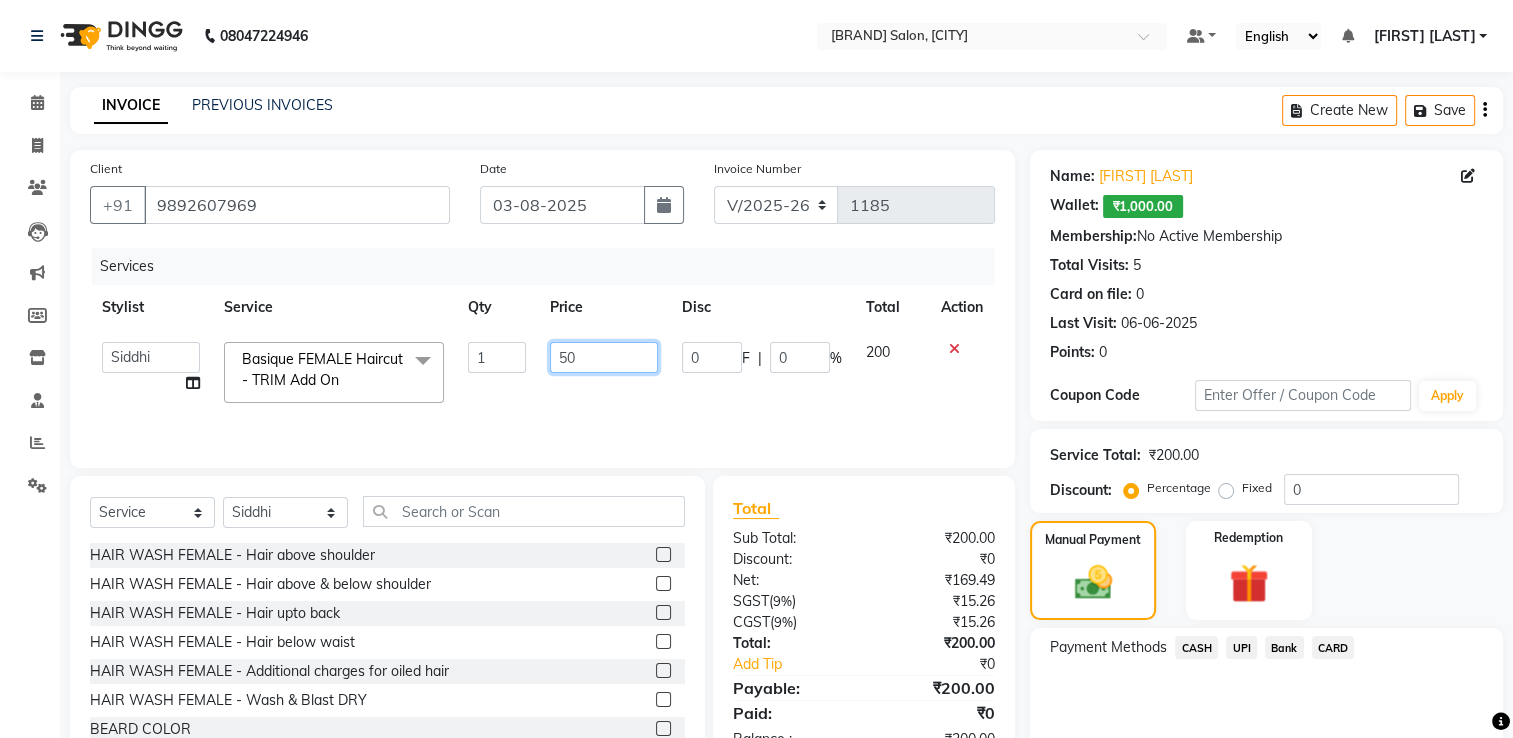 type on "500" 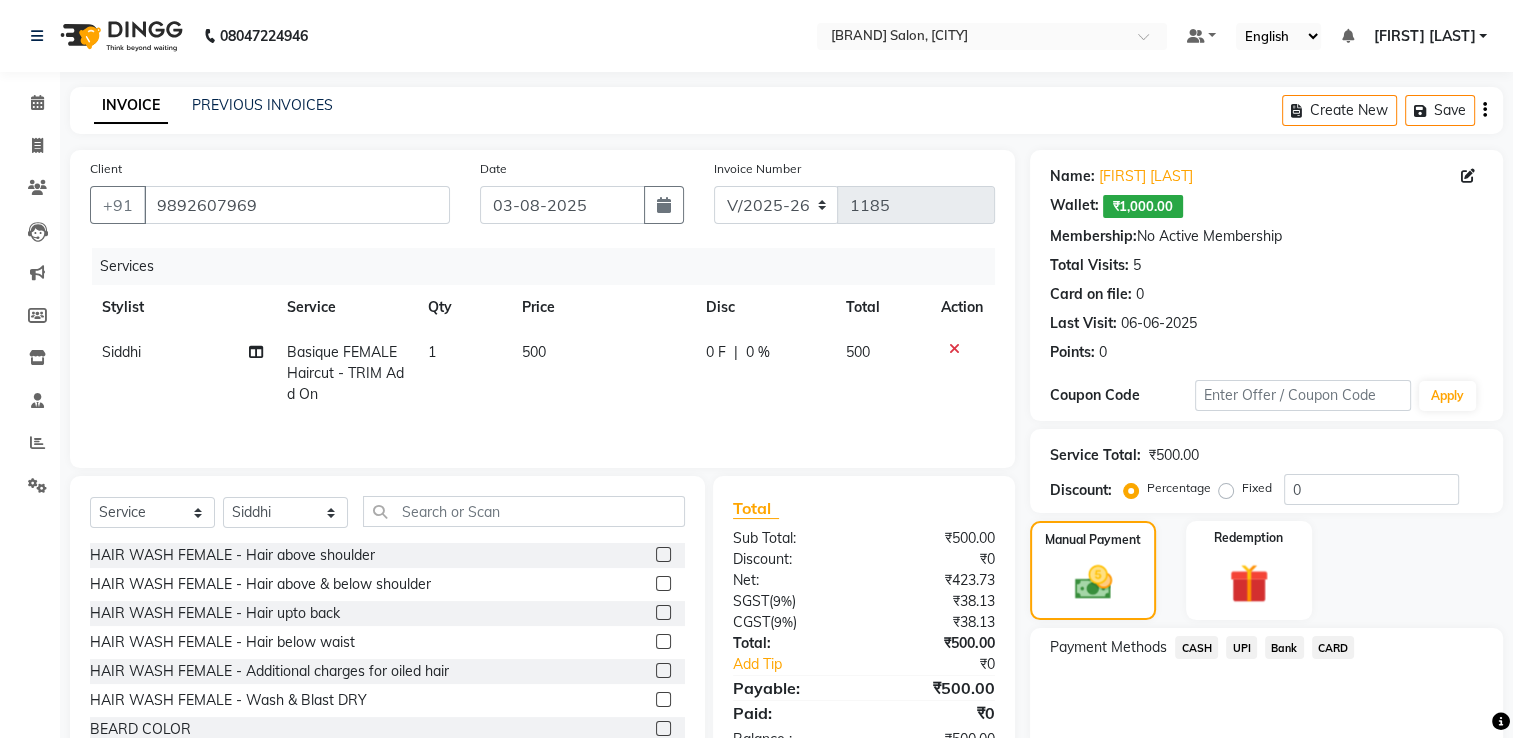 click on "Payment Methods  CASH   UPI   Bank   CARD" 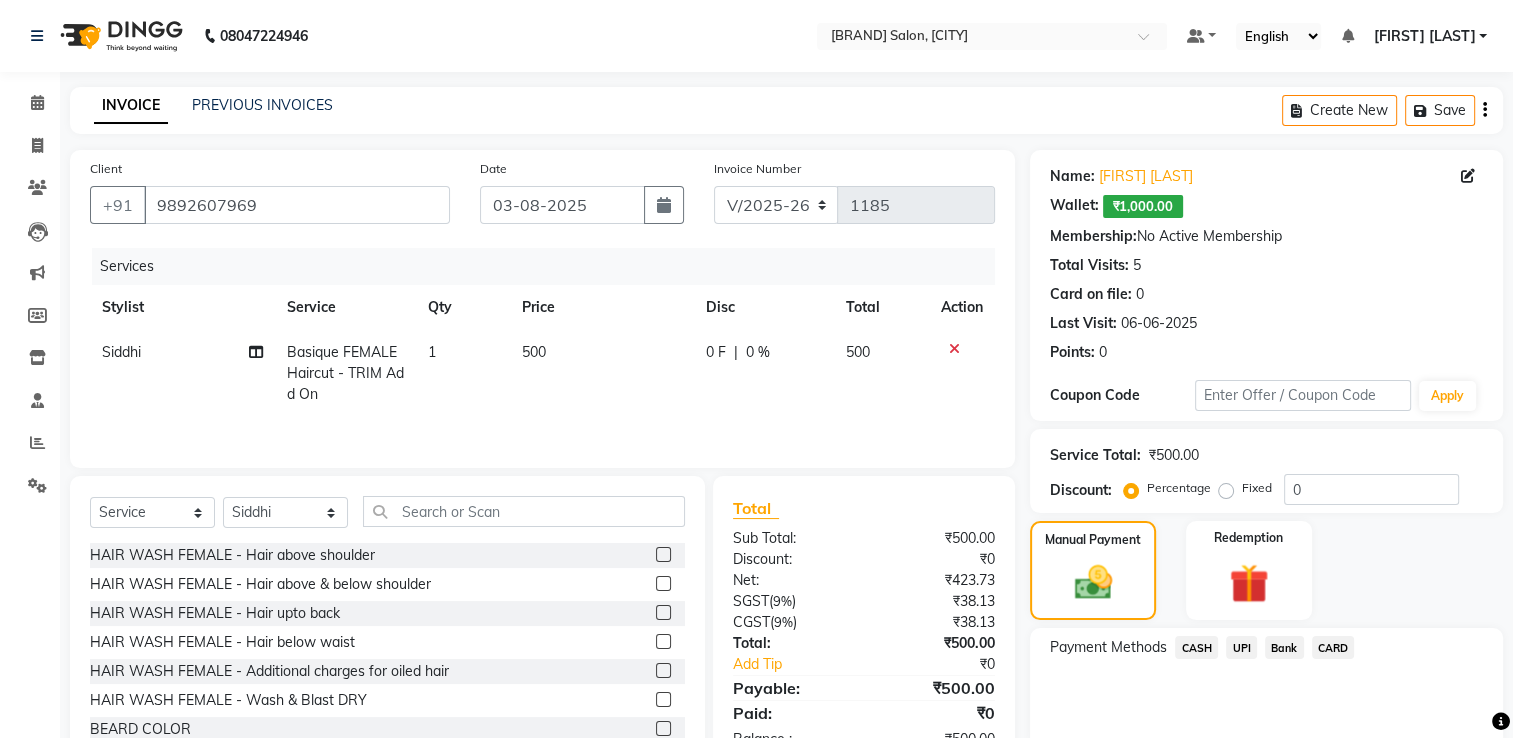 click on "UPI" 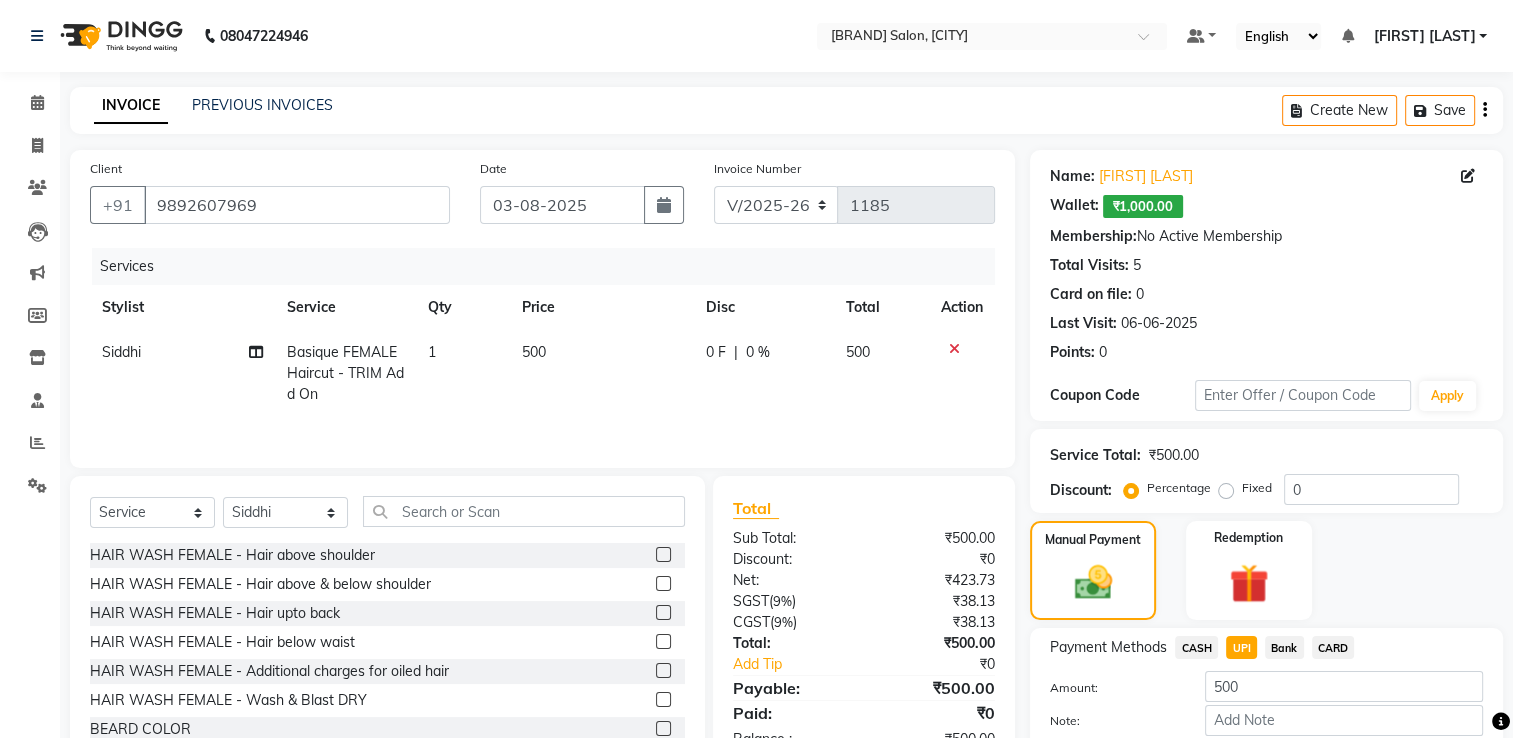 scroll, scrollTop: 112, scrollLeft: 0, axis: vertical 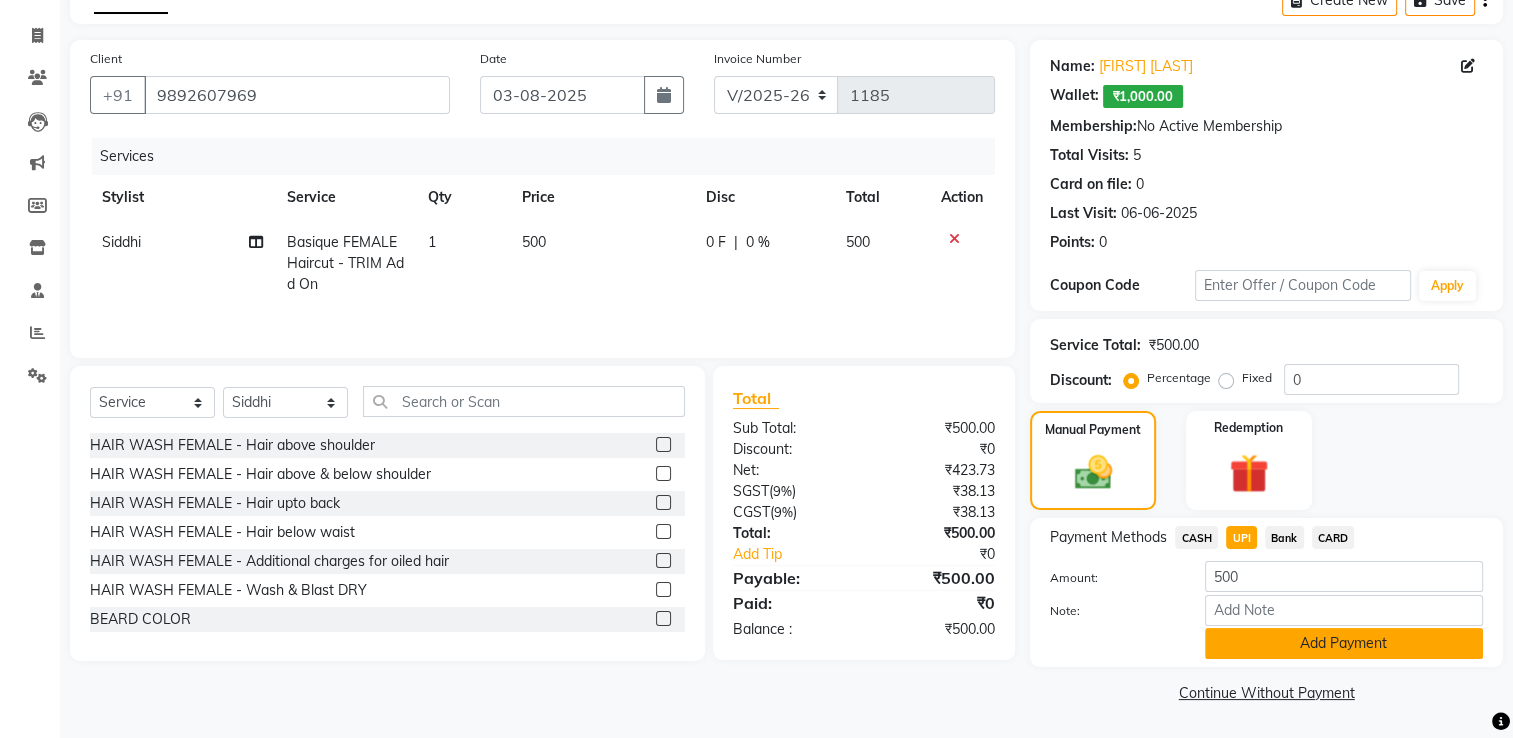 click on "Add Payment" 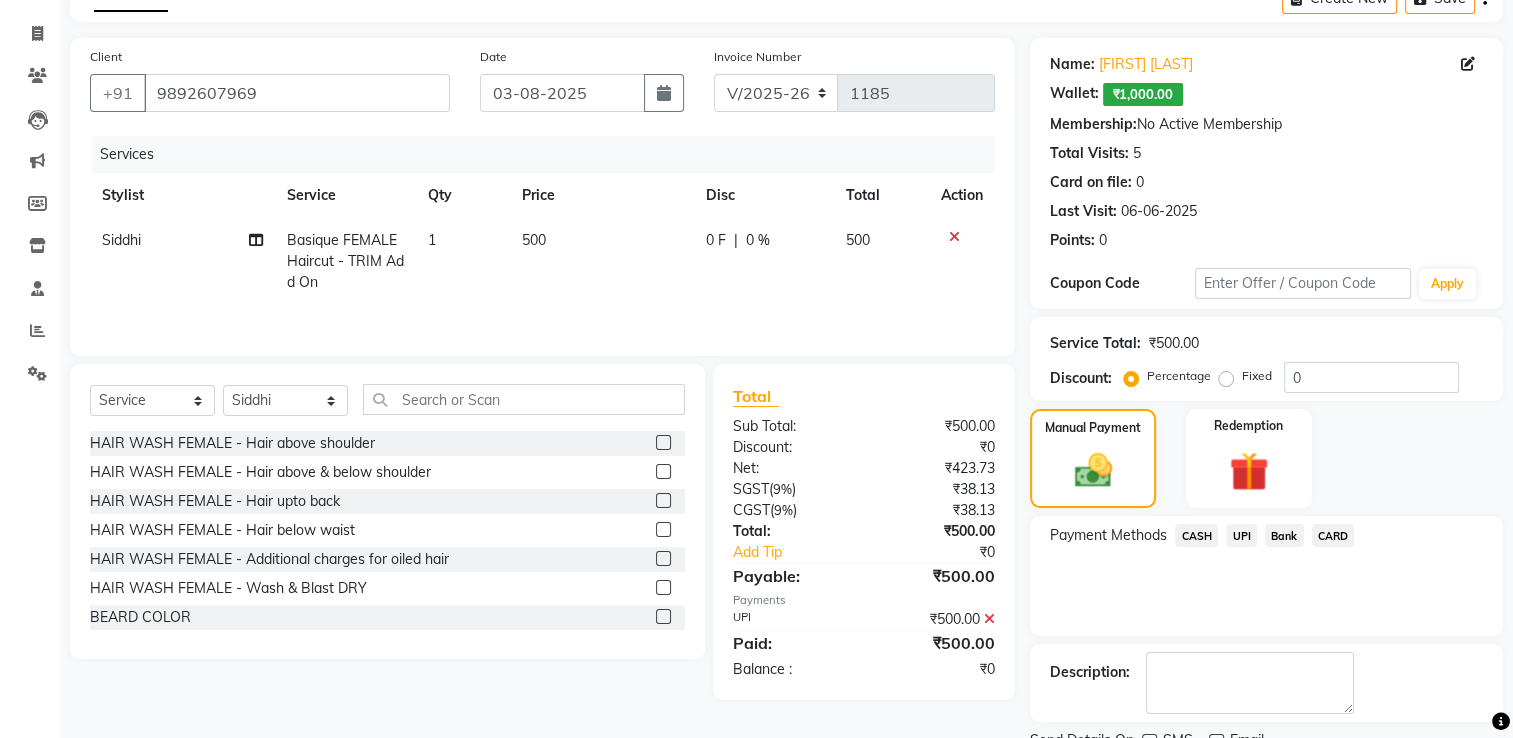 scroll, scrollTop: 192, scrollLeft: 0, axis: vertical 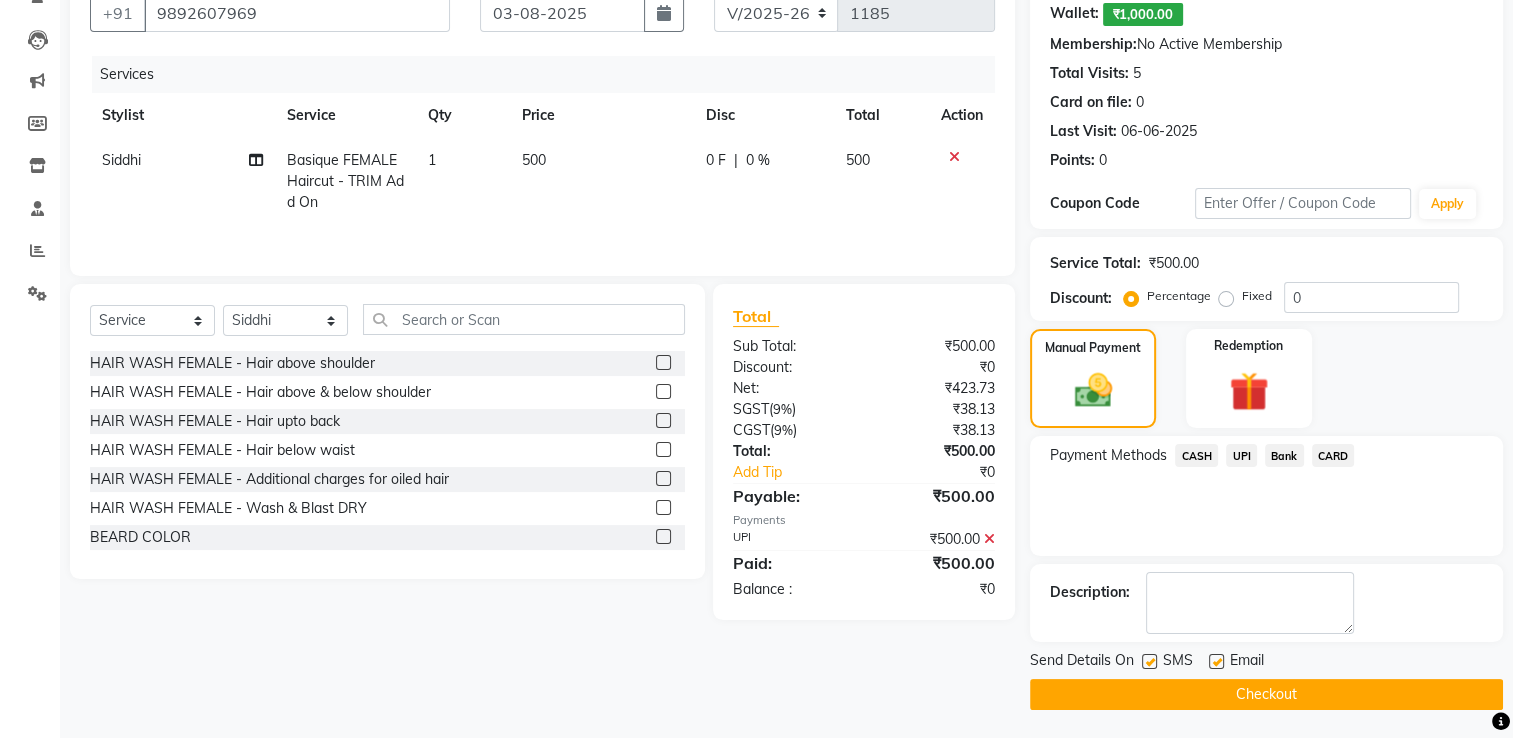 click 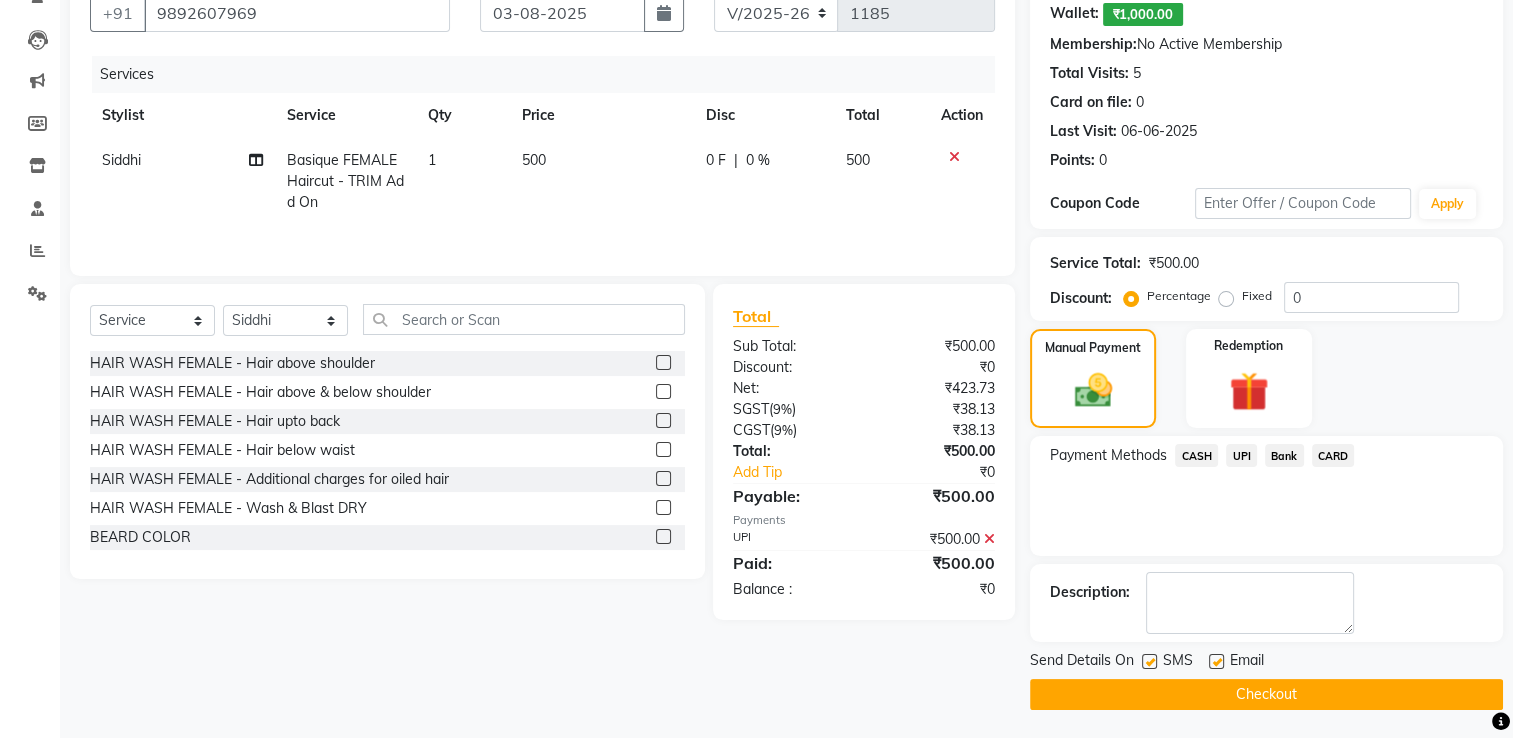 click at bounding box center (1148, 662) 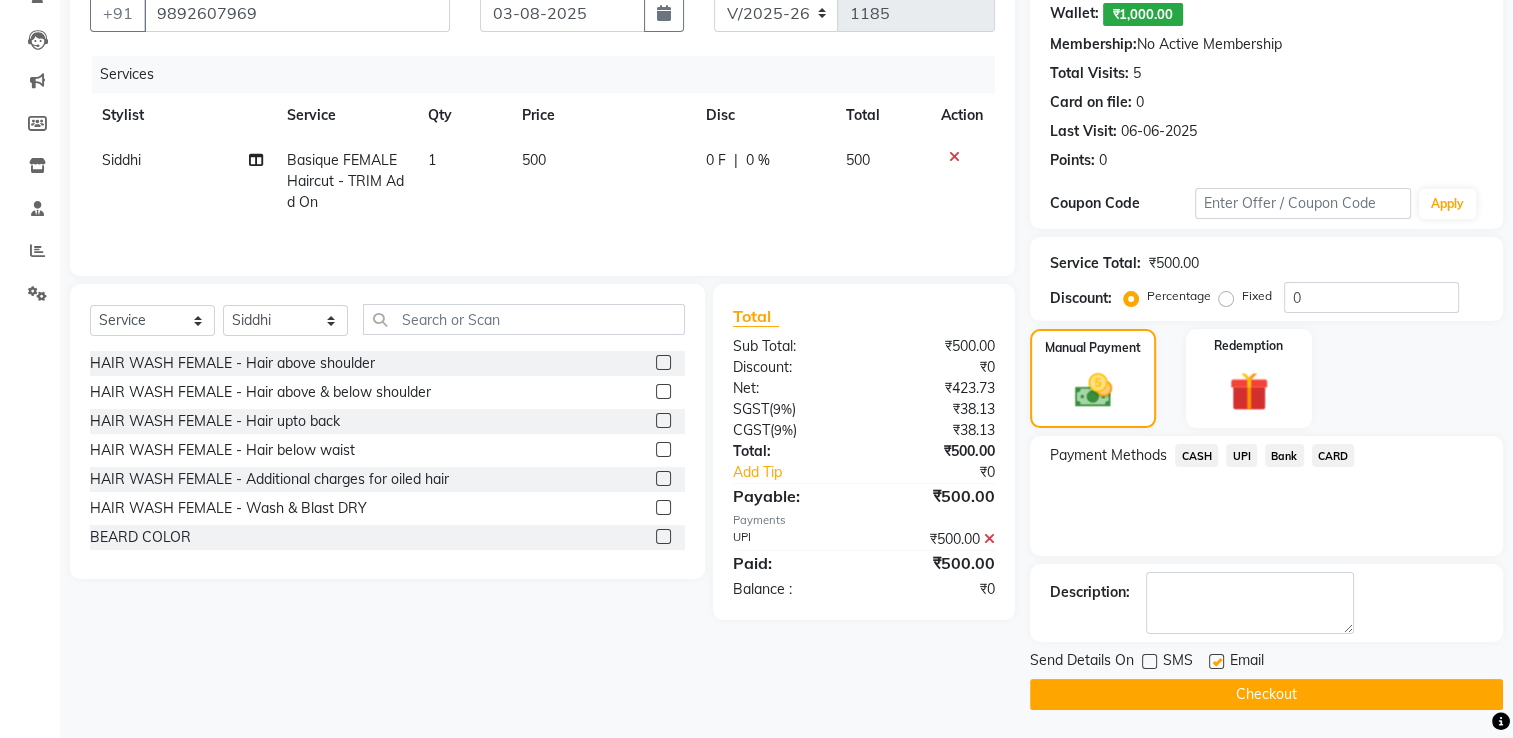 click on "Checkout" 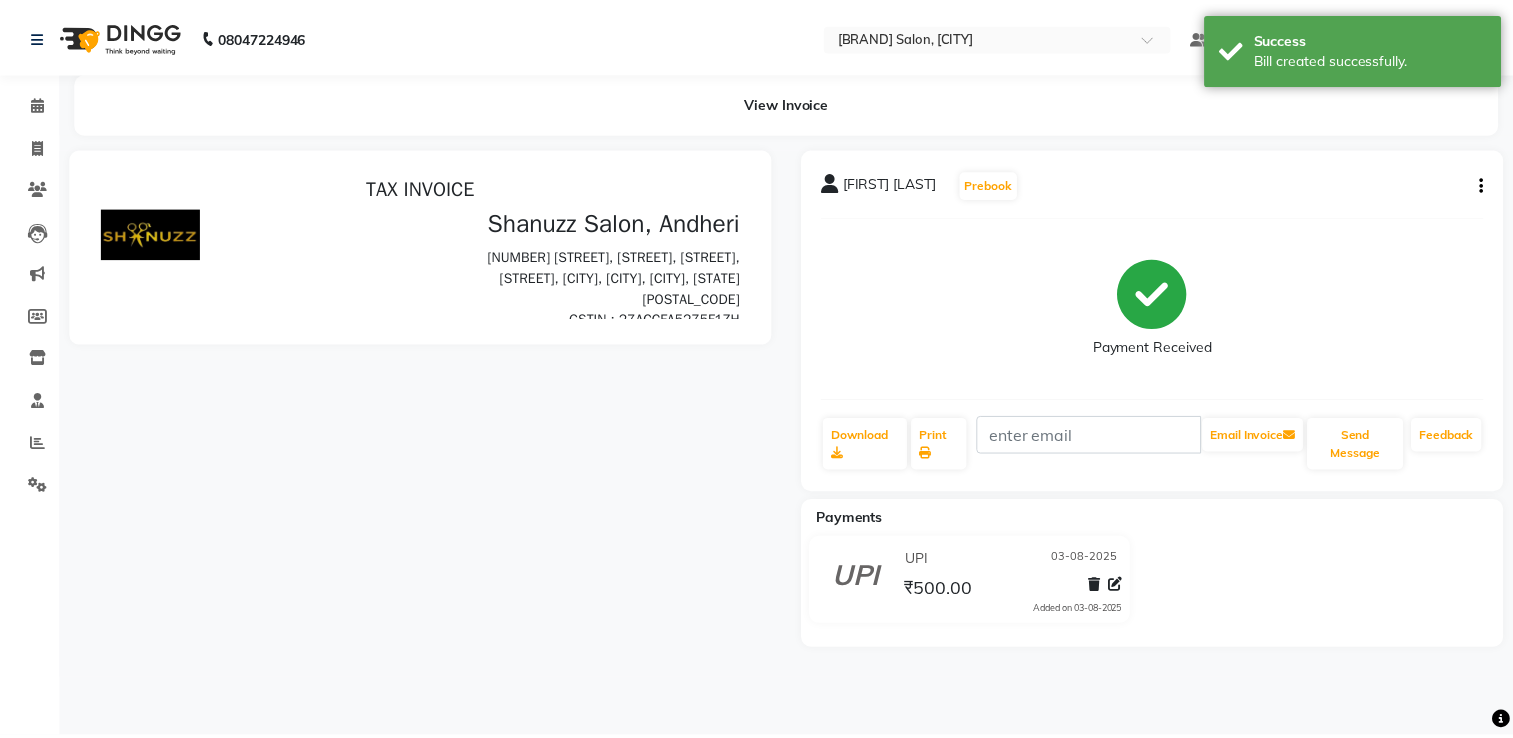 scroll, scrollTop: 0, scrollLeft: 0, axis: both 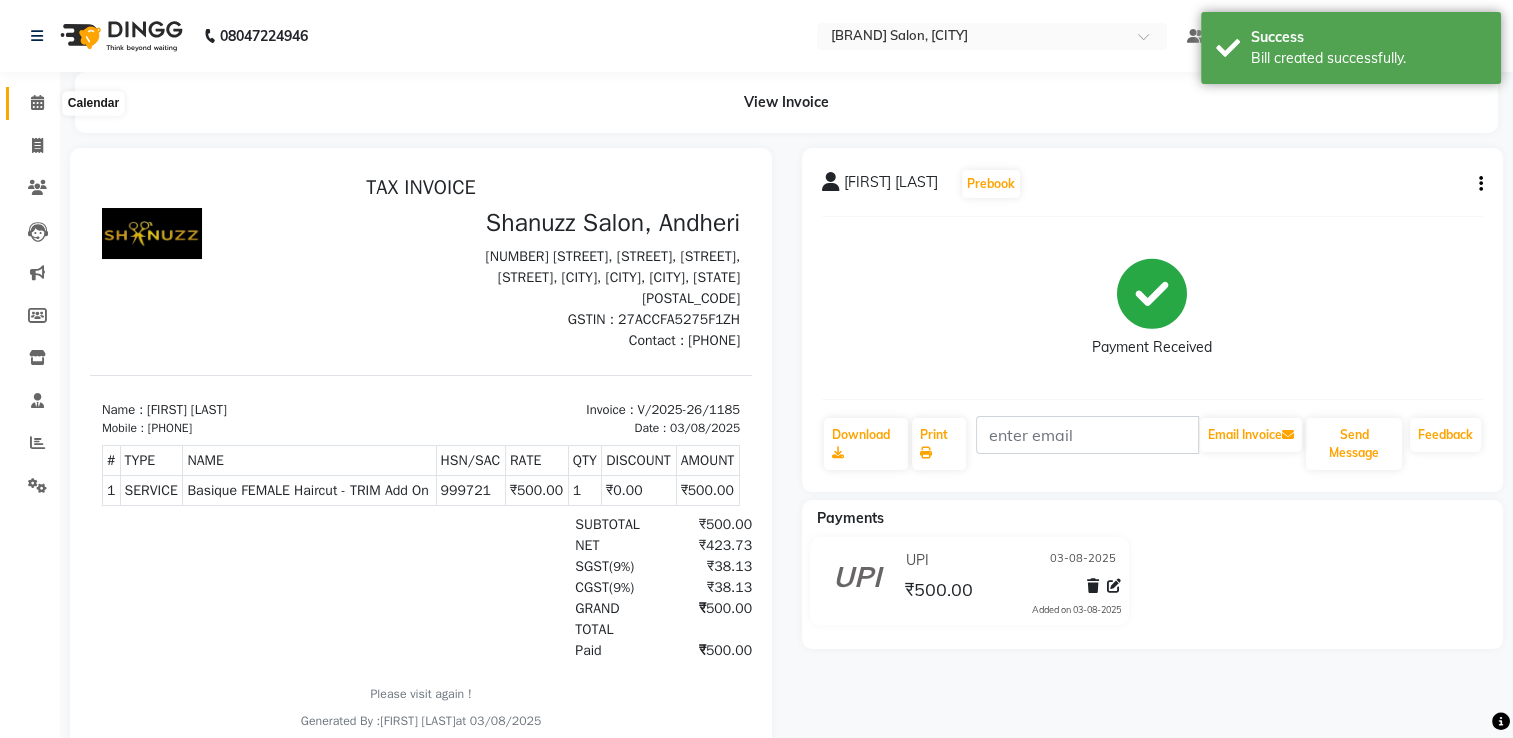 click 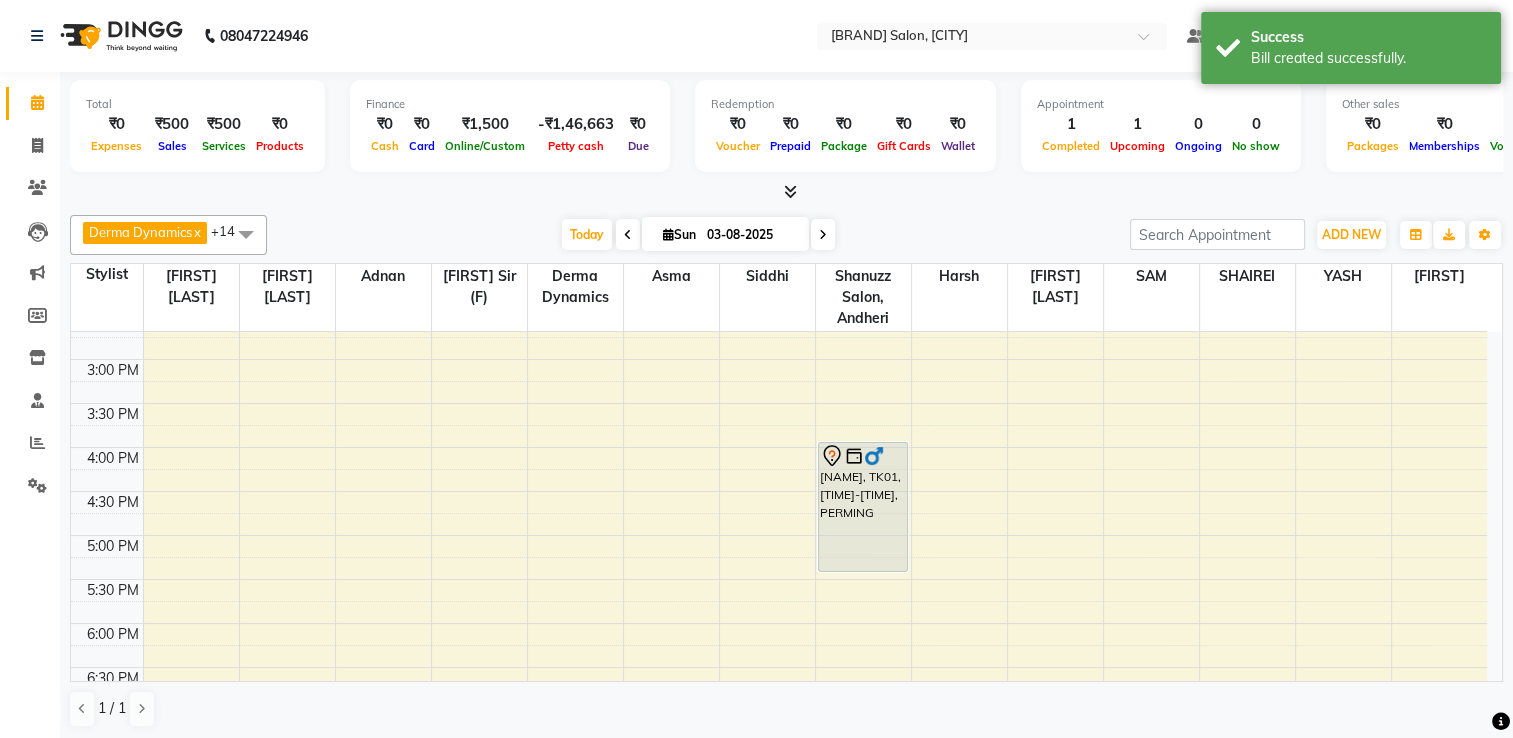 scroll, scrollTop: 496, scrollLeft: 0, axis: vertical 